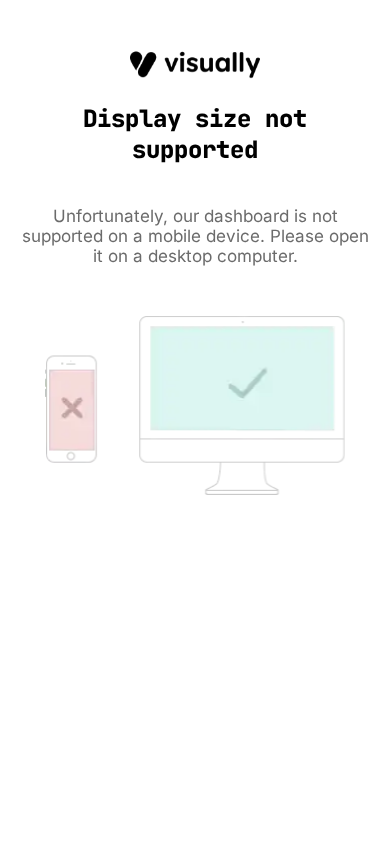 scroll, scrollTop: 0, scrollLeft: 0, axis: both 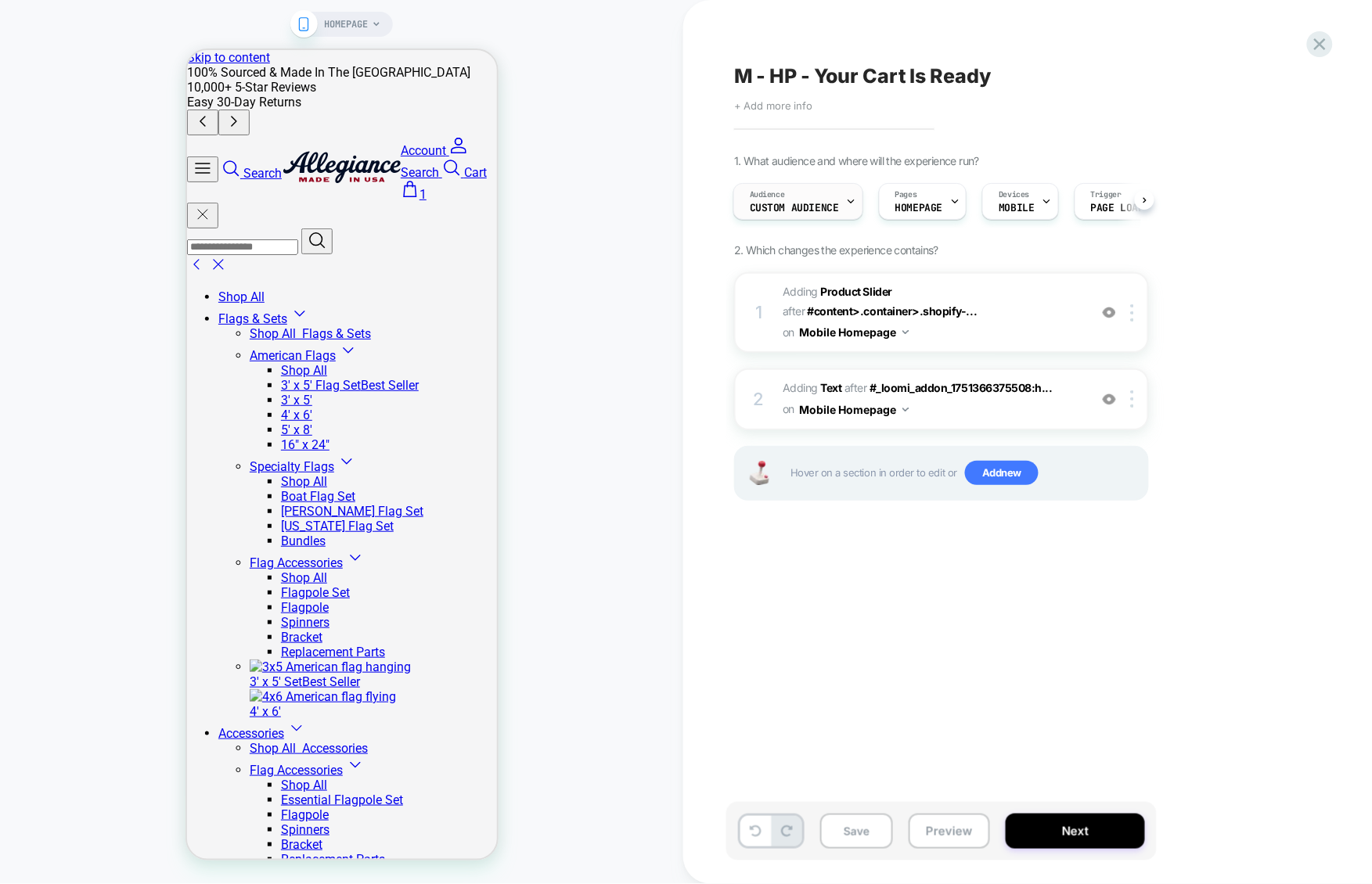 click on "Audience Custom Audience" at bounding box center [794, 201] 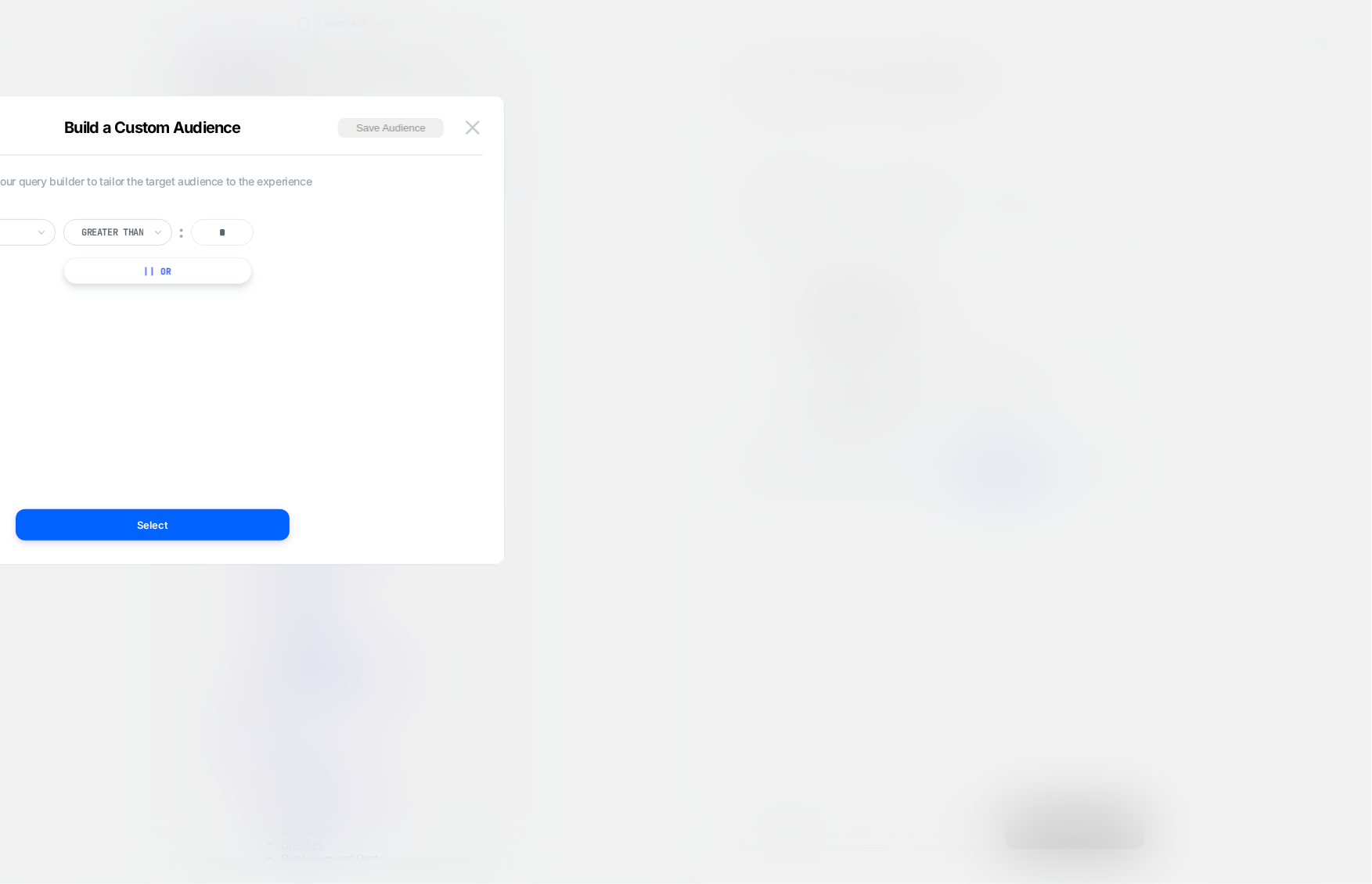 click at bounding box center [686, 442] 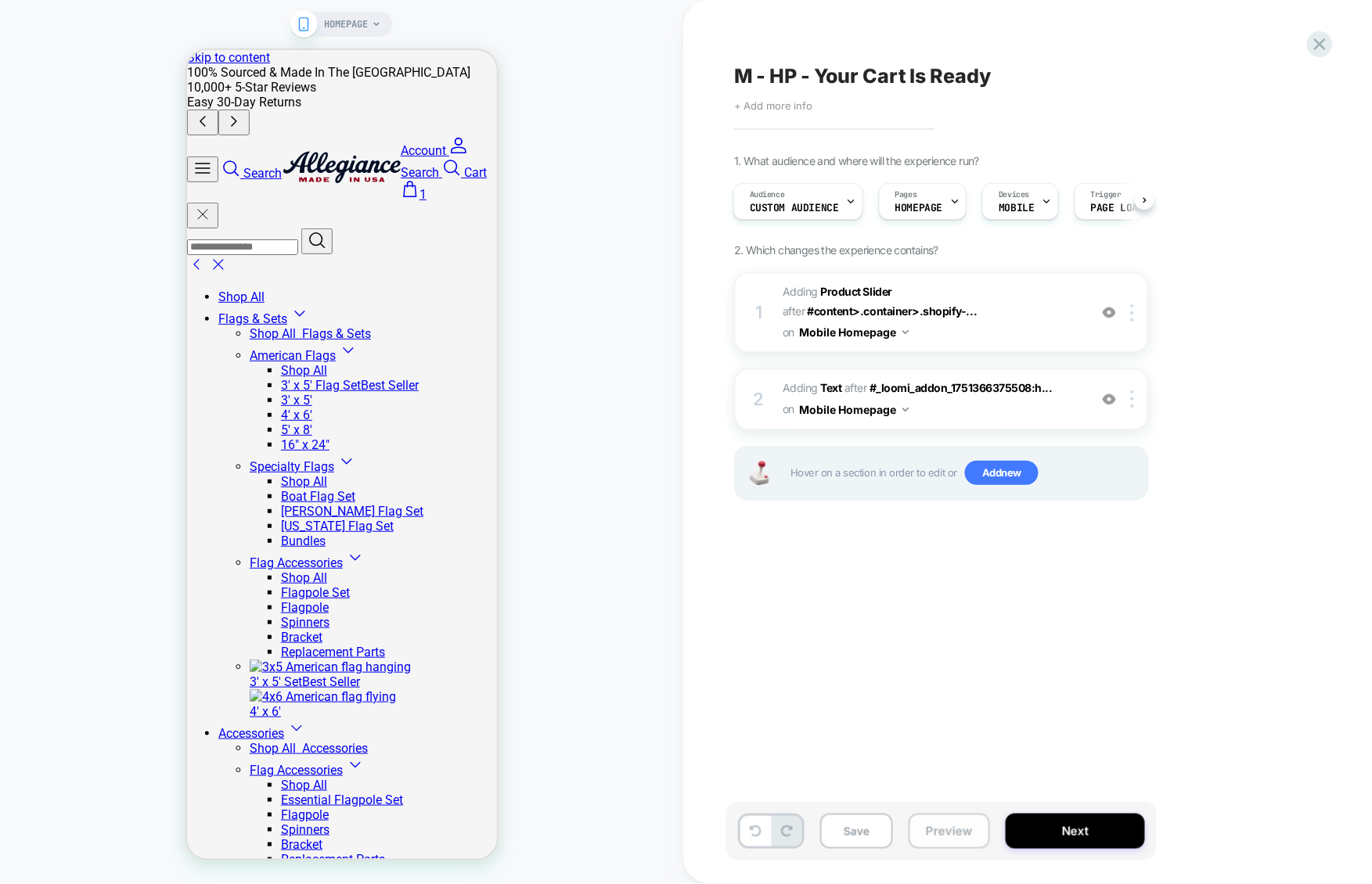 click on "Preview" at bounding box center [949, 831] 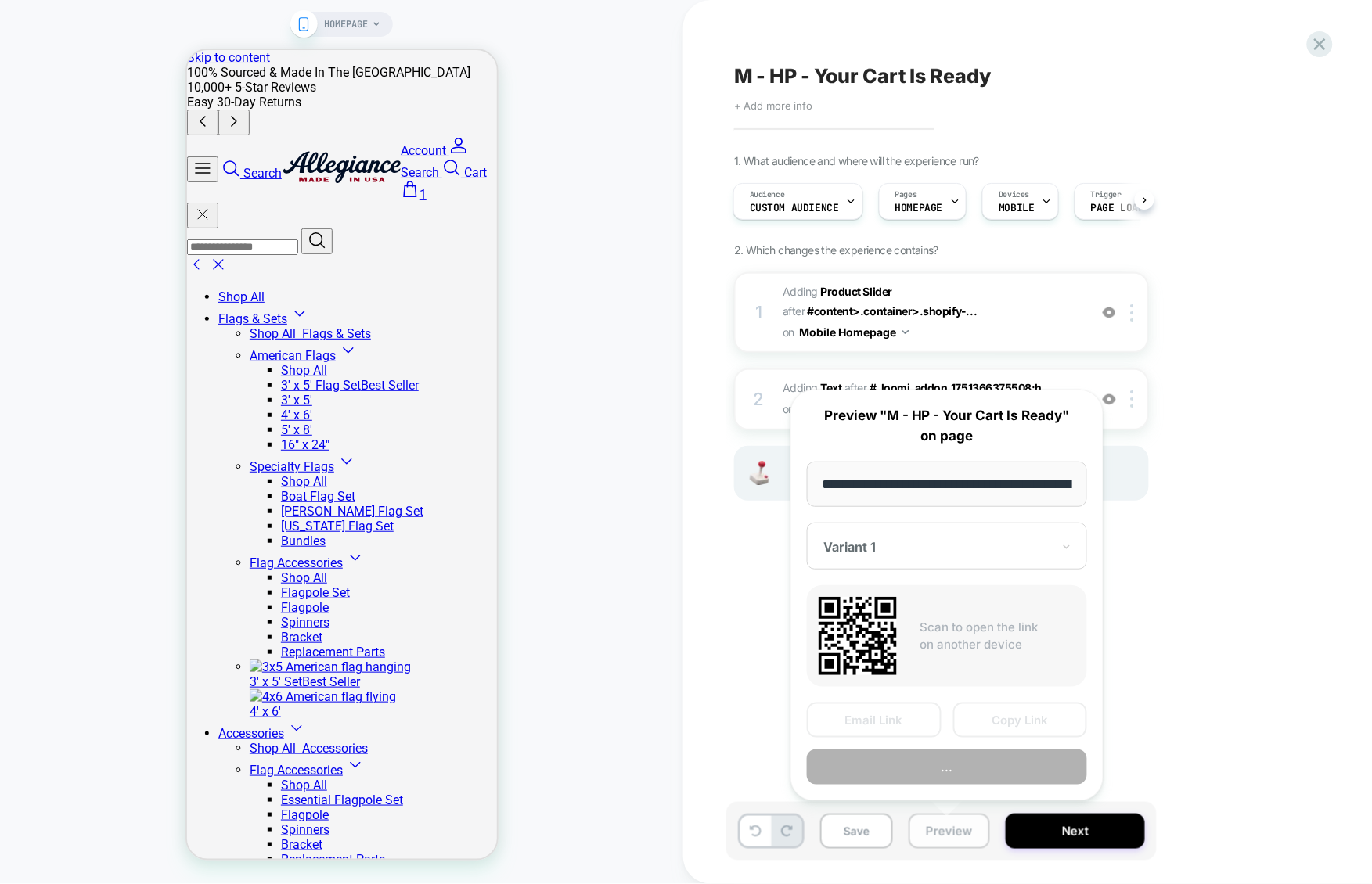 scroll, scrollTop: 0, scrollLeft: 88, axis: horizontal 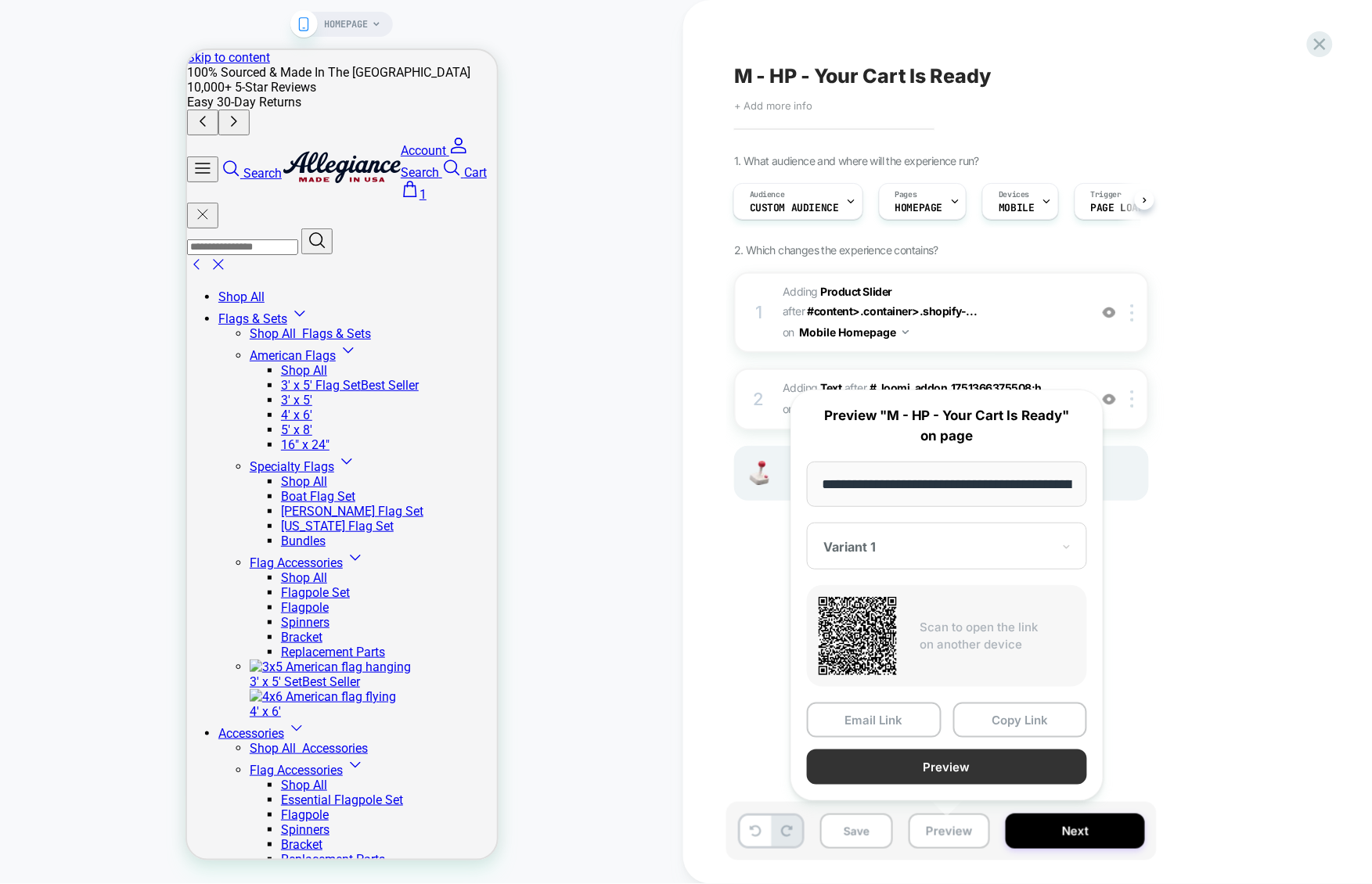 click on "Preview" at bounding box center [947, 767] 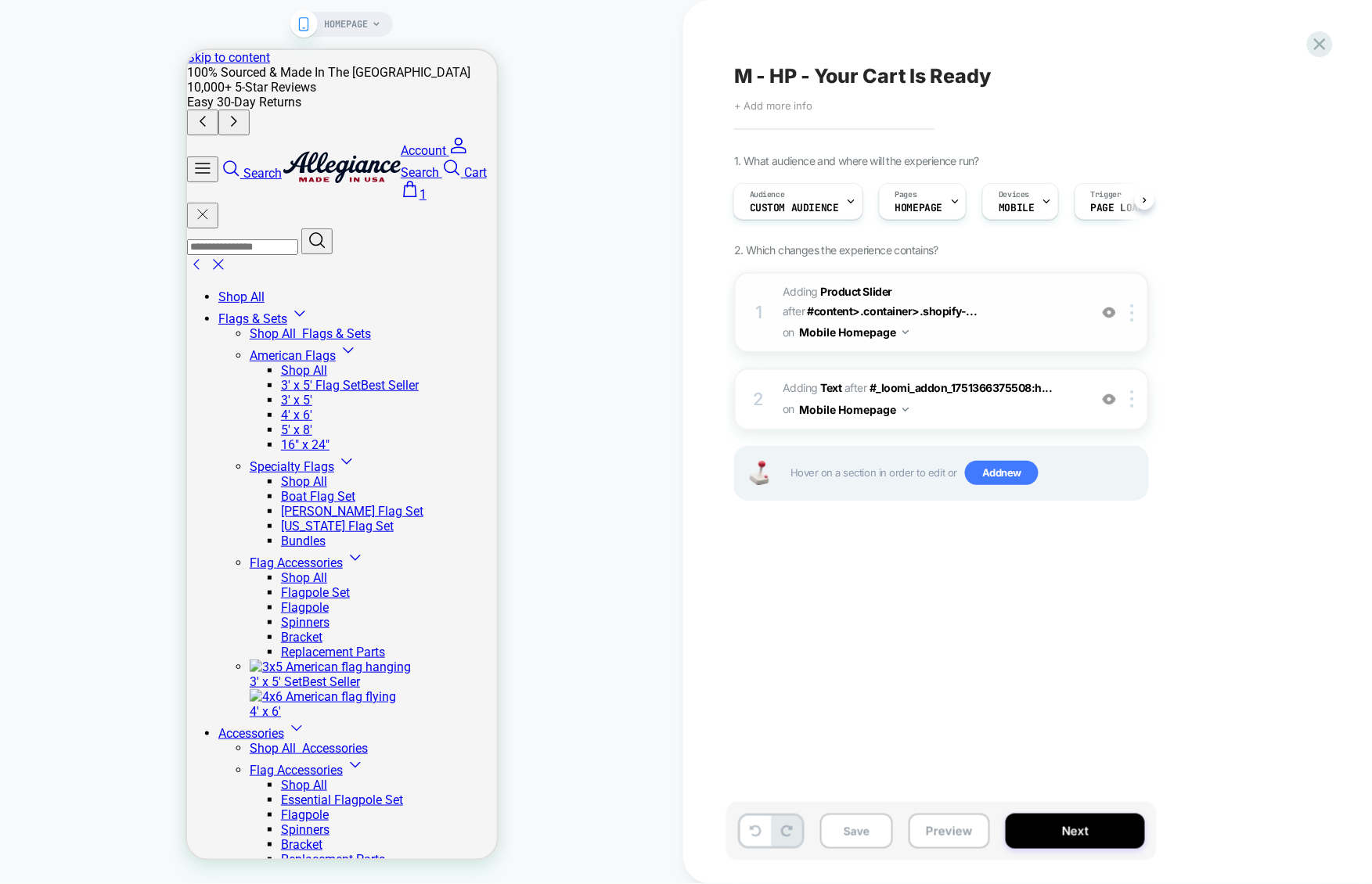 click on "#_loomi_addon_1751366375508 Adding   Product Slider   AFTER #content>.container>.shopify-... #content>.container>.shopify-section:has(.value-proposition-banner)   on Mobile Homepage" at bounding box center [931, 312] 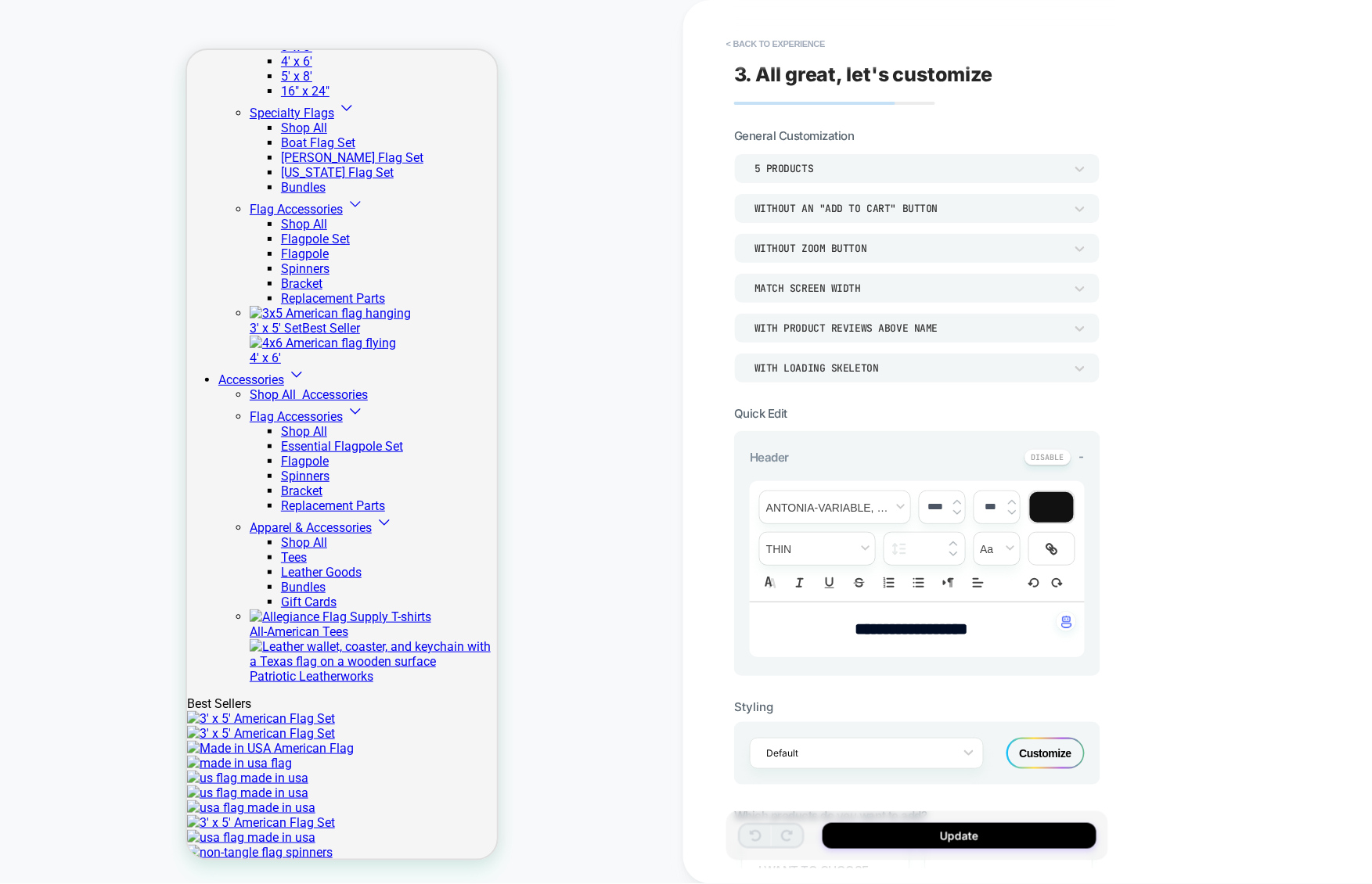 scroll, scrollTop: 419, scrollLeft: 0, axis: vertical 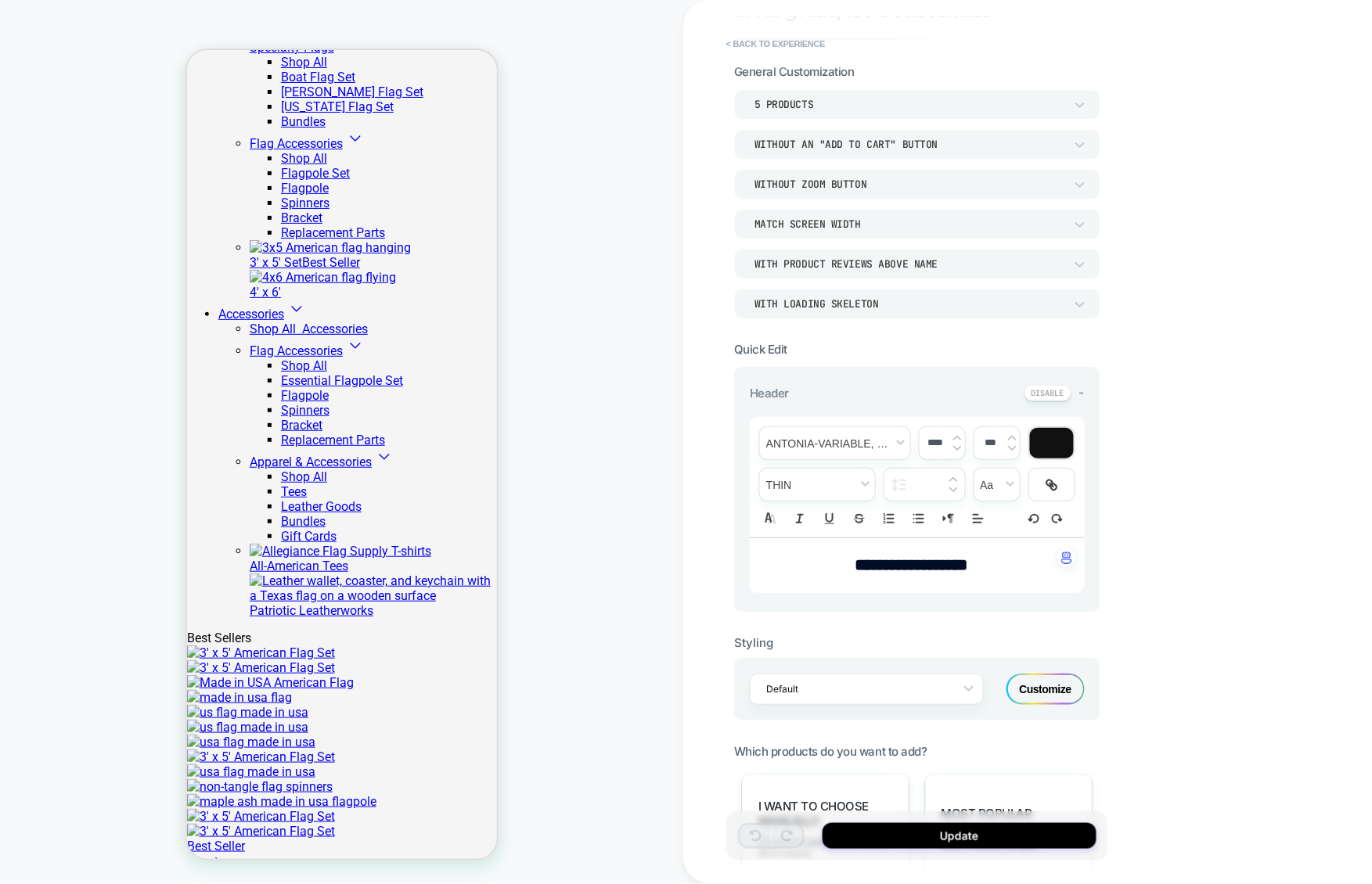 click on "**********" at bounding box center [911, 565] 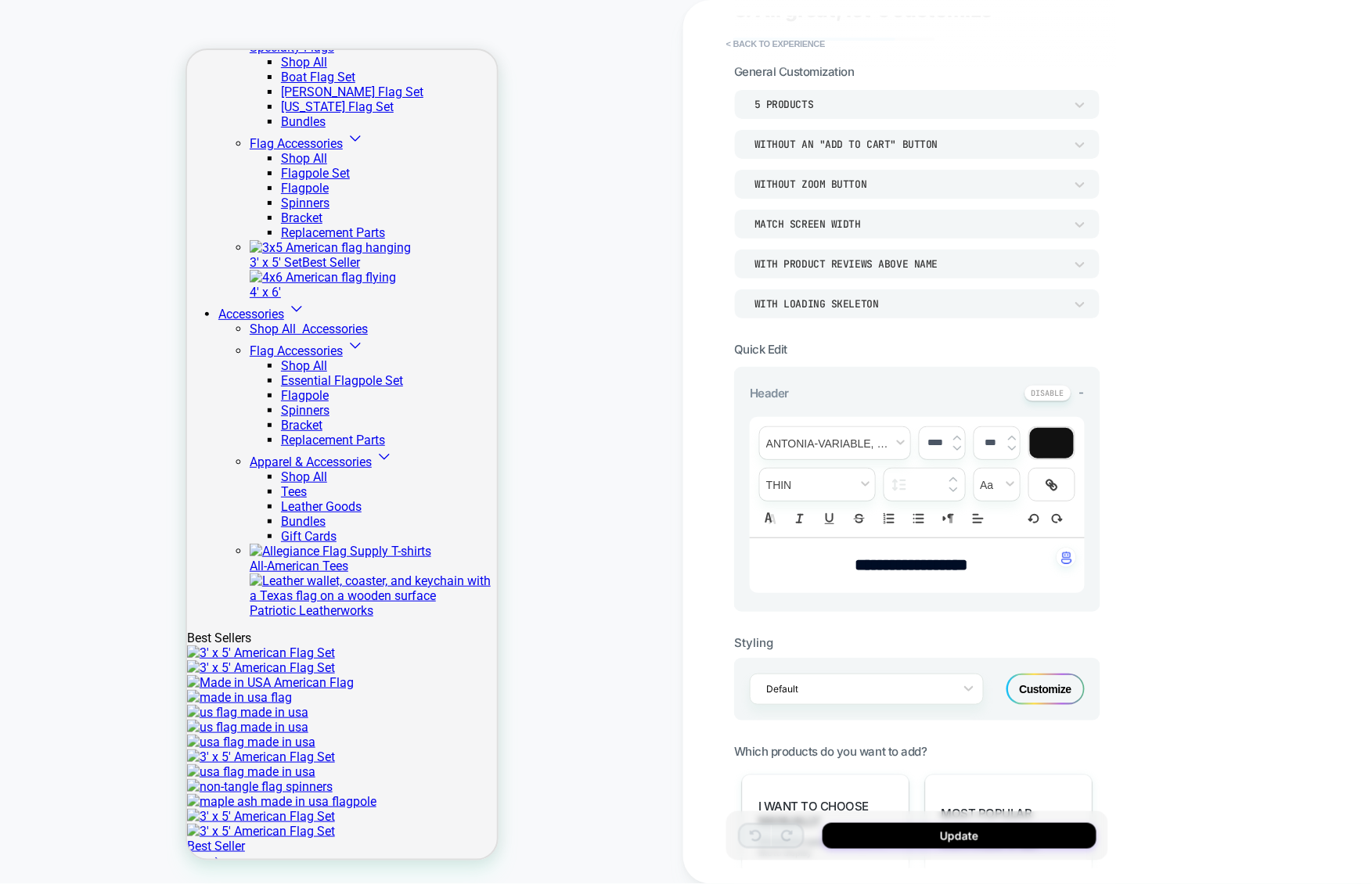 type on "****" 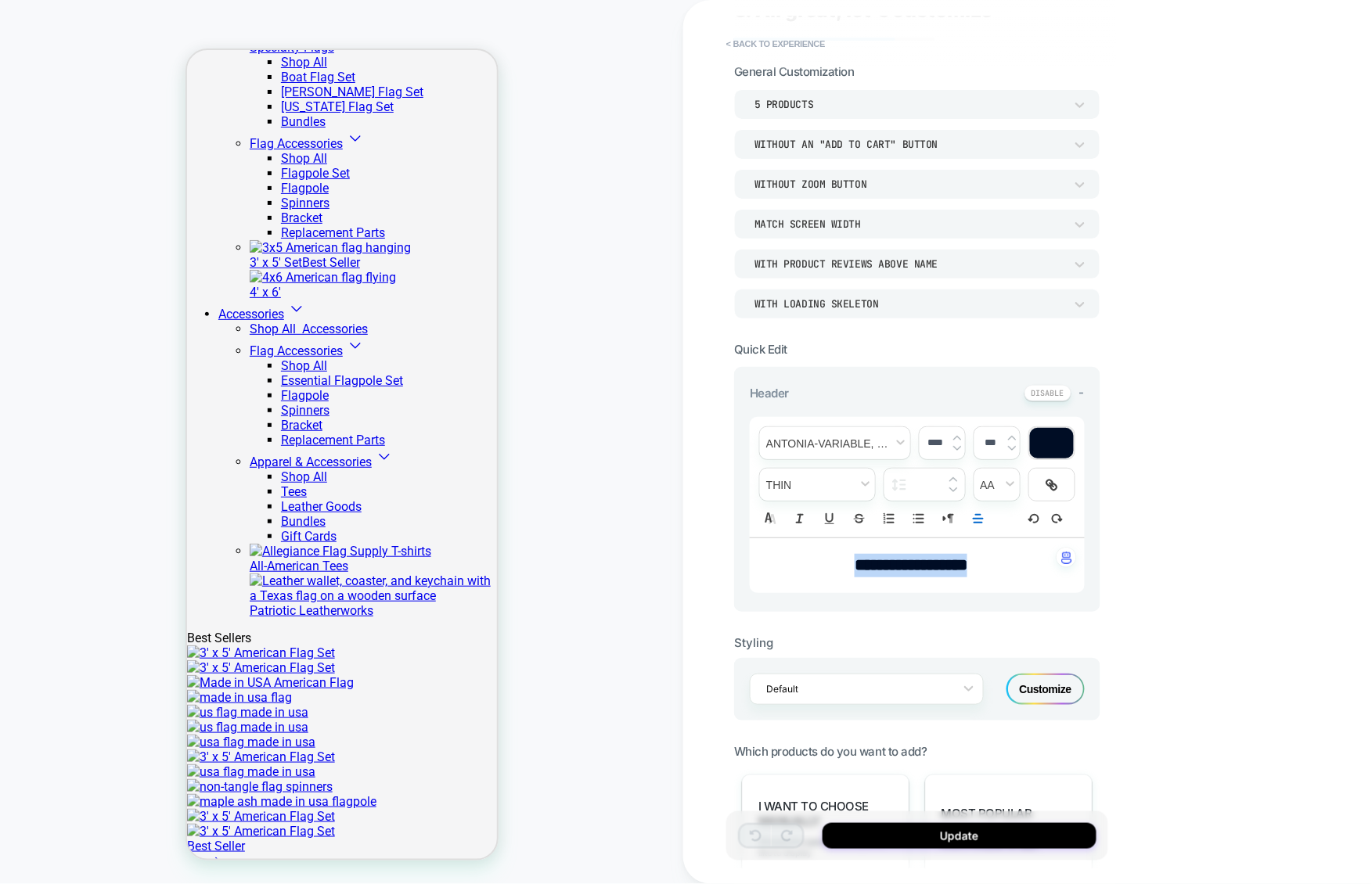 drag, startPoint x: 1001, startPoint y: 563, endPoint x: 800, endPoint y: 561, distance: 201.00995 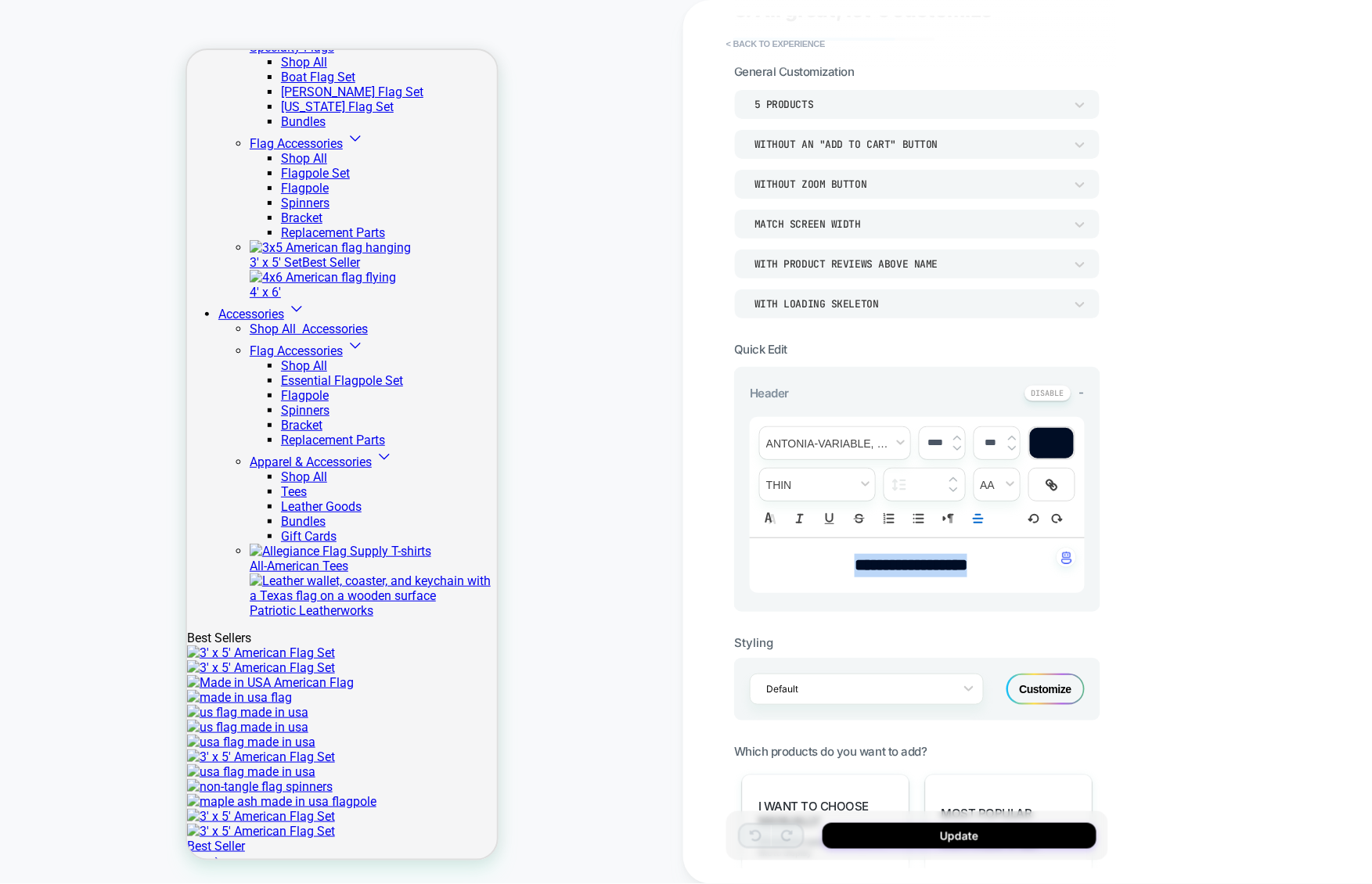 click on "**********" at bounding box center [911, 566] 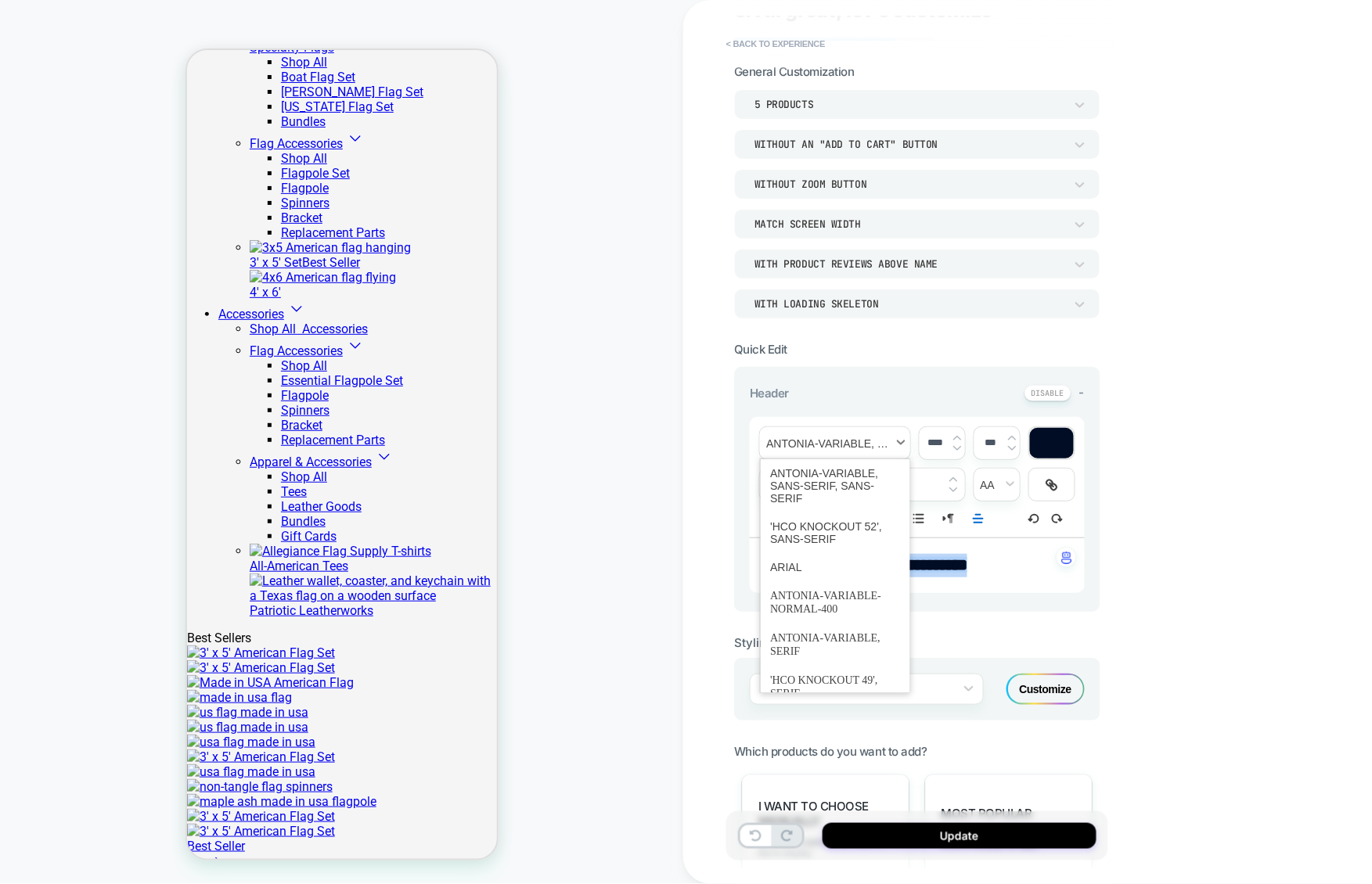 click at bounding box center [835, 443] 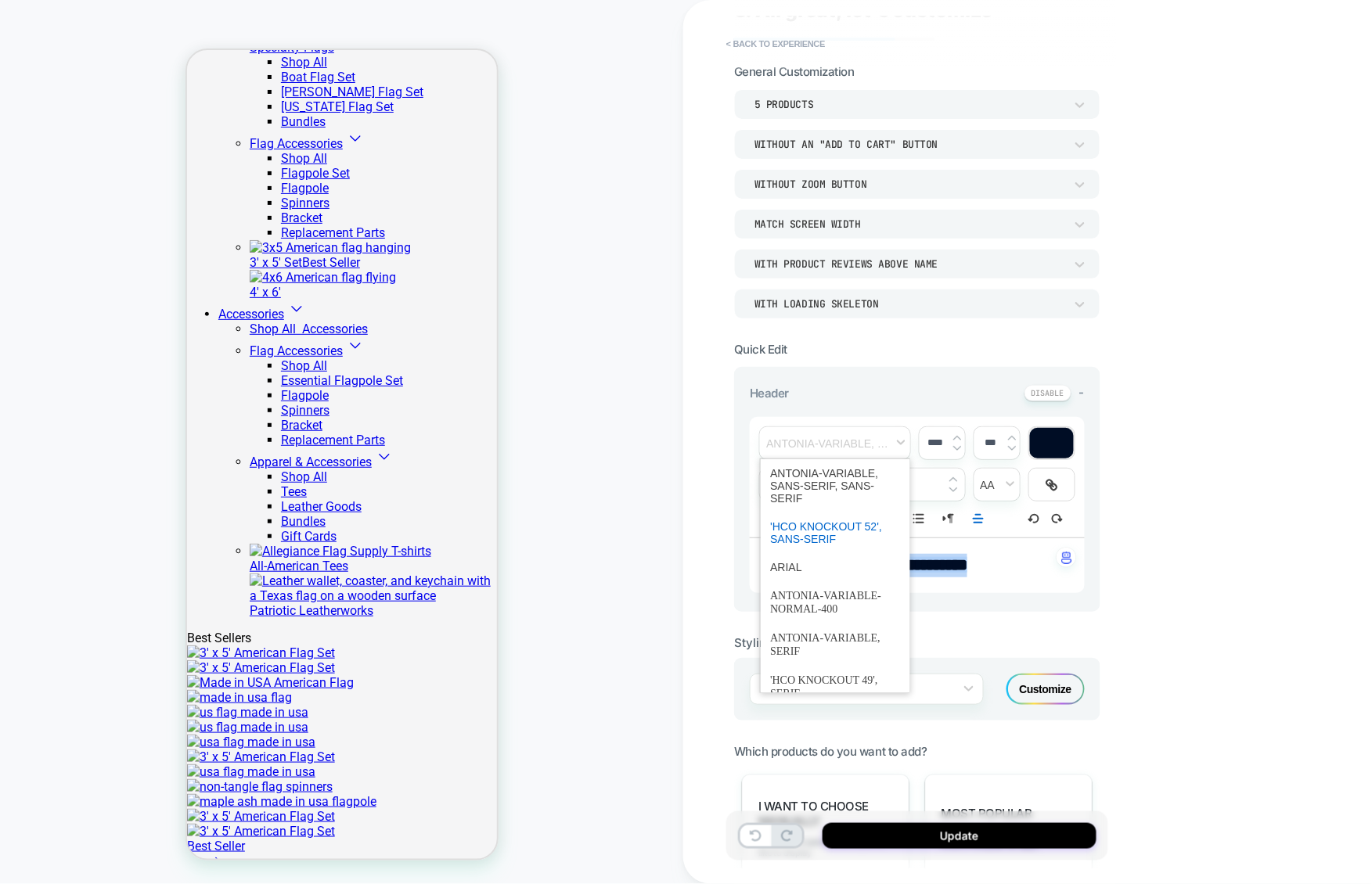 click at bounding box center (835, 533) 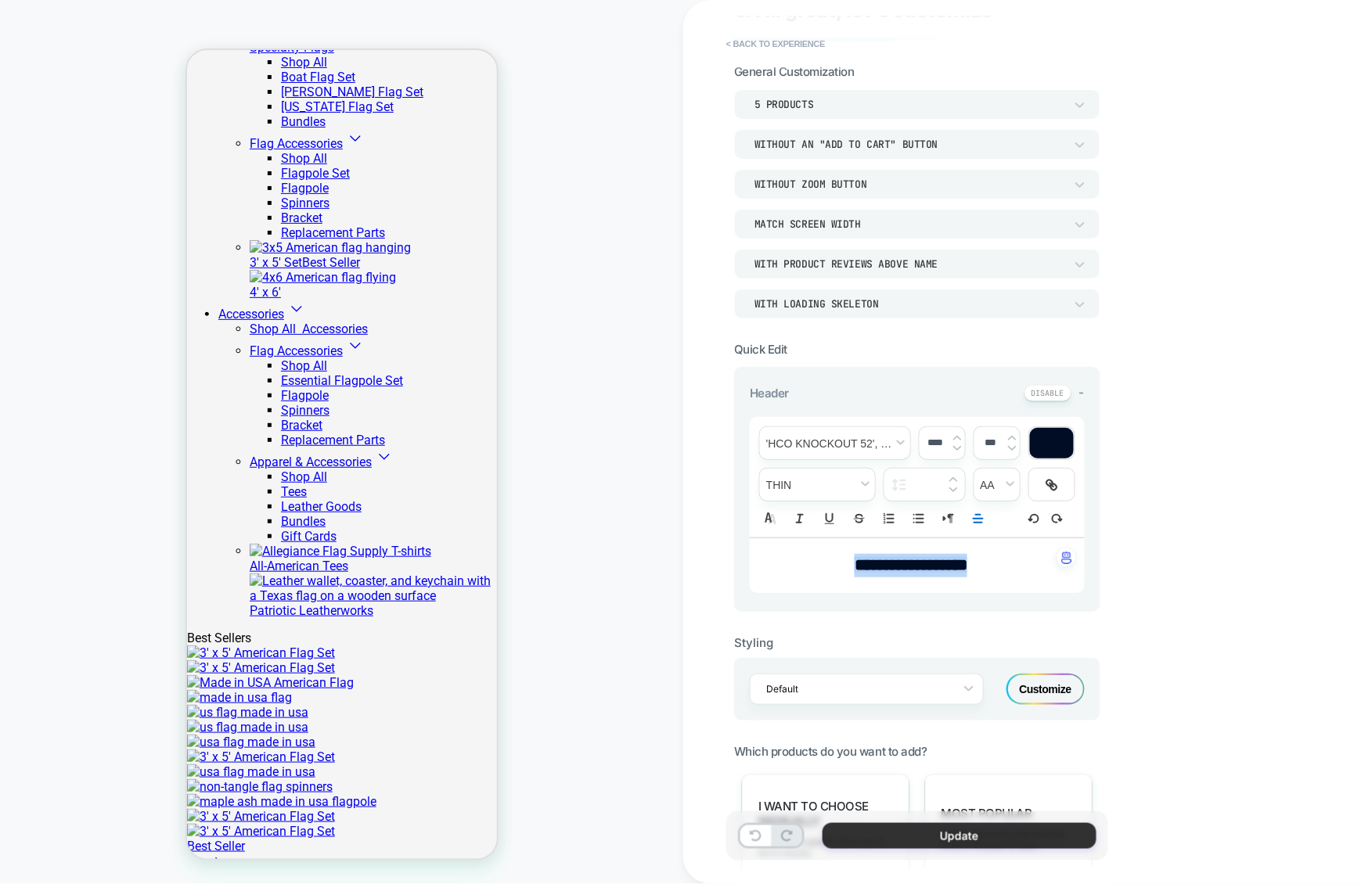 click on "Update" at bounding box center (960, 835) 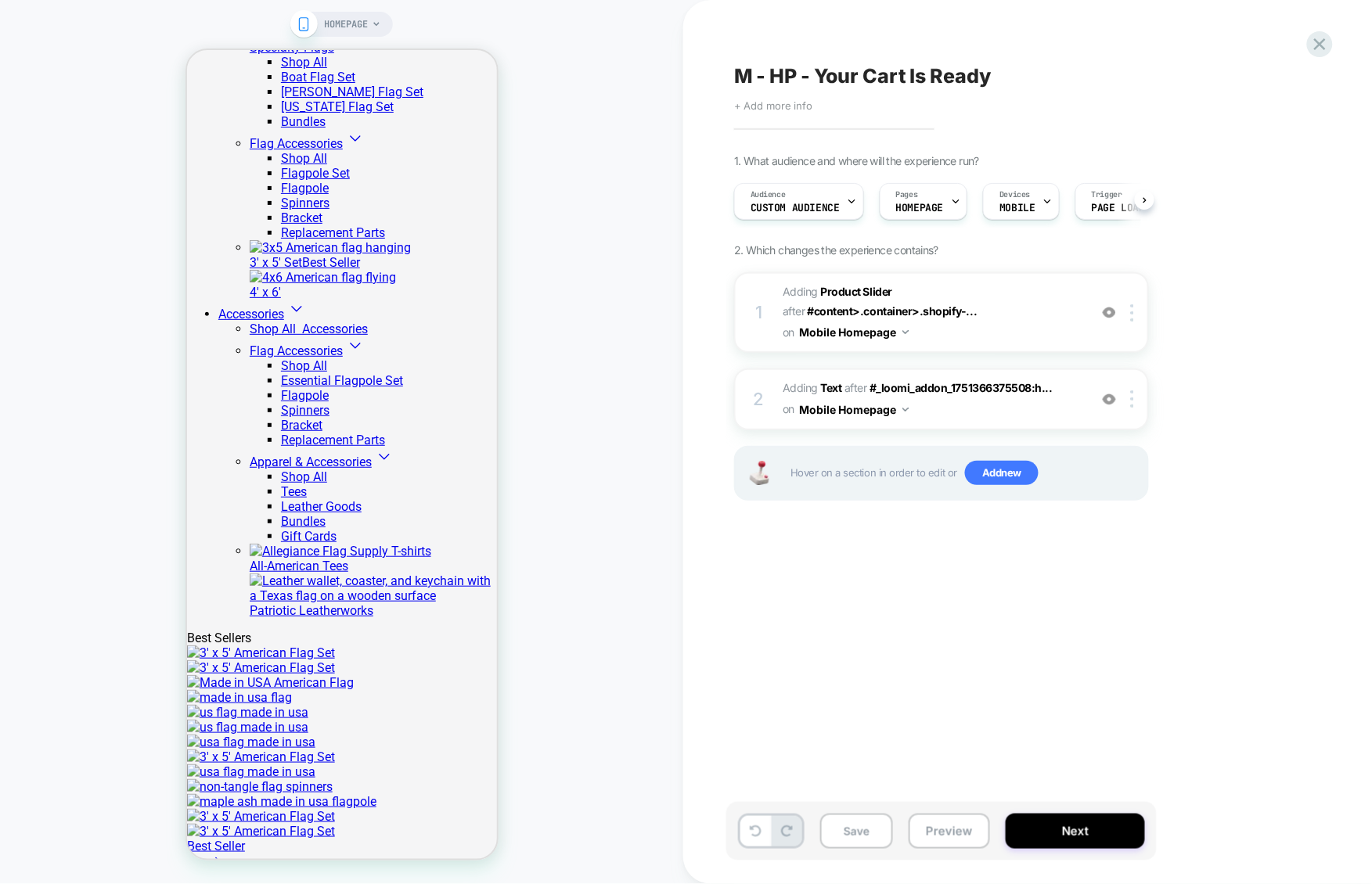 scroll, scrollTop: 0, scrollLeft: 1, axis: horizontal 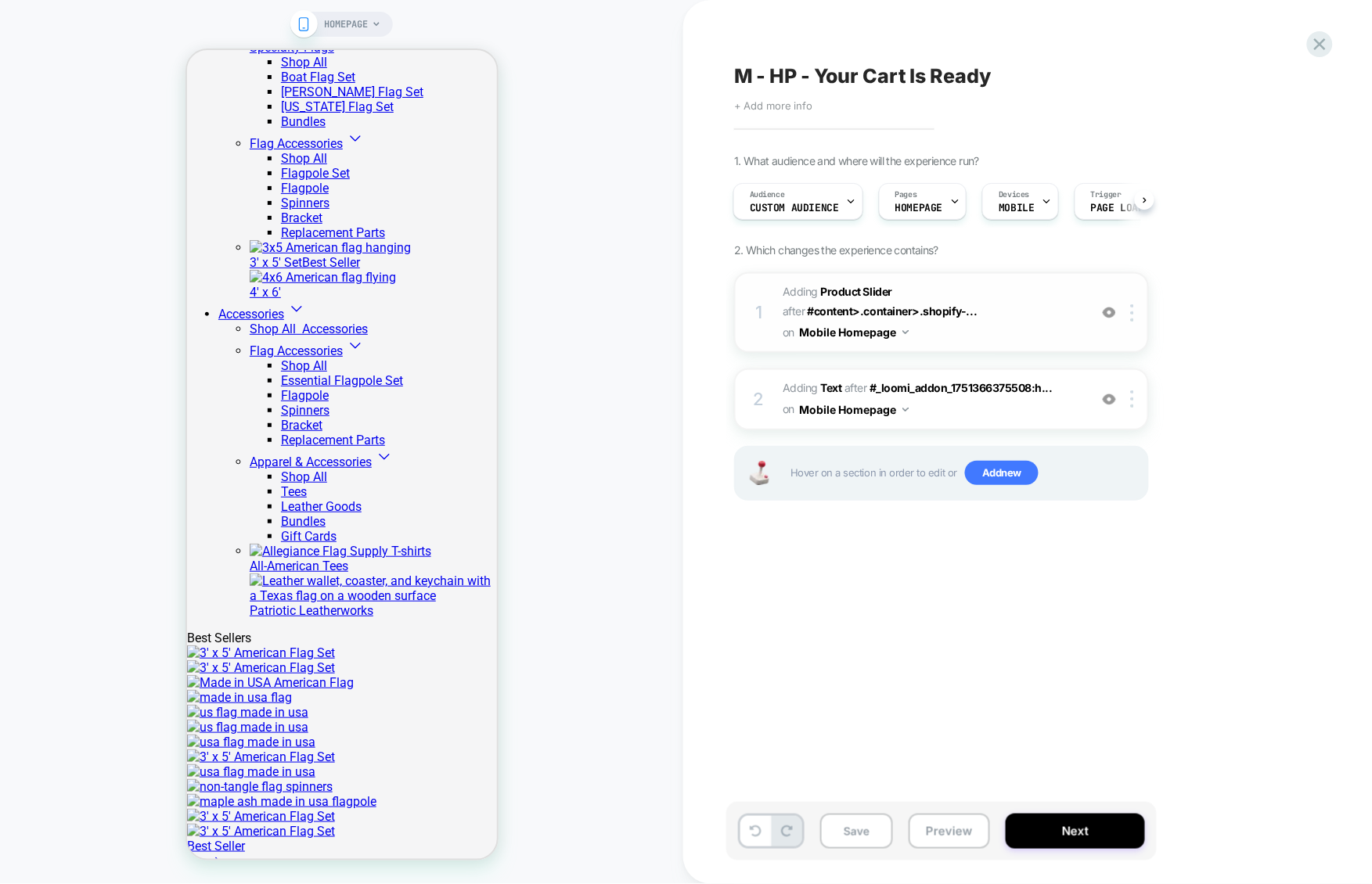 click on "#_loomi_addon_1751366375508 Adding   Product Slider   AFTER #content>.container>.shopify-... #content>.container>.shopify-section:has(.value-proposition-banner)   on Mobile Homepage" at bounding box center (931, 312) 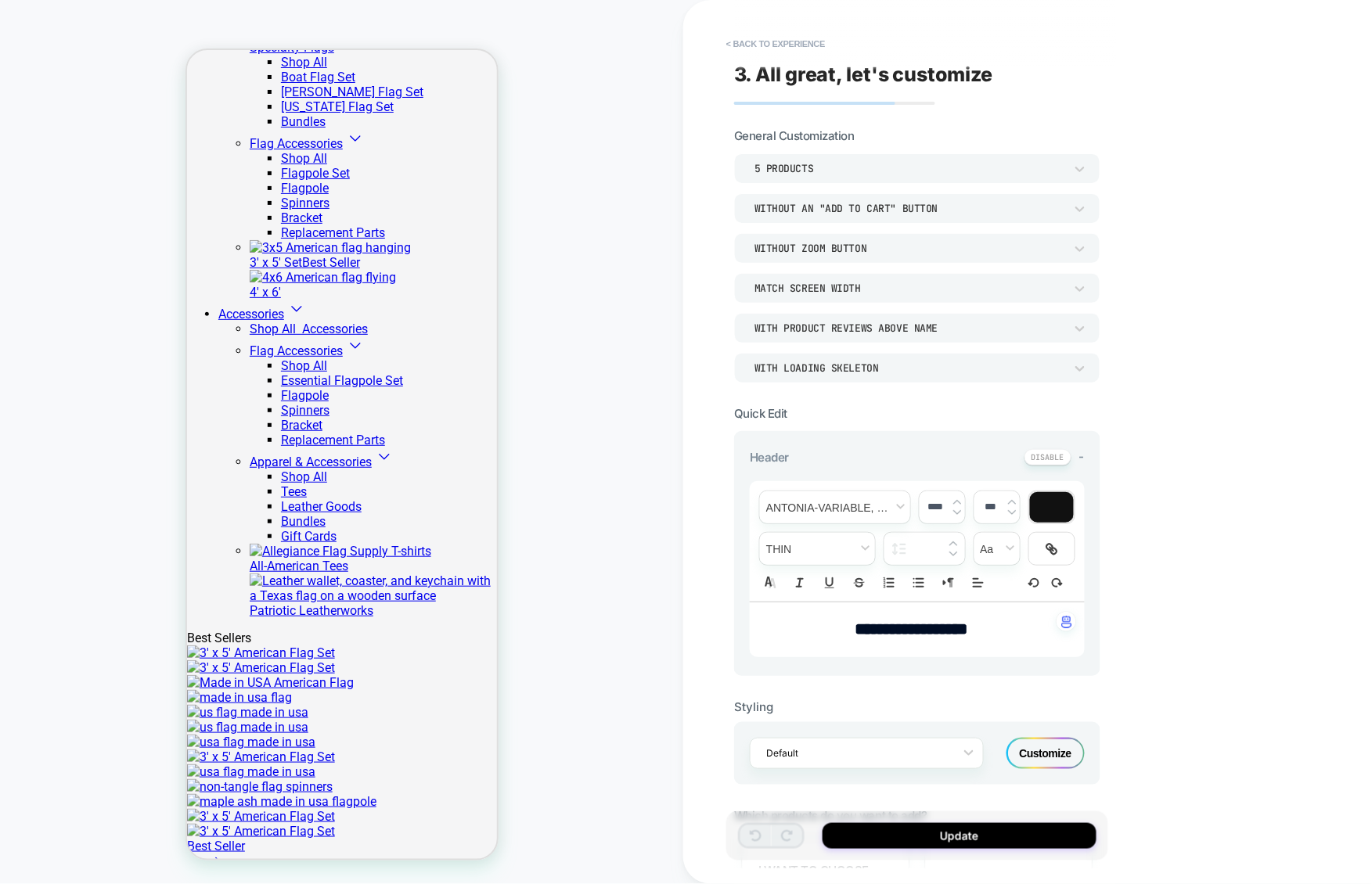 click on "**********" at bounding box center [911, 629] 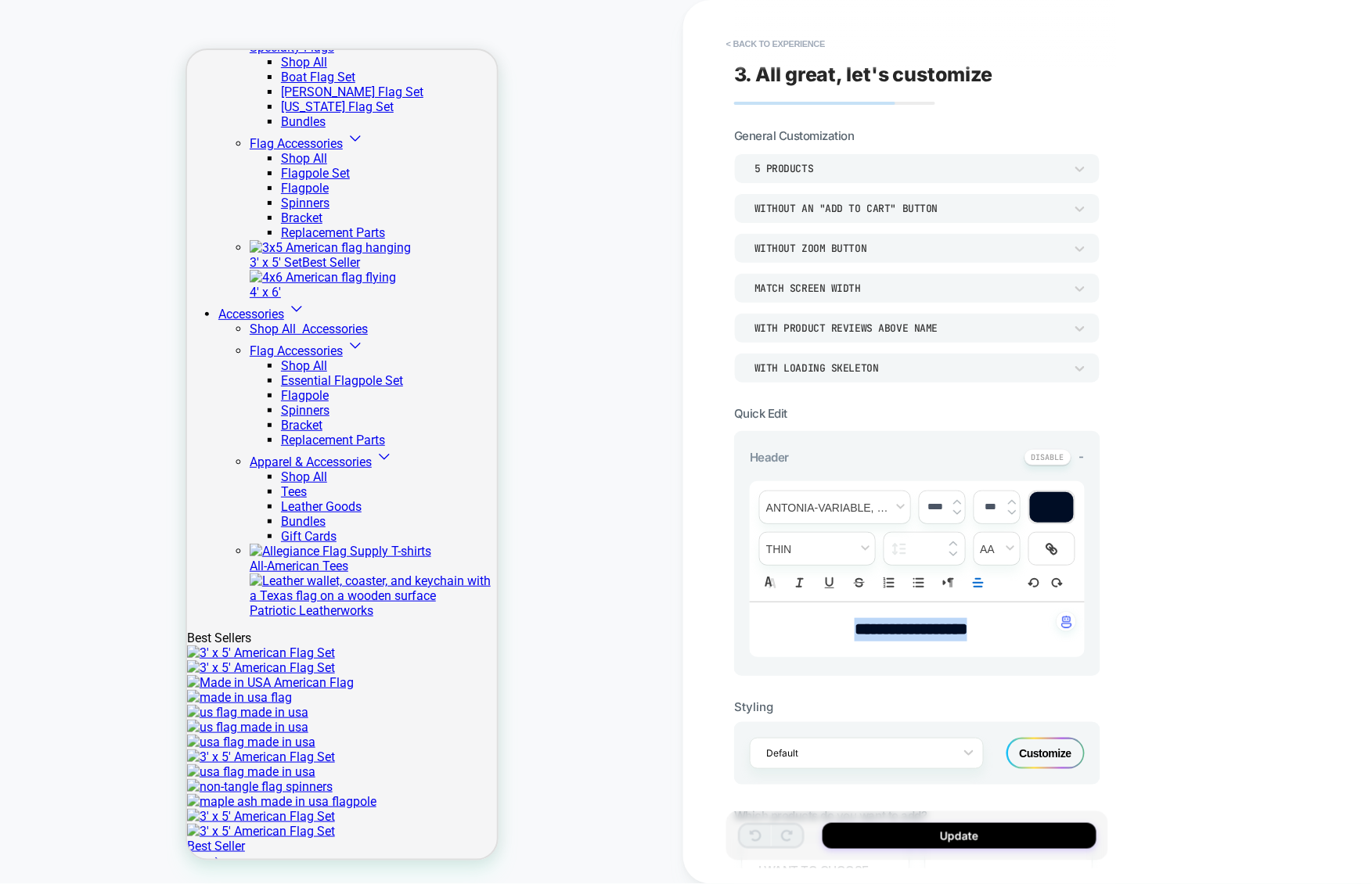 drag, startPoint x: 1005, startPoint y: 630, endPoint x: 815, endPoint y: 626, distance: 190.0421 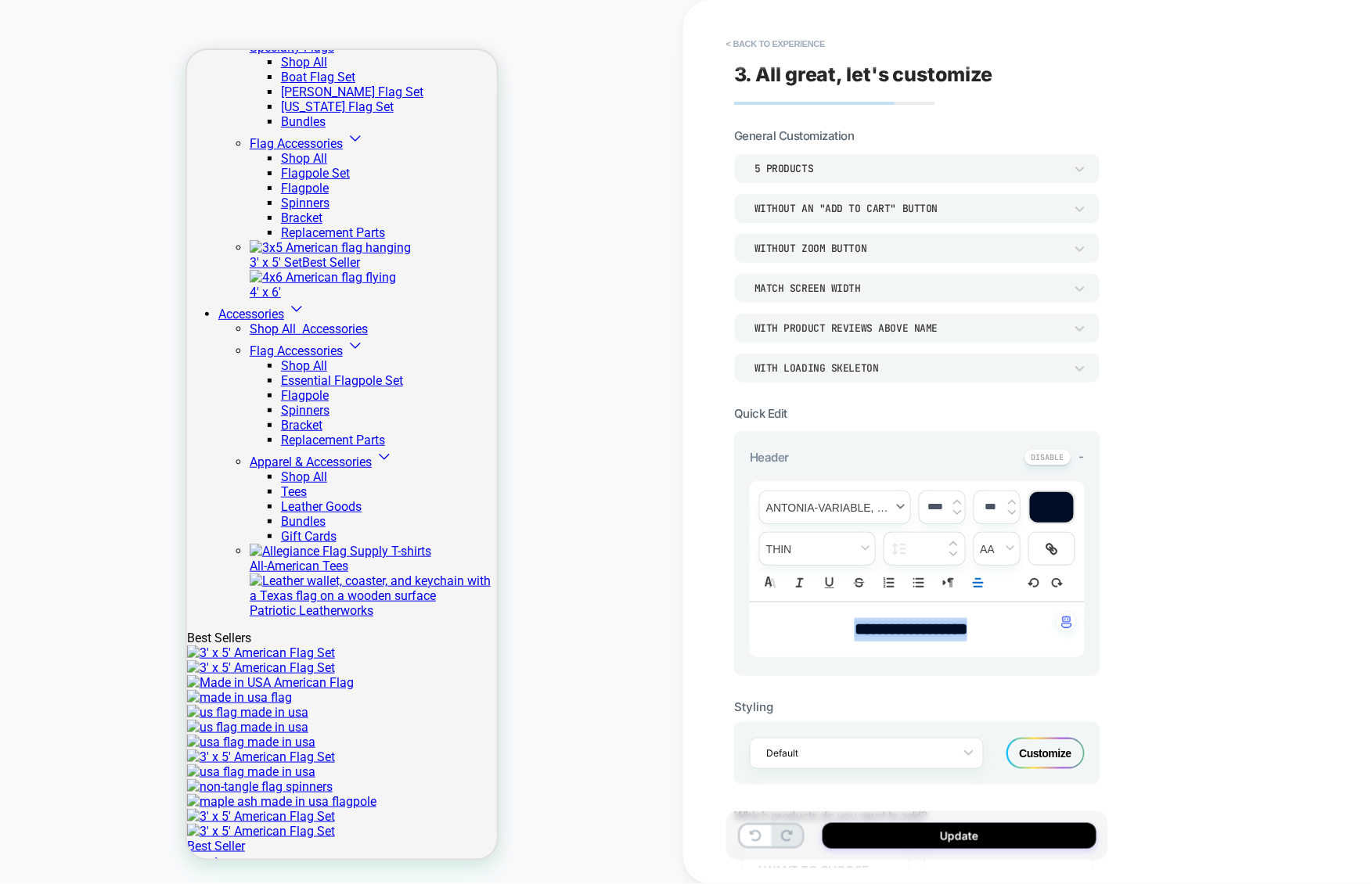 click at bounding box center [835, 507] 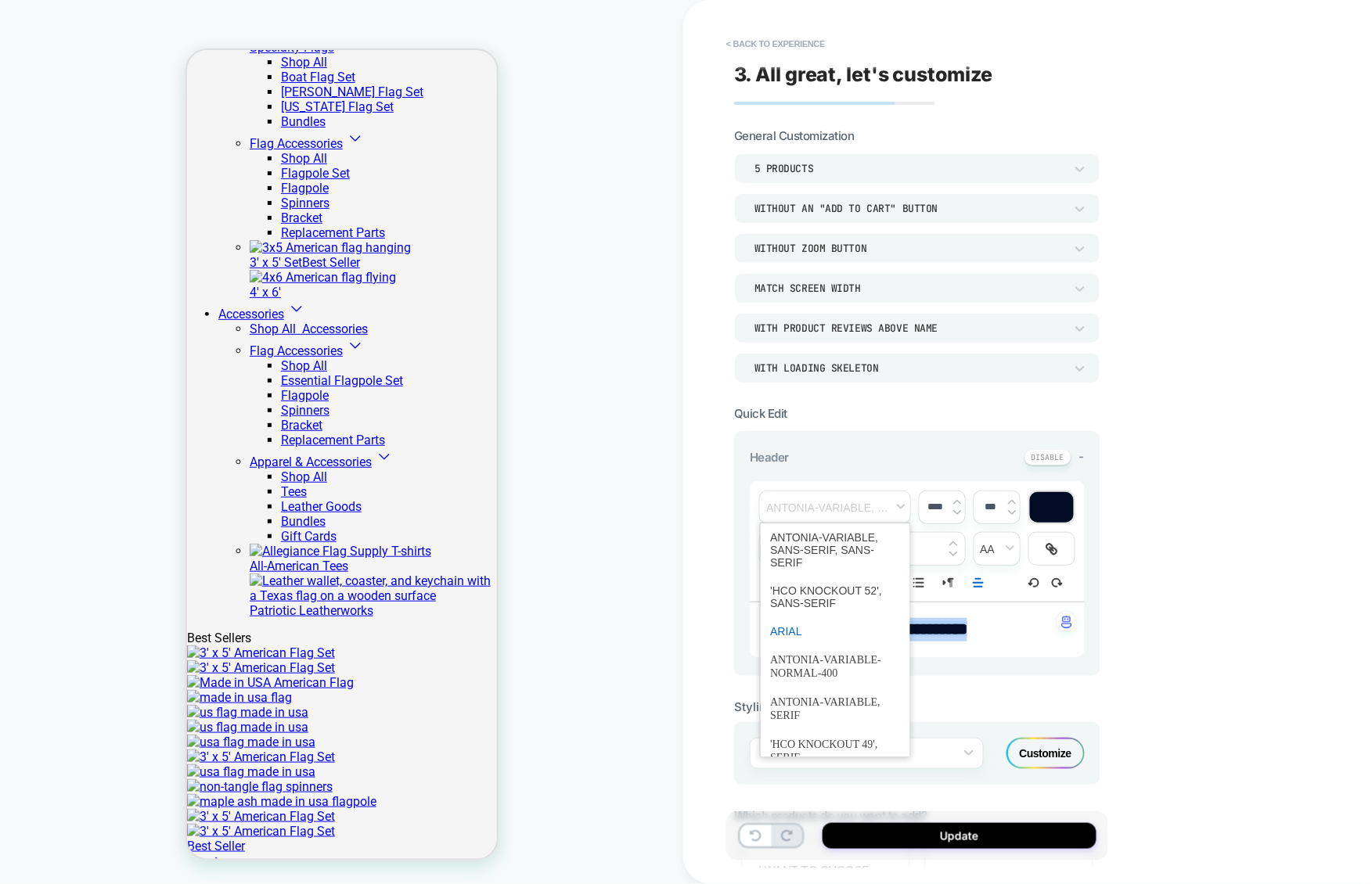 click at bounding box center [835, 631] 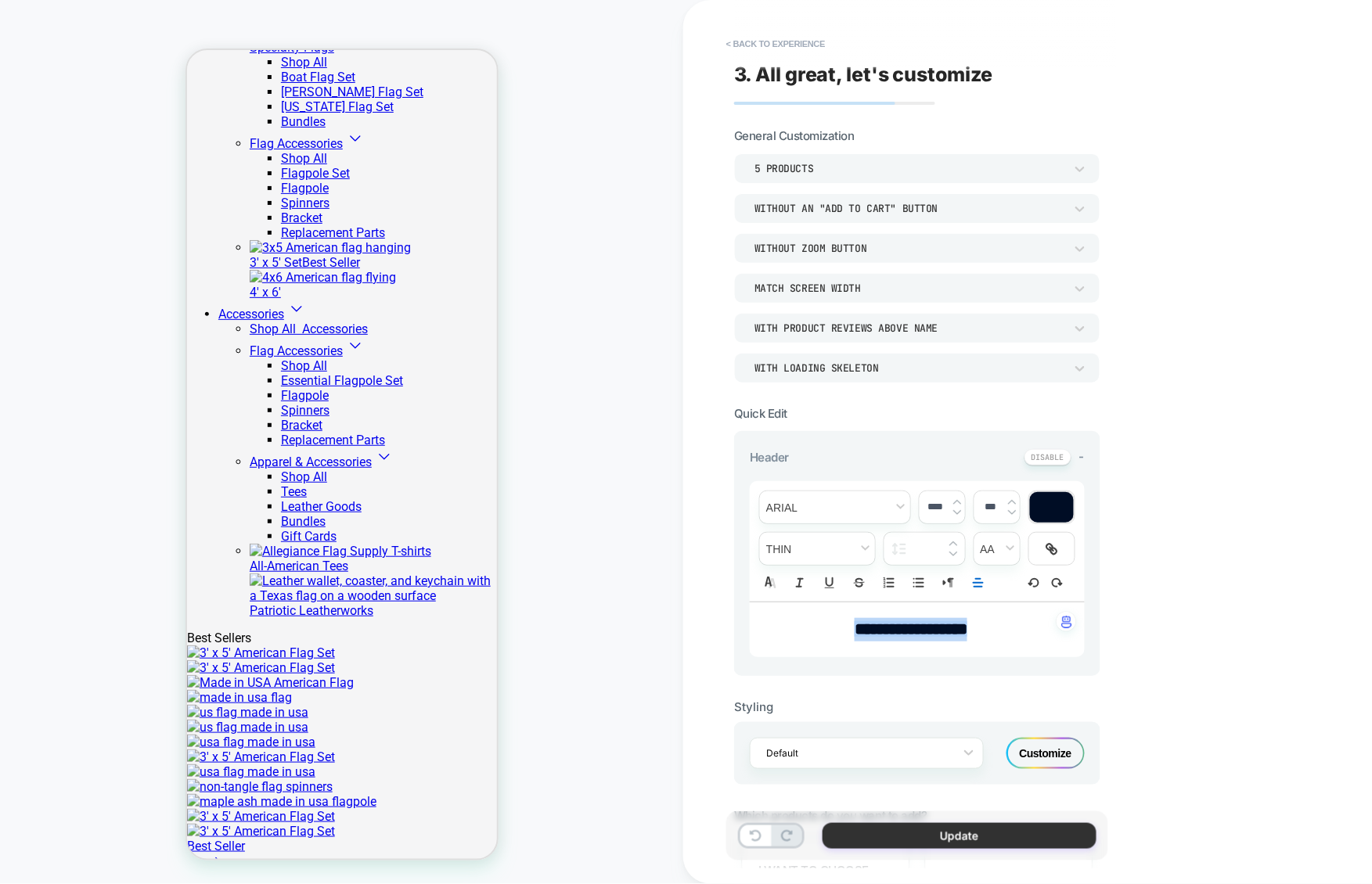 click on "Update" at bounding box center (960, 835) 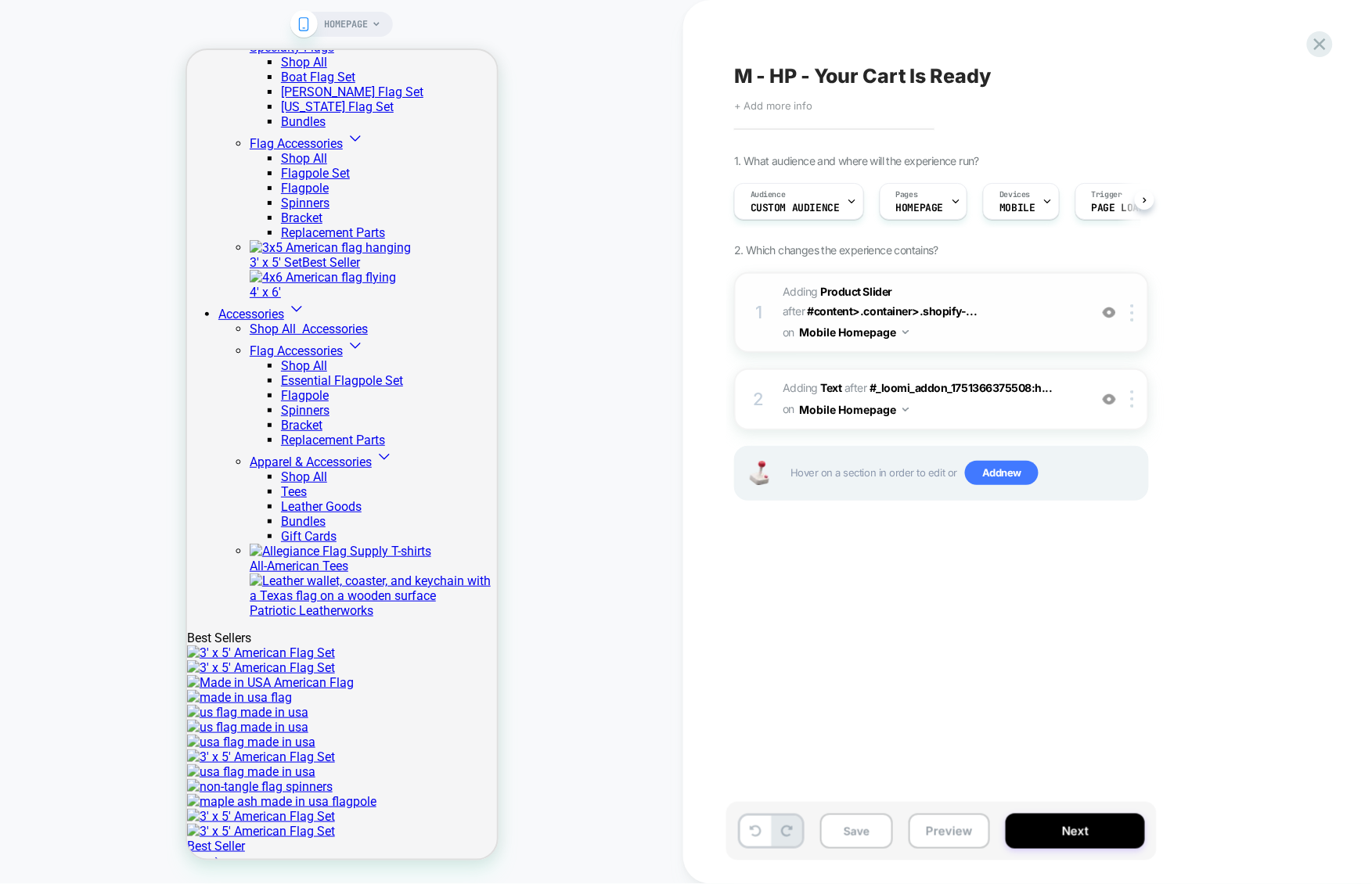 scroll, scrollTop: 0, scrollLeft: 1, axis: horizontal 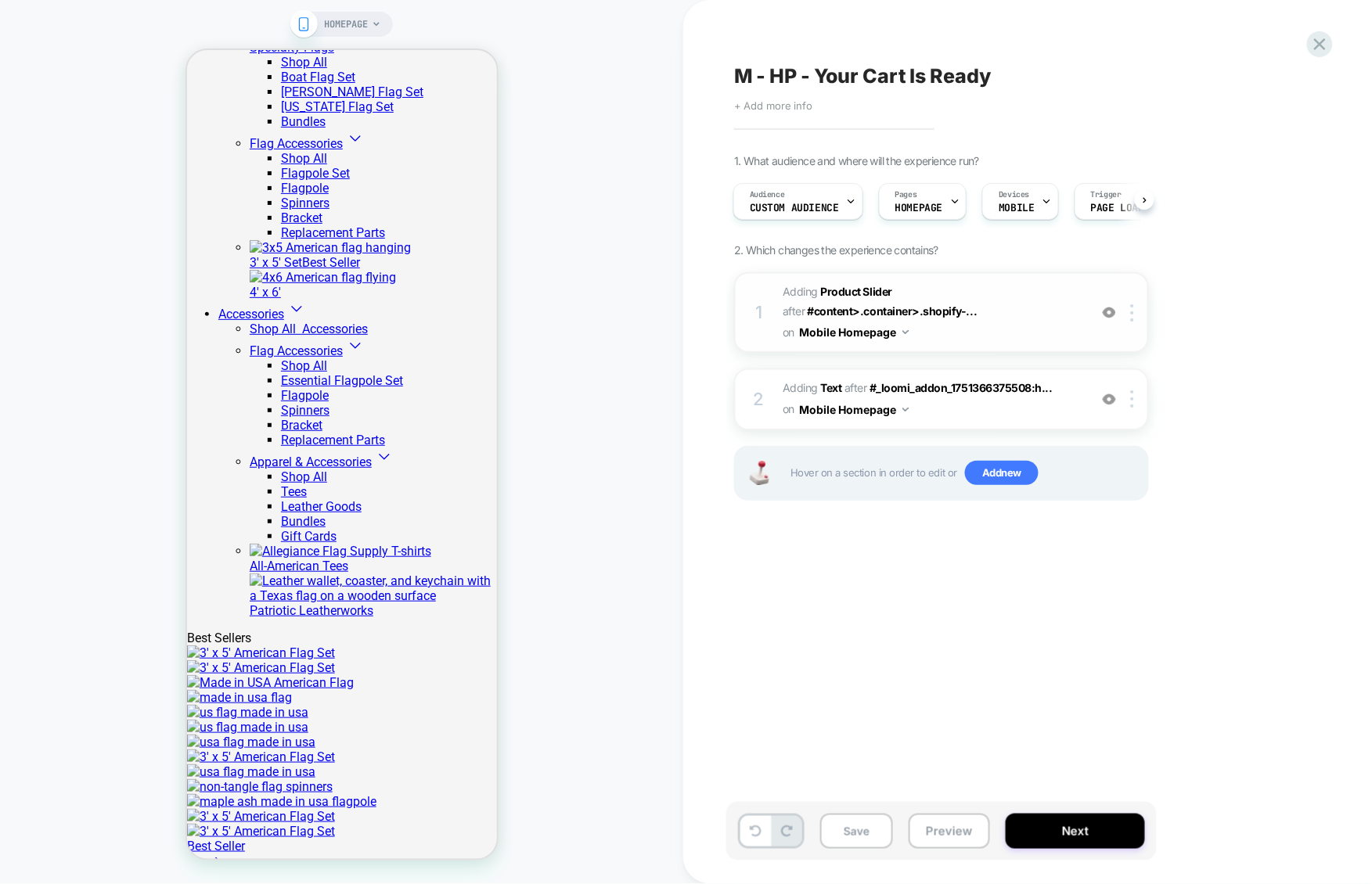 click on "#_loomi_addon_1751366375508 Adding   Product Slider   AFTER #content>.container>.shopify-... #content>.container>.shopify-section:has(.value-proposition-banner)   on Mobile Homepage" at bounding box center [931, 312] 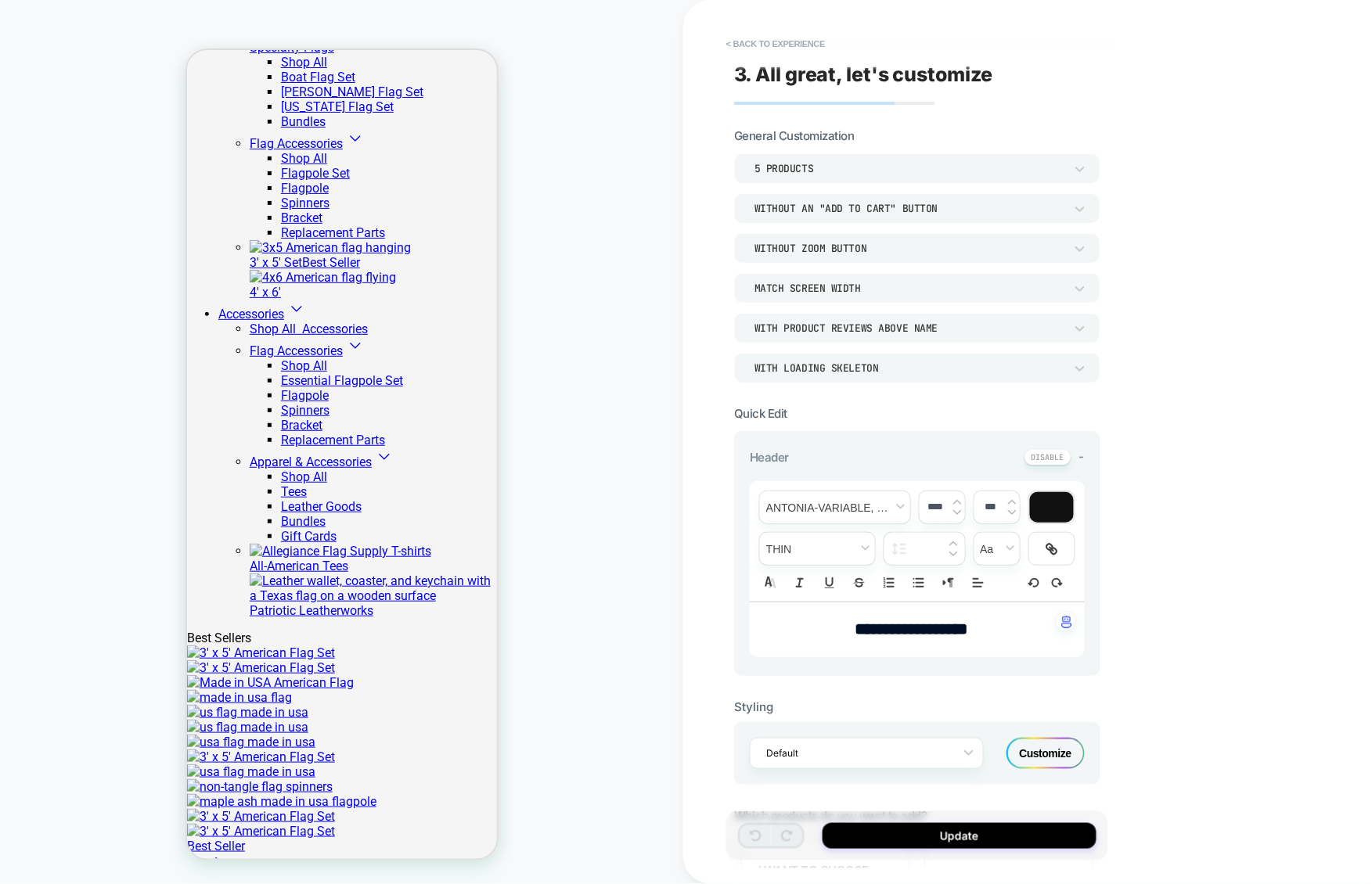 click on "**********" at bounding box center [911, 629] 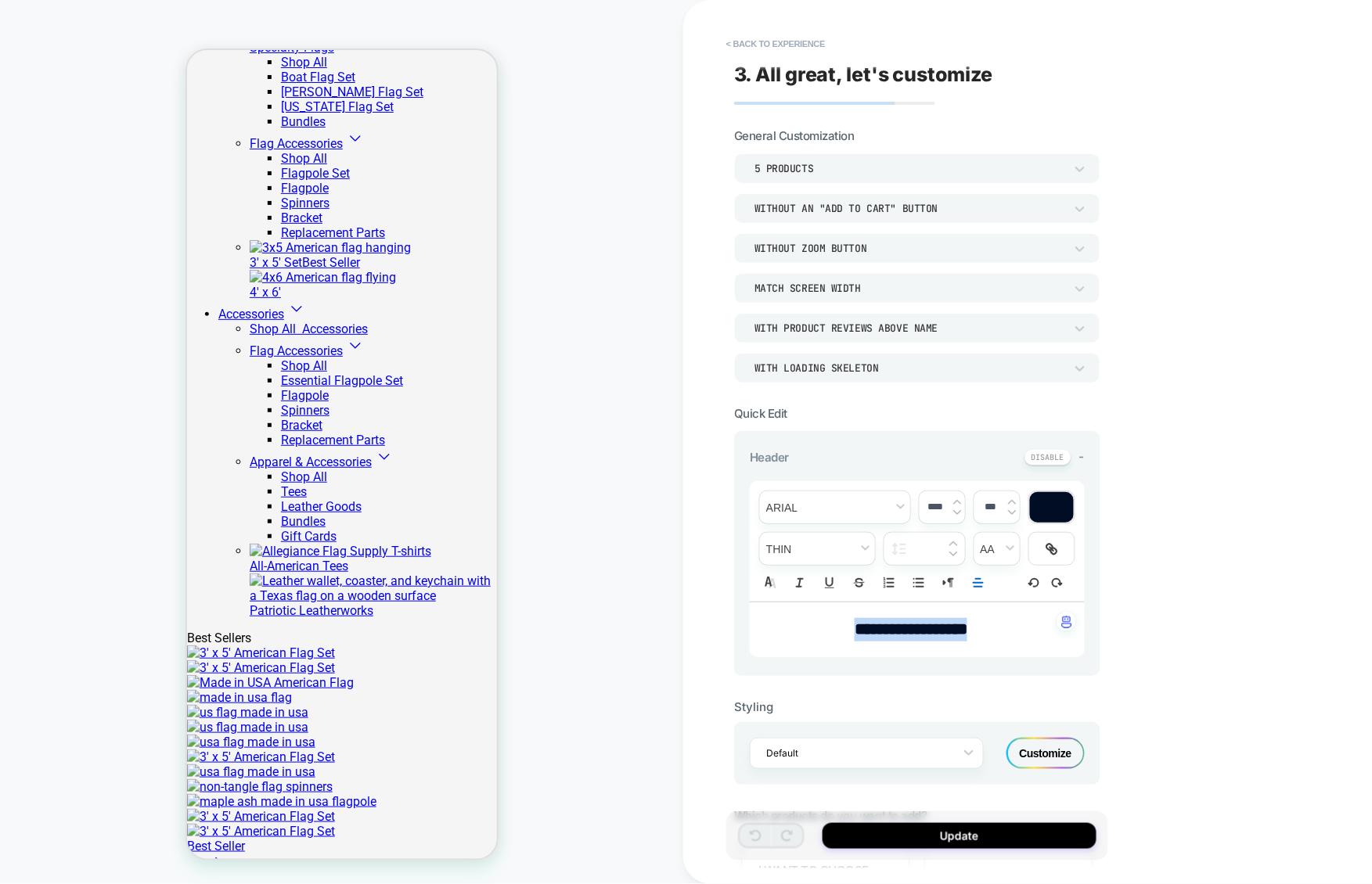 drag, startPoint x: 1001, startPoint y: 632, endPoint x: 782, endPoint y: 625, distance: 219.1118 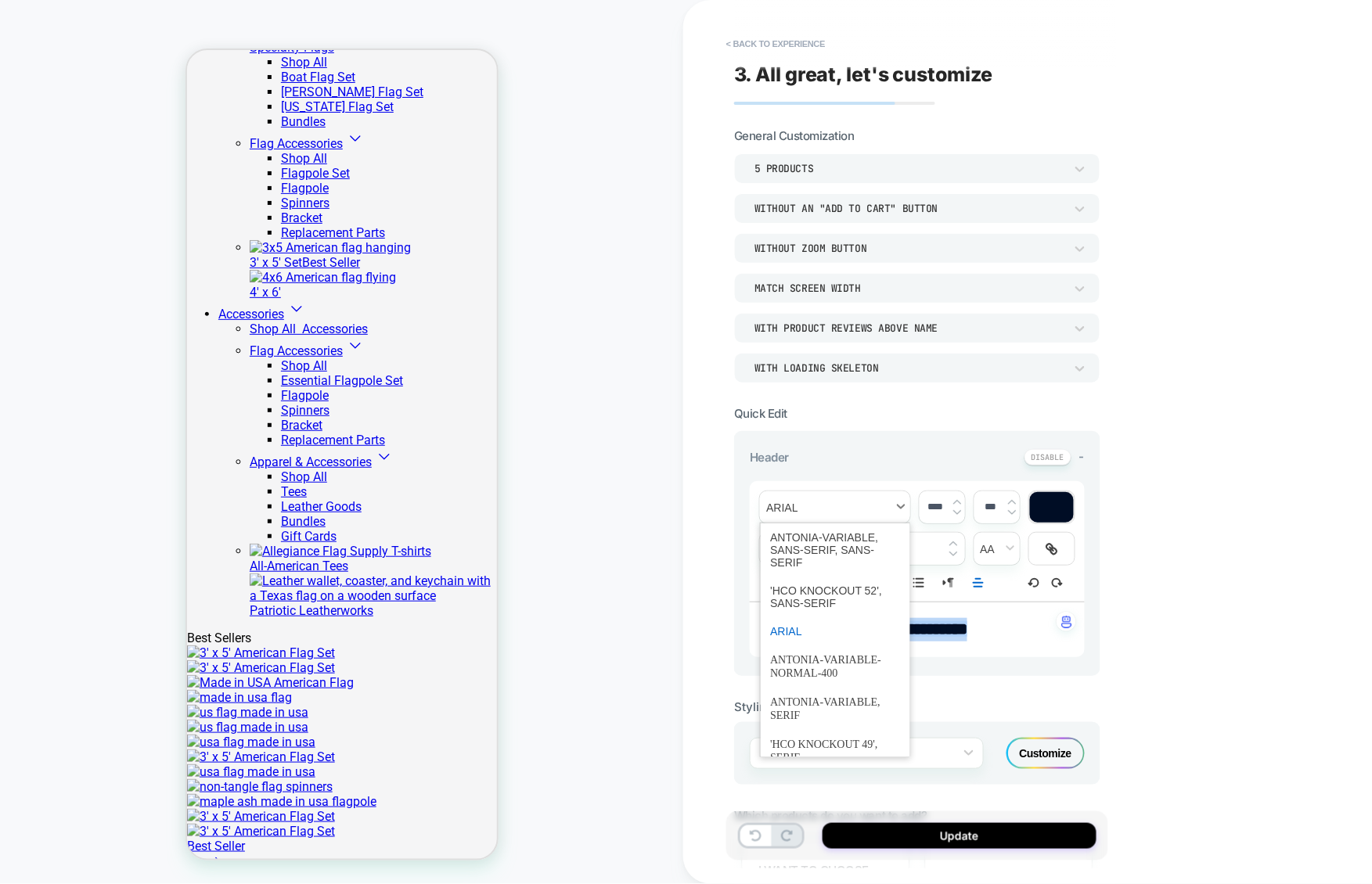 click at bounding box center [835, 507] 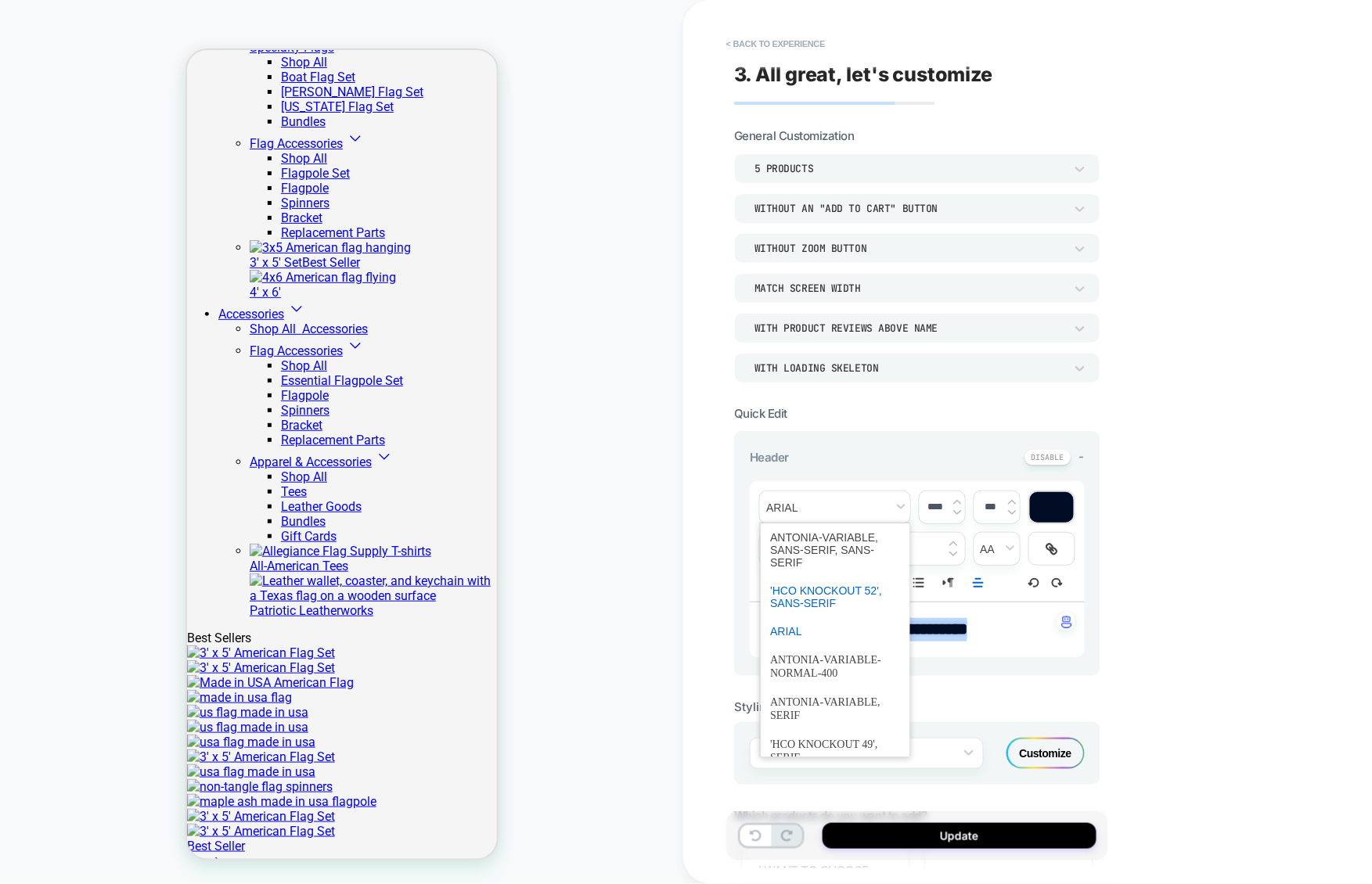 click at bounding box center (835, 597) 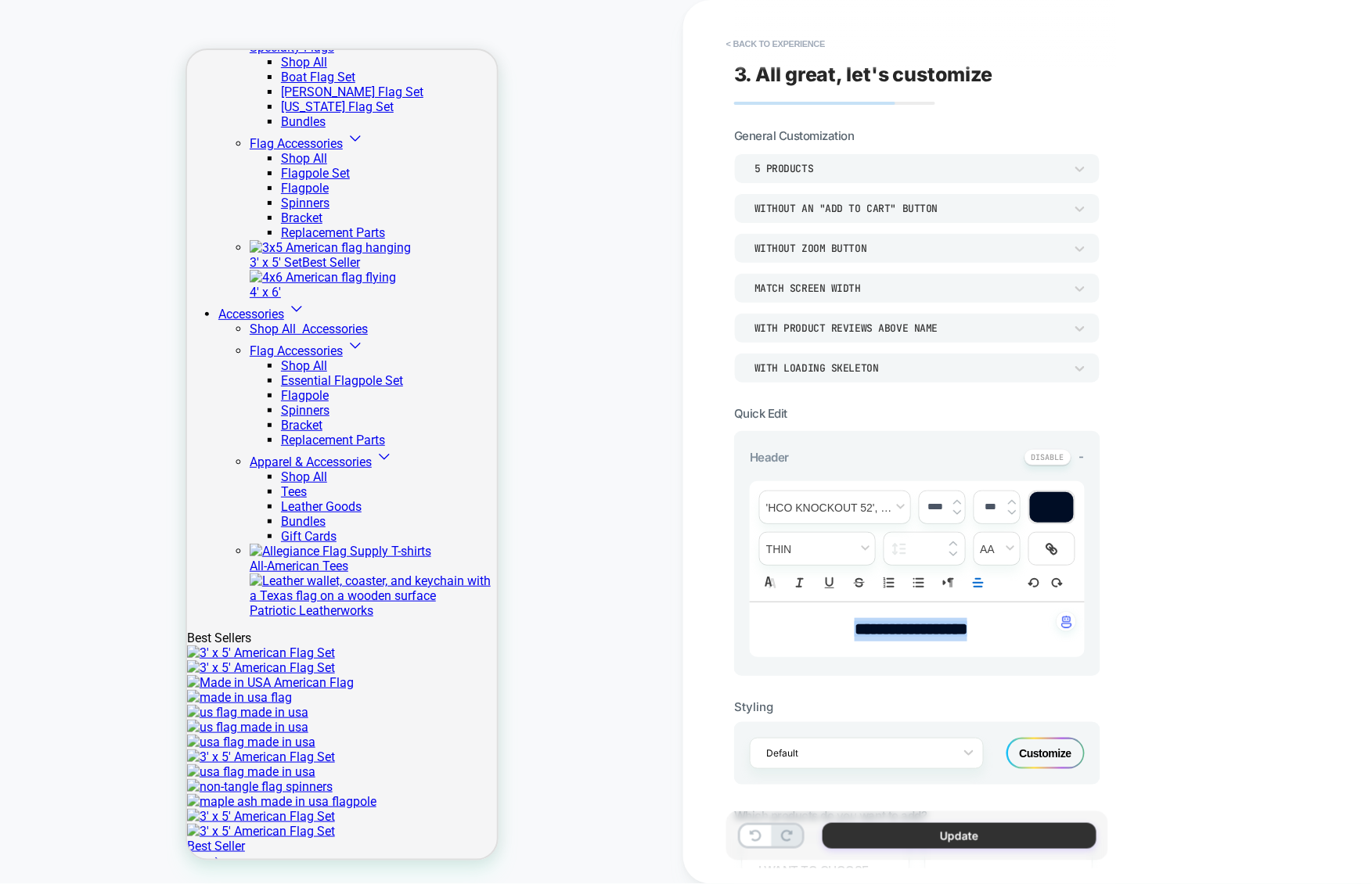 click on "Update" at bounding box center (960, 835) 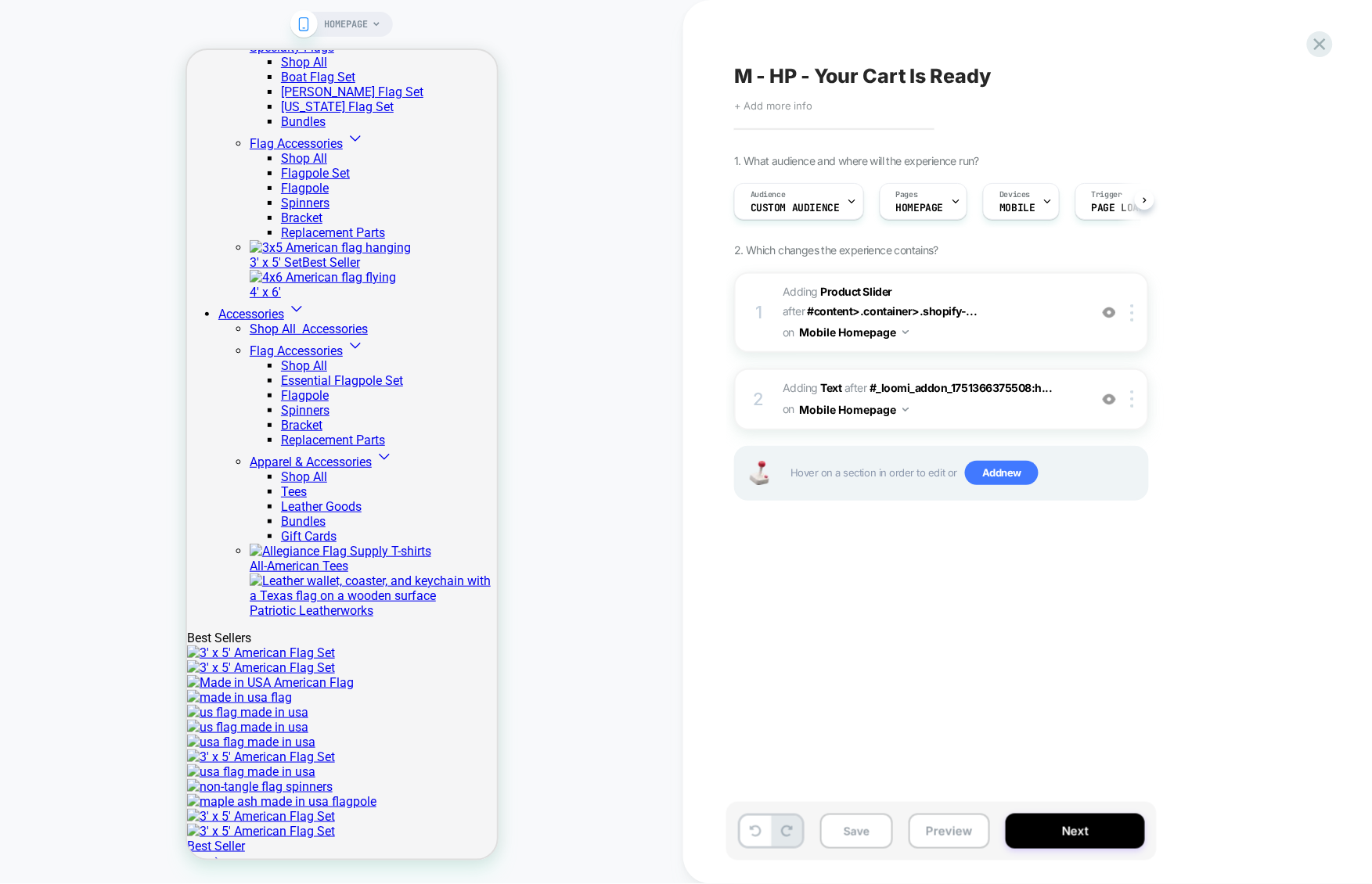 scroll, scrollTop: 0, scrollLeft: 1, axis: horizontal 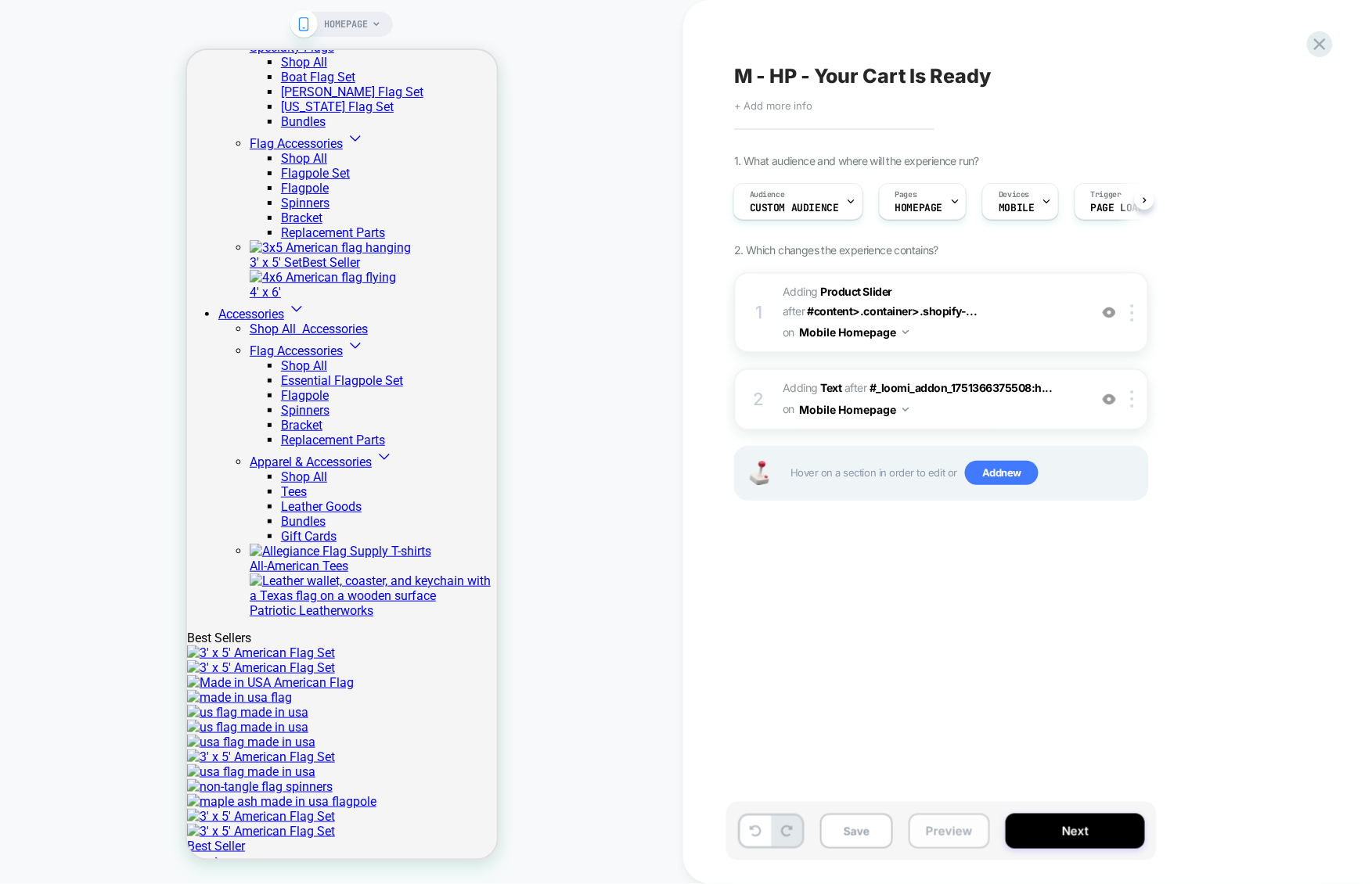 click on "Preview" at bounding box center [949, 831] 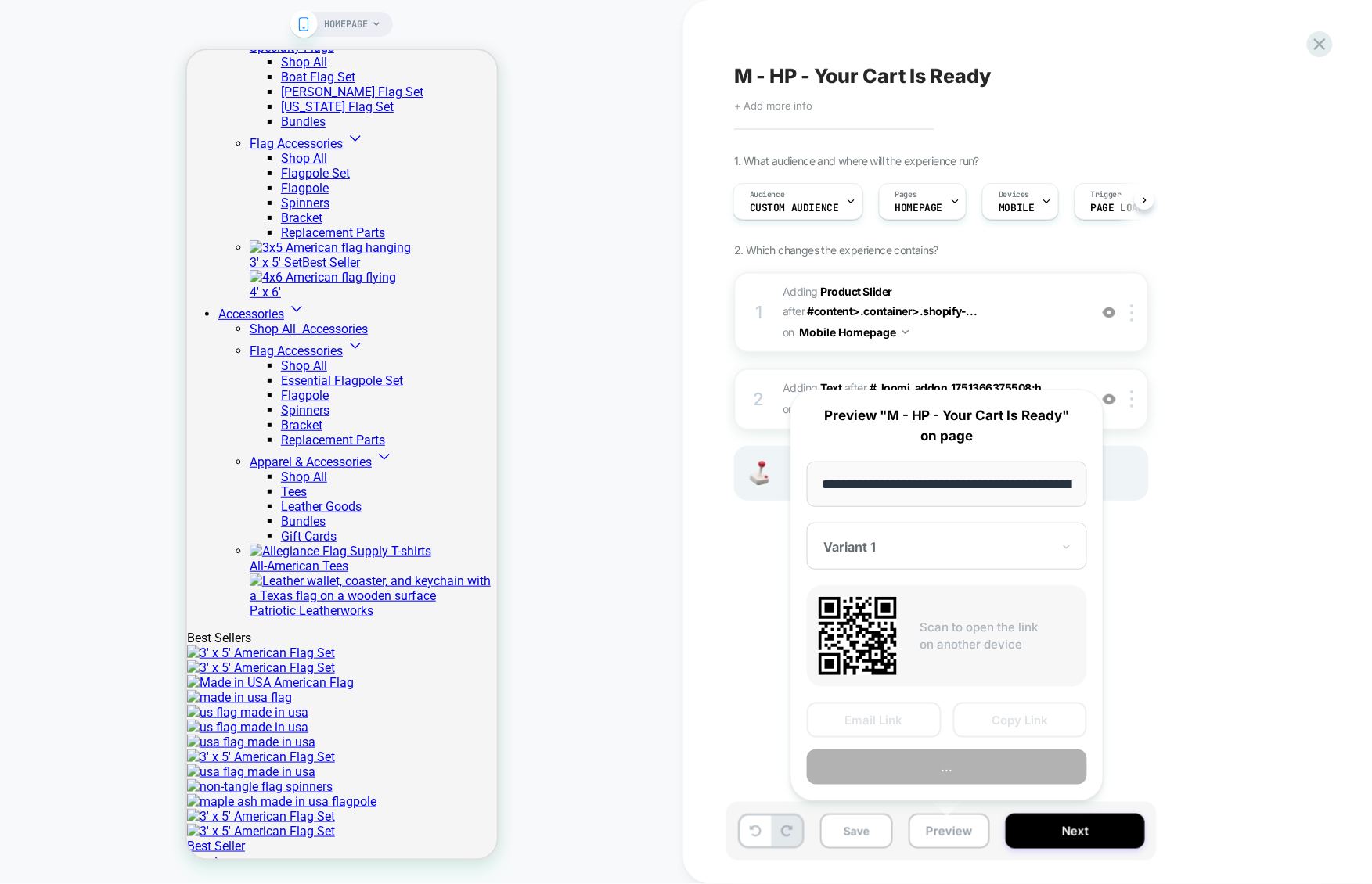 scroll, scrollTop: 0, scrollLeft: 88, axis: horizontal 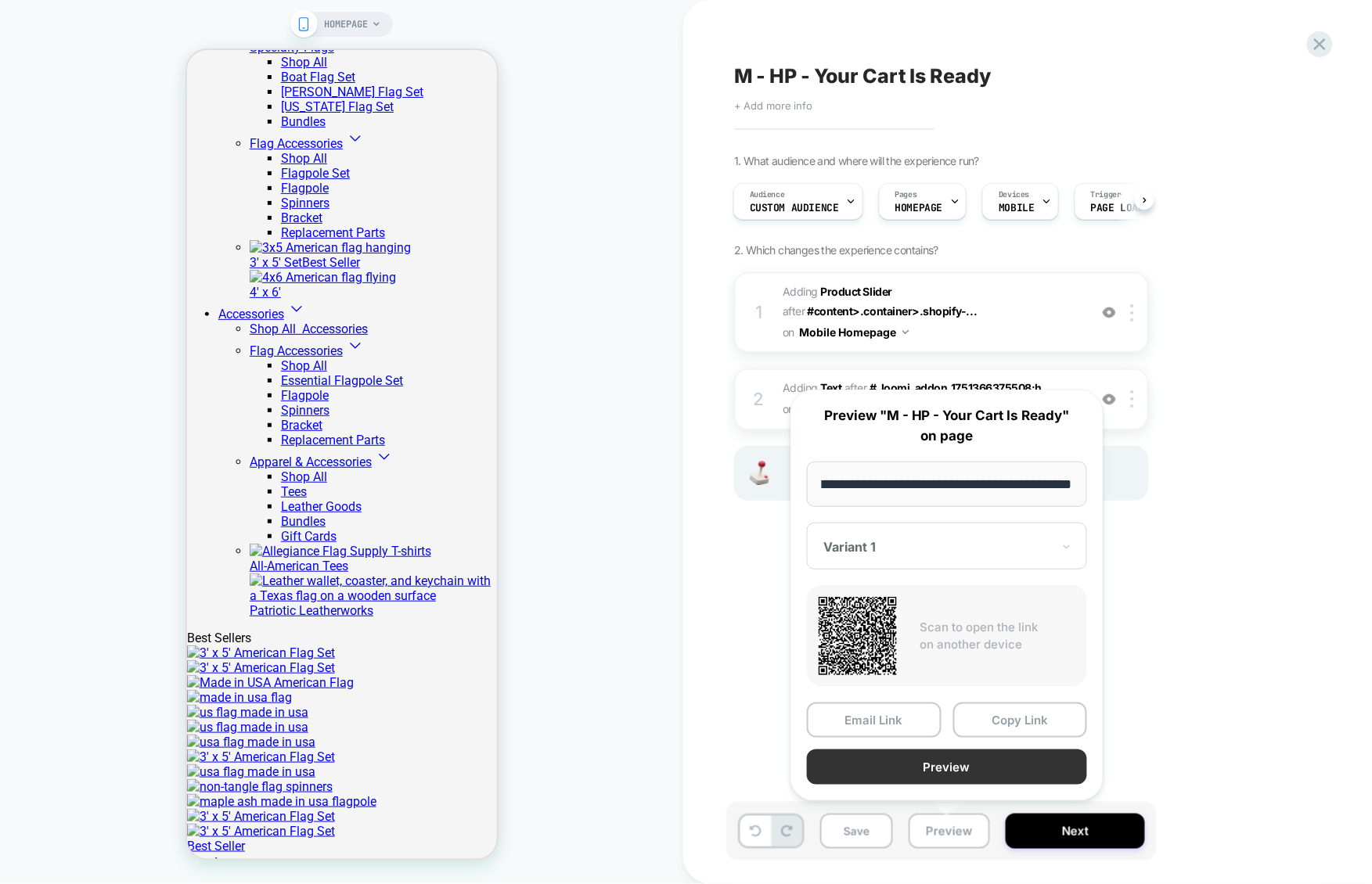 click on "Preview" at bounding box center (947, 767) 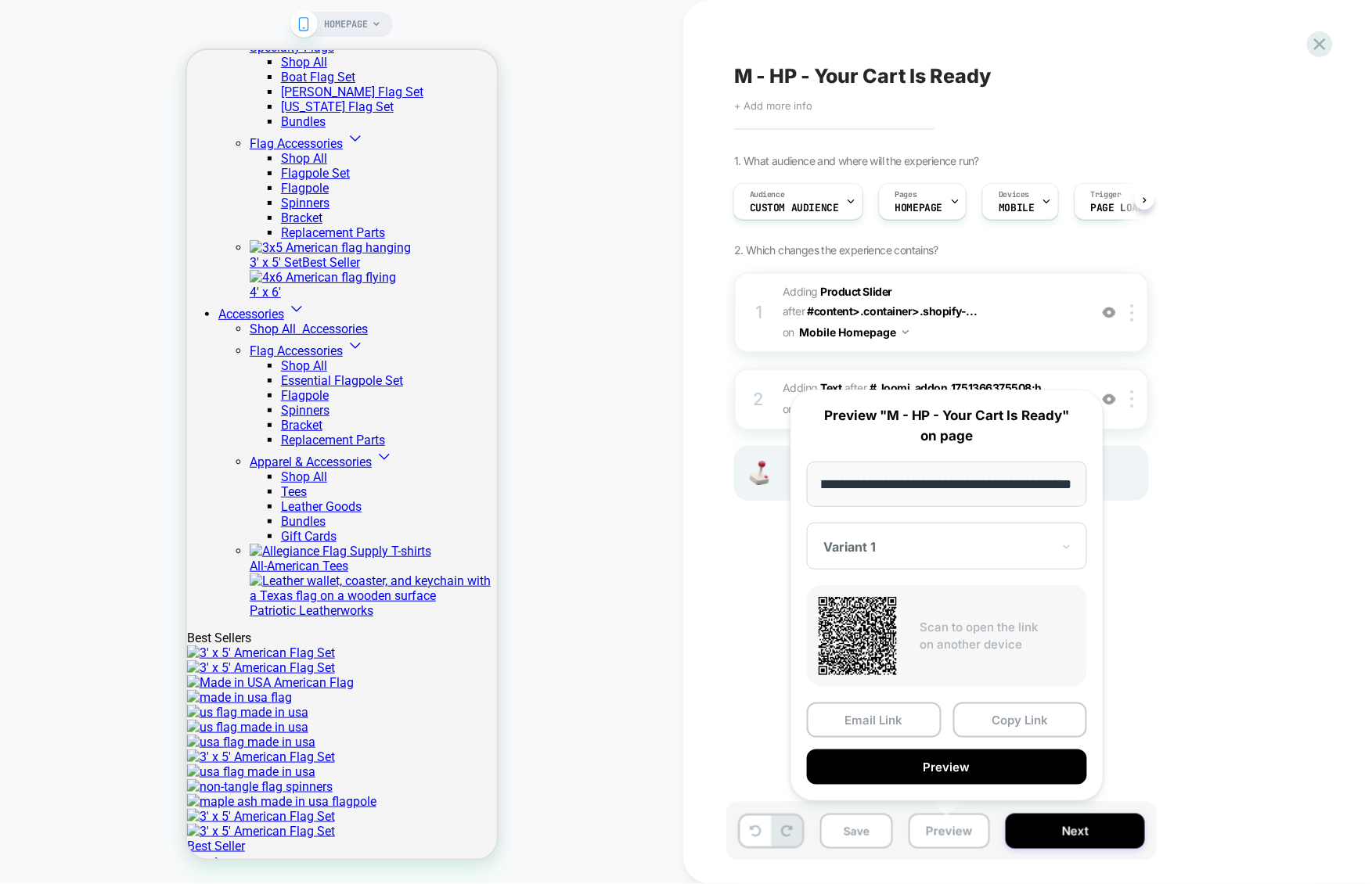 scroll, scrollTop: 0, scrollLeft: 0, axis: both 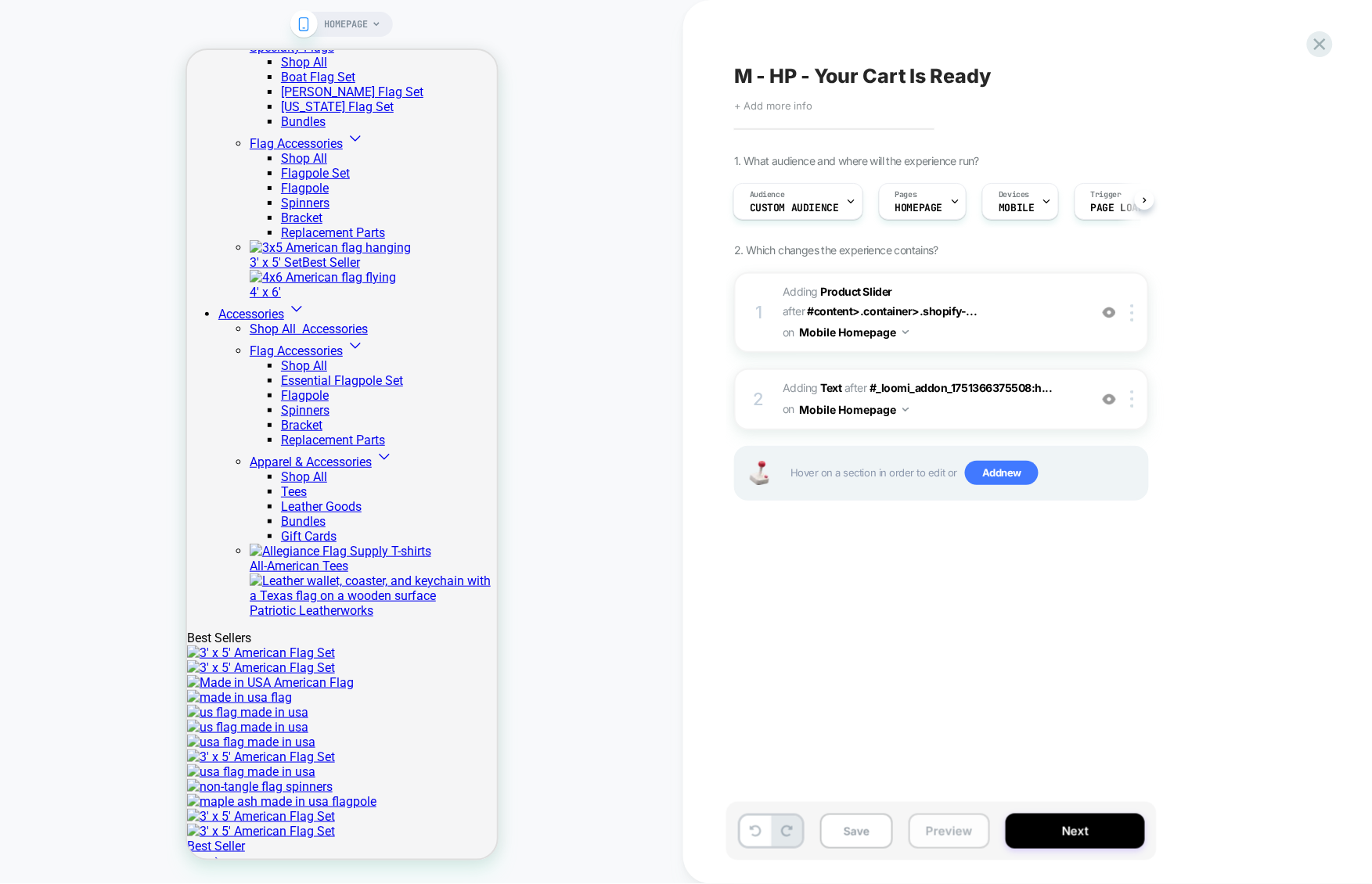 click on "Preview" at bounding box center (949, 831) 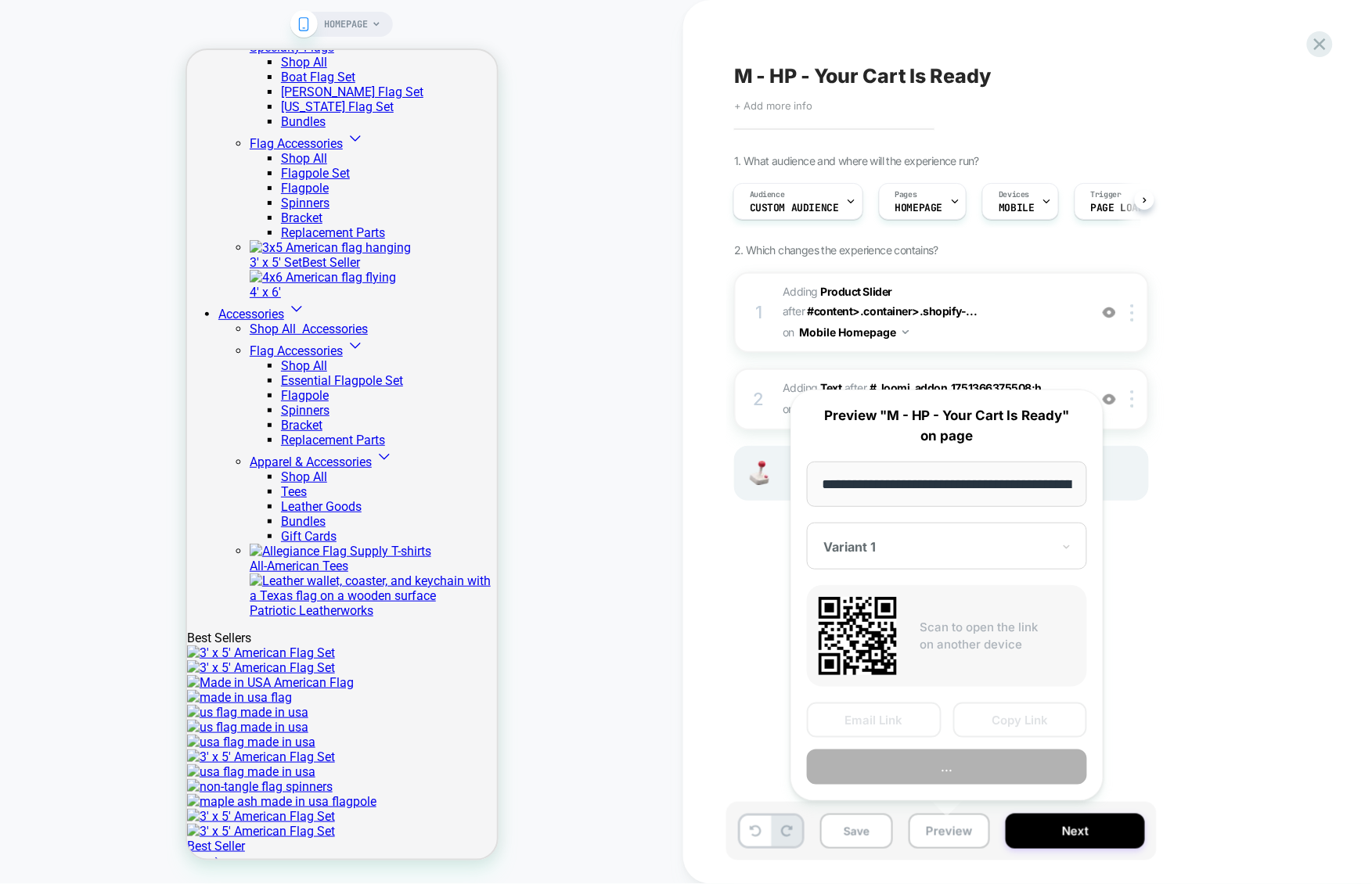 scroll, scrollTop: 0, scrollLeft: 88, axis: horizontal 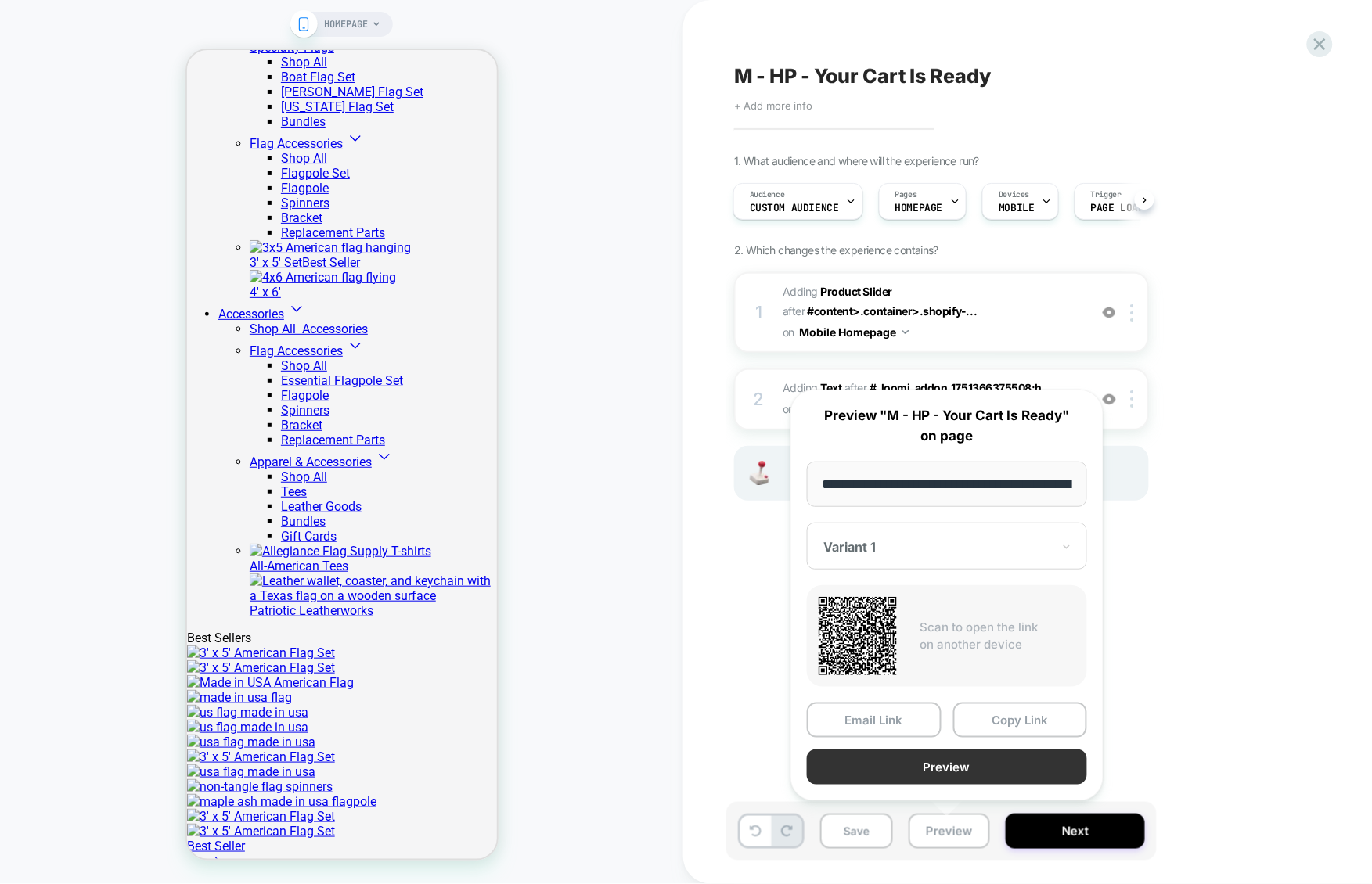 click on "Preview" at bounding box center [947, 767] 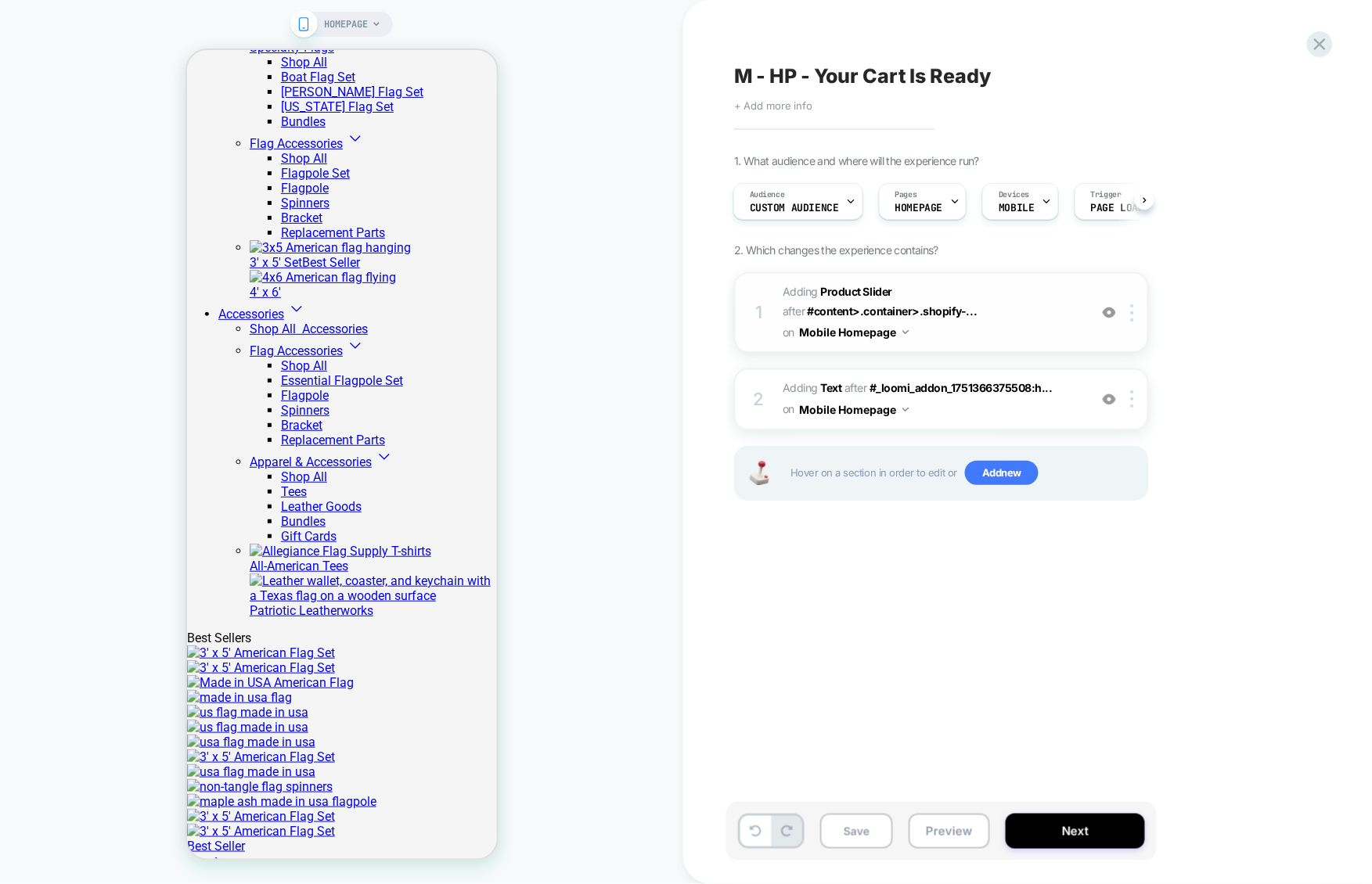 click on "#_loomi_addon_1751366375508 Adding   Product Slider   AFTER #content>.container>.shopify-... #content>.container>.shopify-section:has(.value-proposition-banner)   on Mobile Homepage" at bounding box center (931, 312) 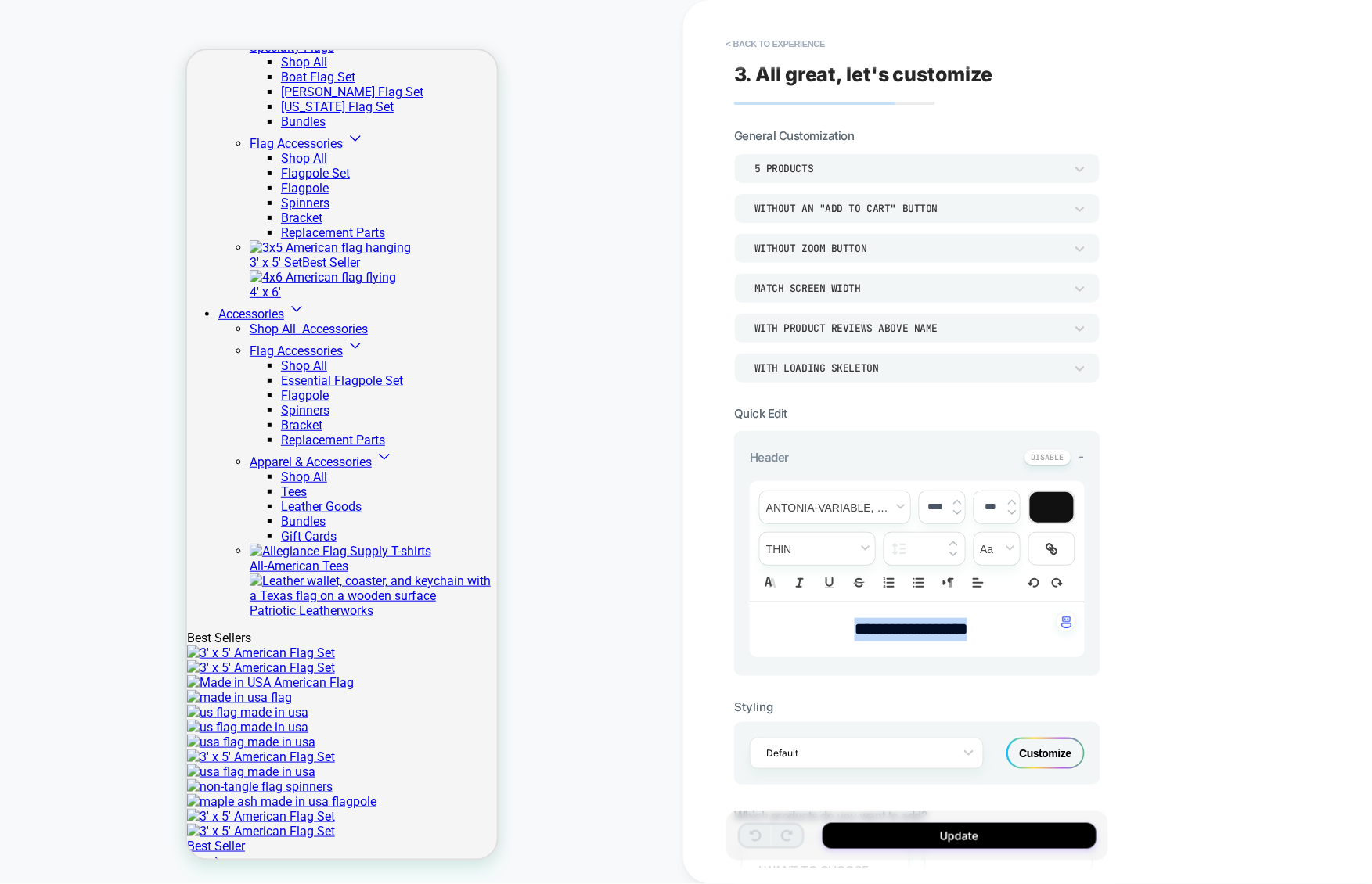 drag, startPoint x: 1008, startPoint y: 628, endPoint x: 783, endPoint y: 627, distance: 225.00222 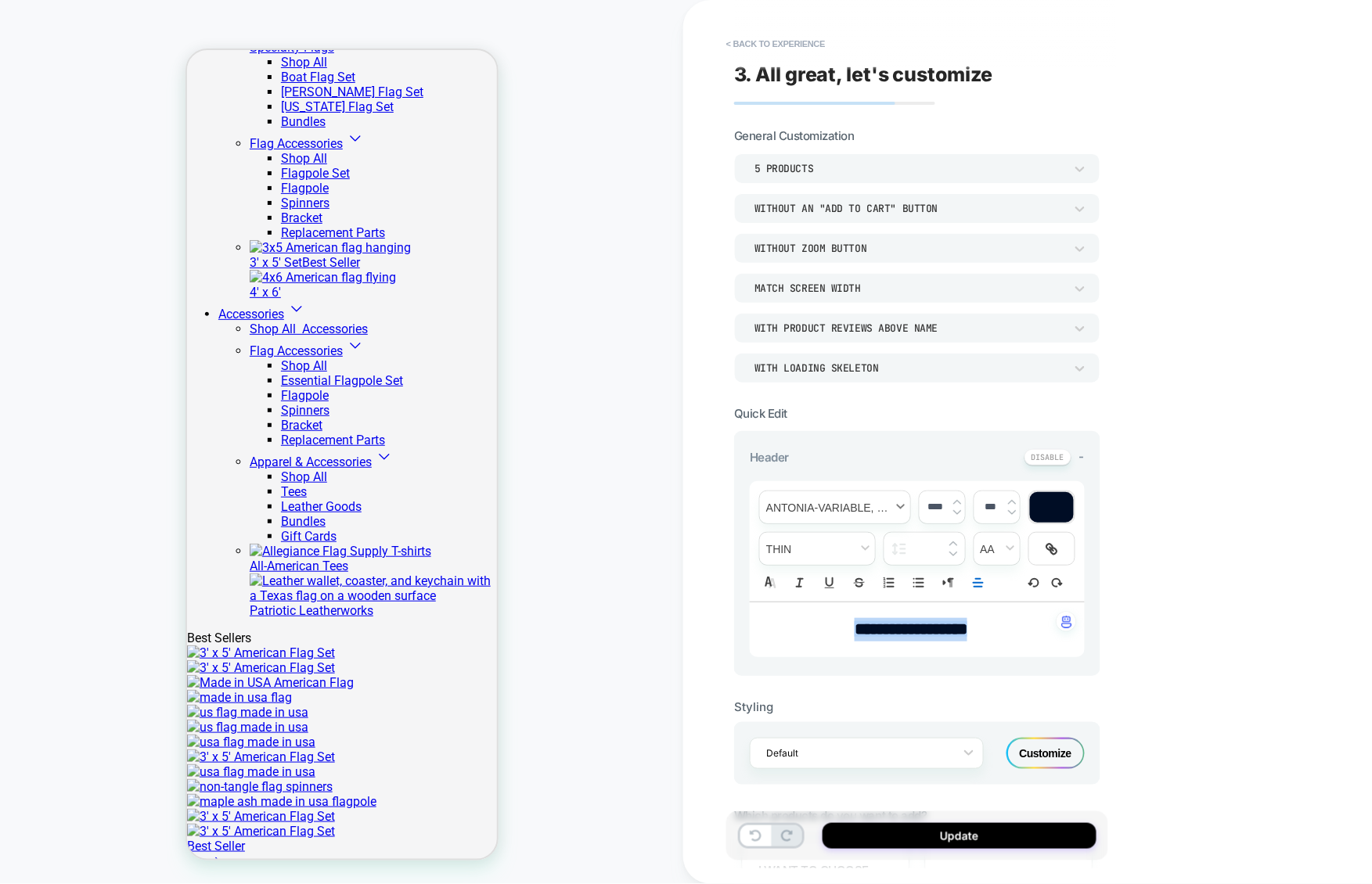 click at bounding box center (835, 507) 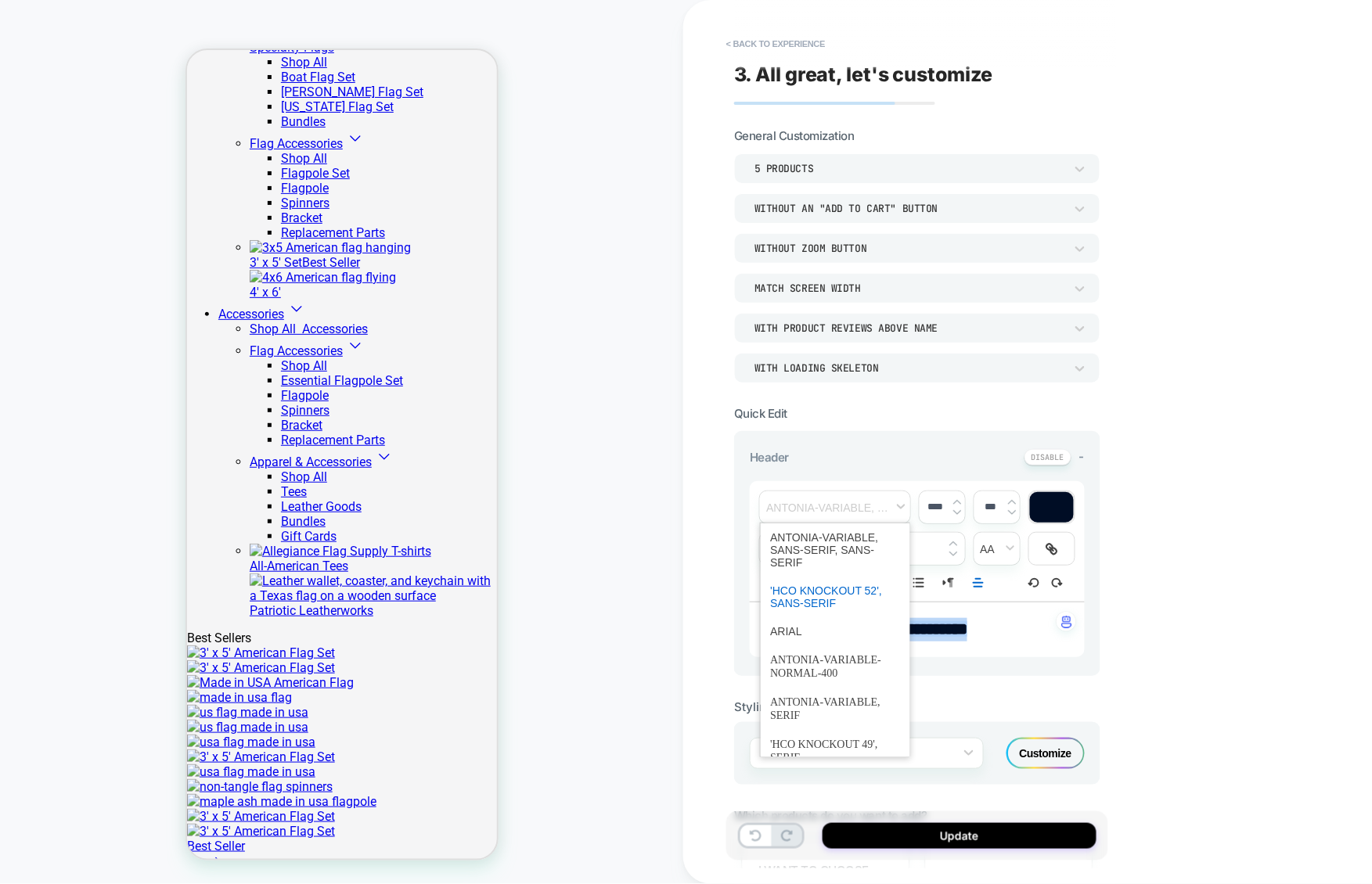 click at bounding box center [835, 597] 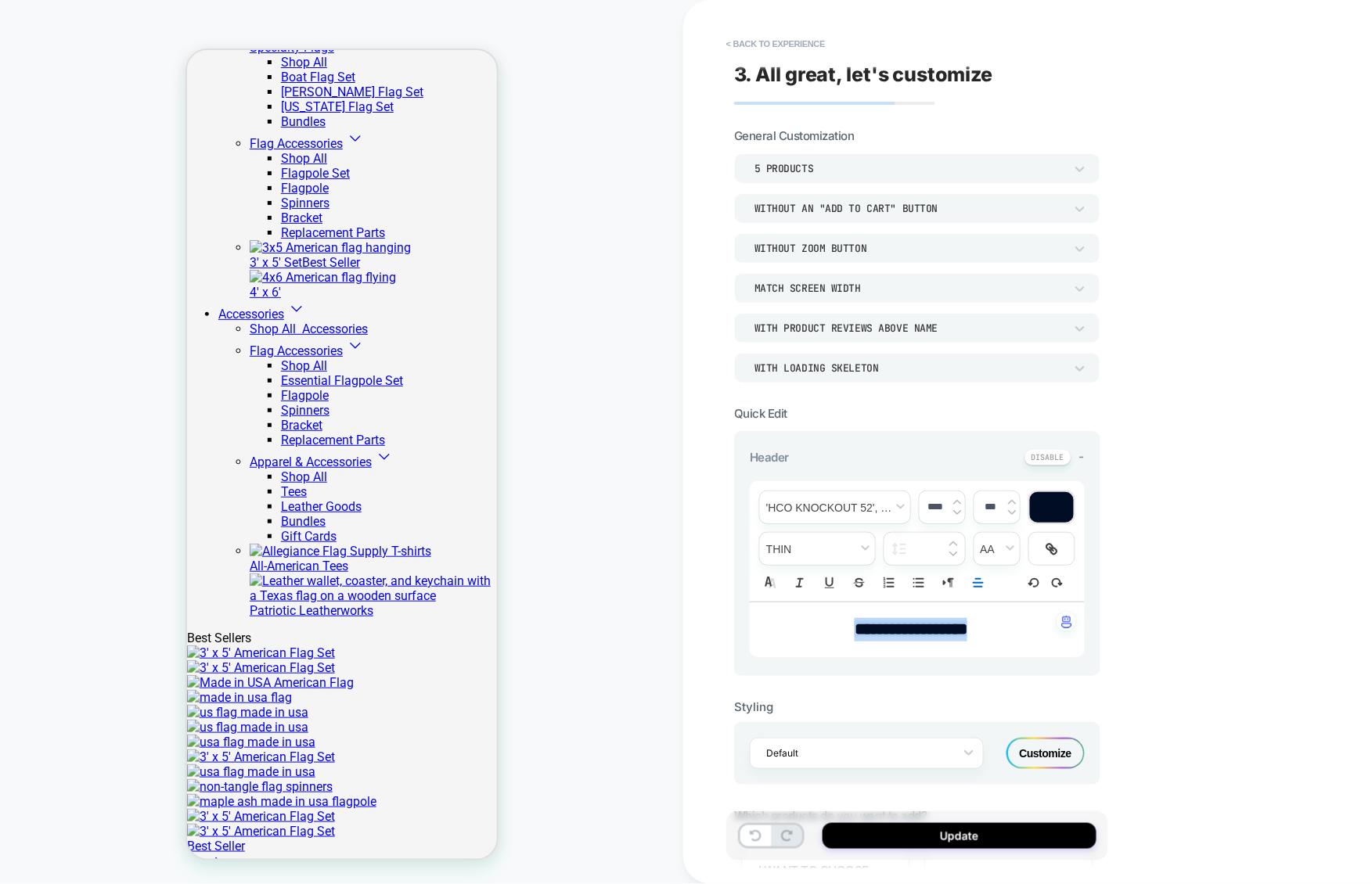 click on "**********" at bounding box center [911, 629] 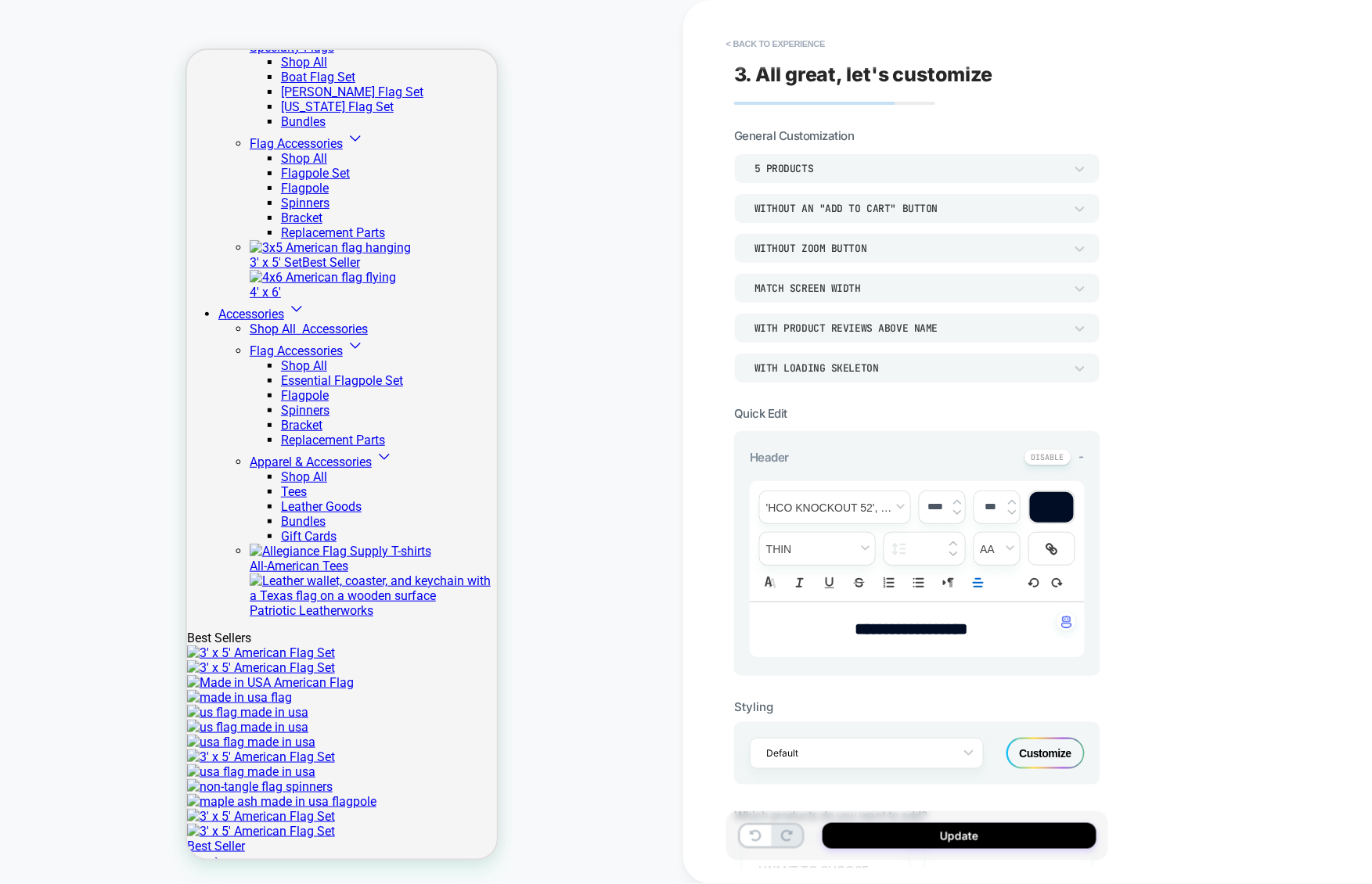 click on "**********" at bounding box center (911, 629) 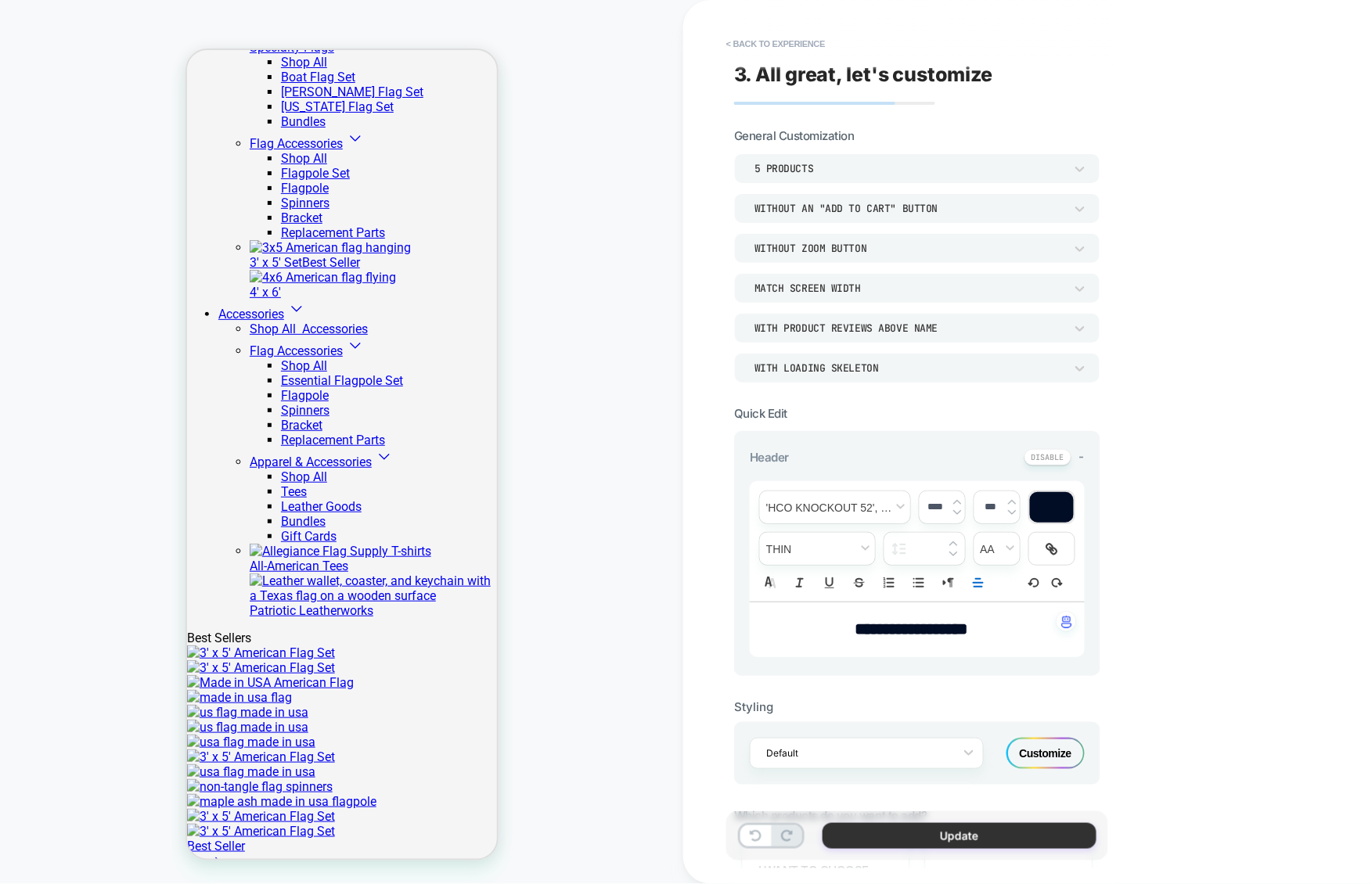 click on "Update" at bounding box center [960, 835] 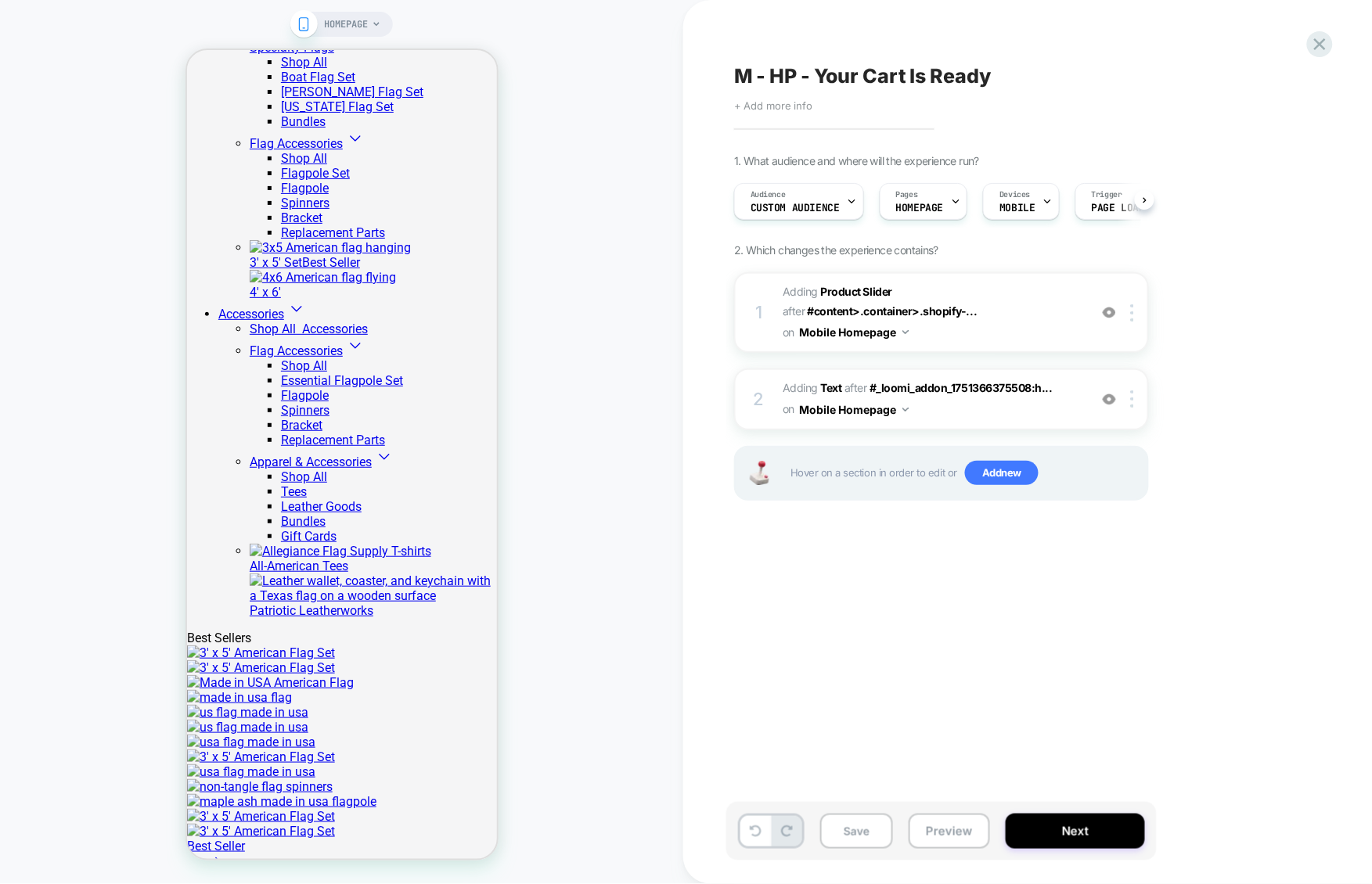 scroll, scrollTop: 0, scrollLeft: 1, axis: horizontal 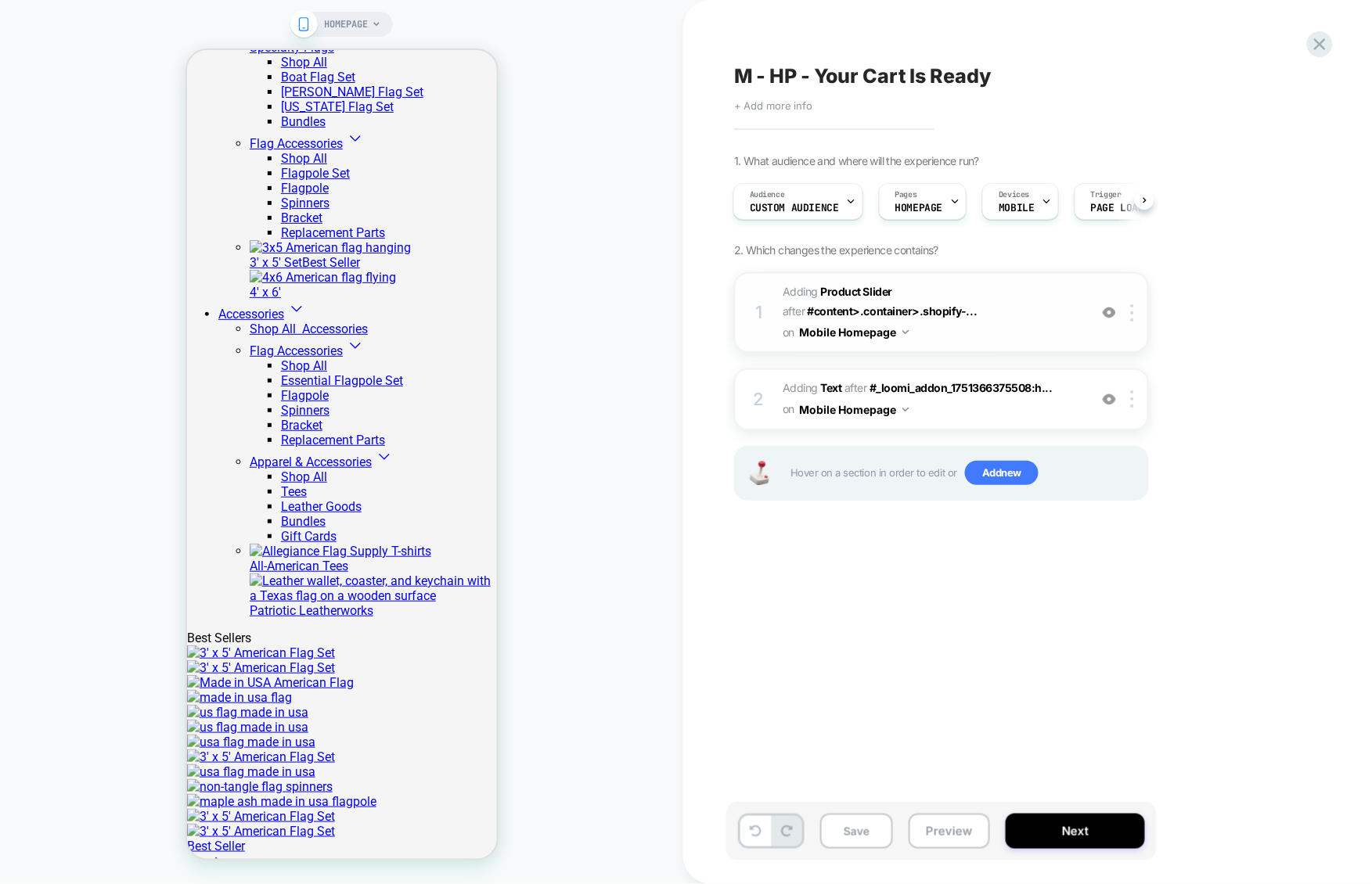 click on "#_loomi_addon_1751366375508 Adding   Product Slider   AFTER #content>.container>.shopify-... #content>.container>.shopify-section:has(.value-proposition-banner)   on Mobile Homepage" at bounding box center [931, 312] 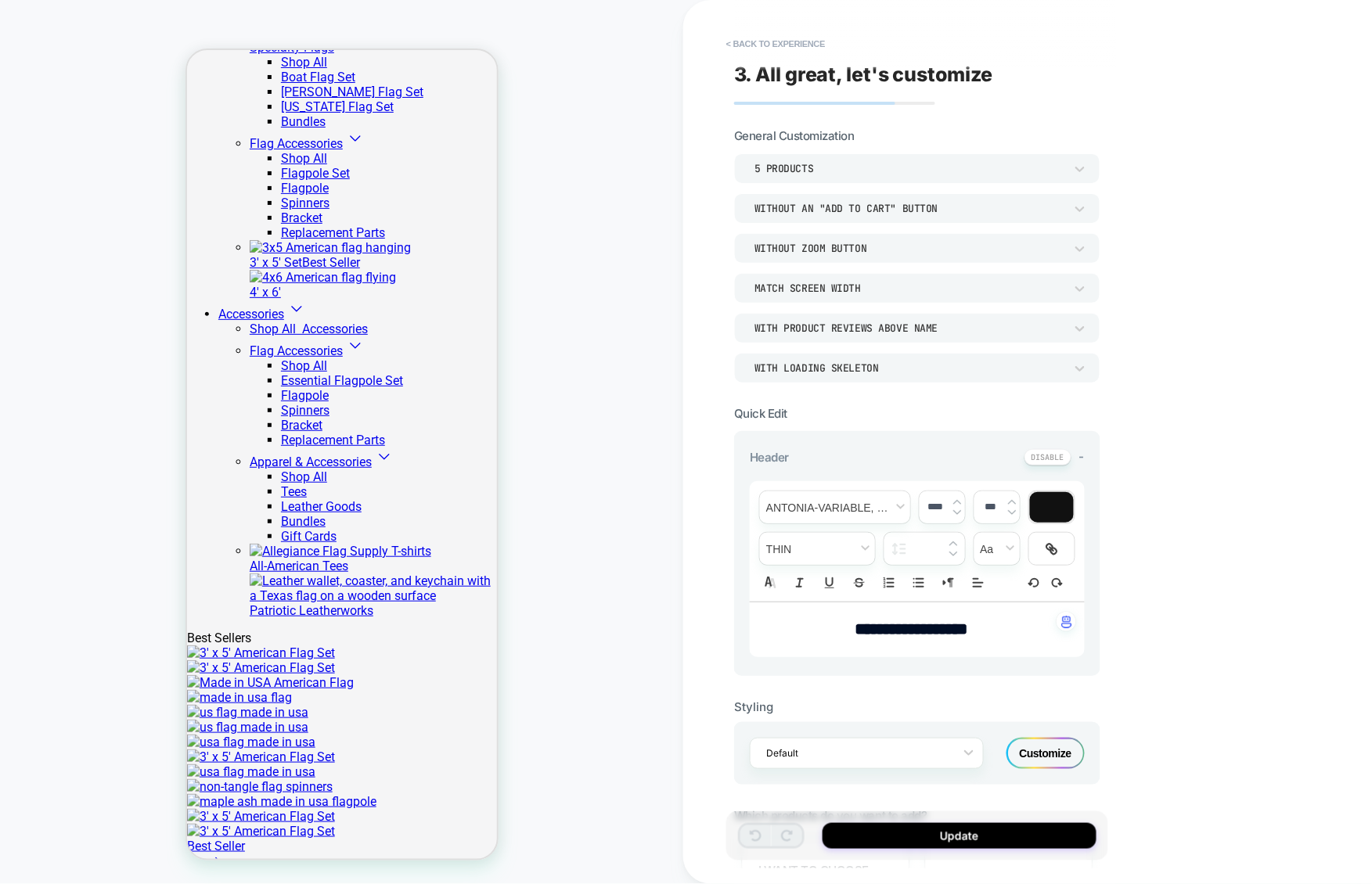 click on "**********" at bounding box center [911, 629] 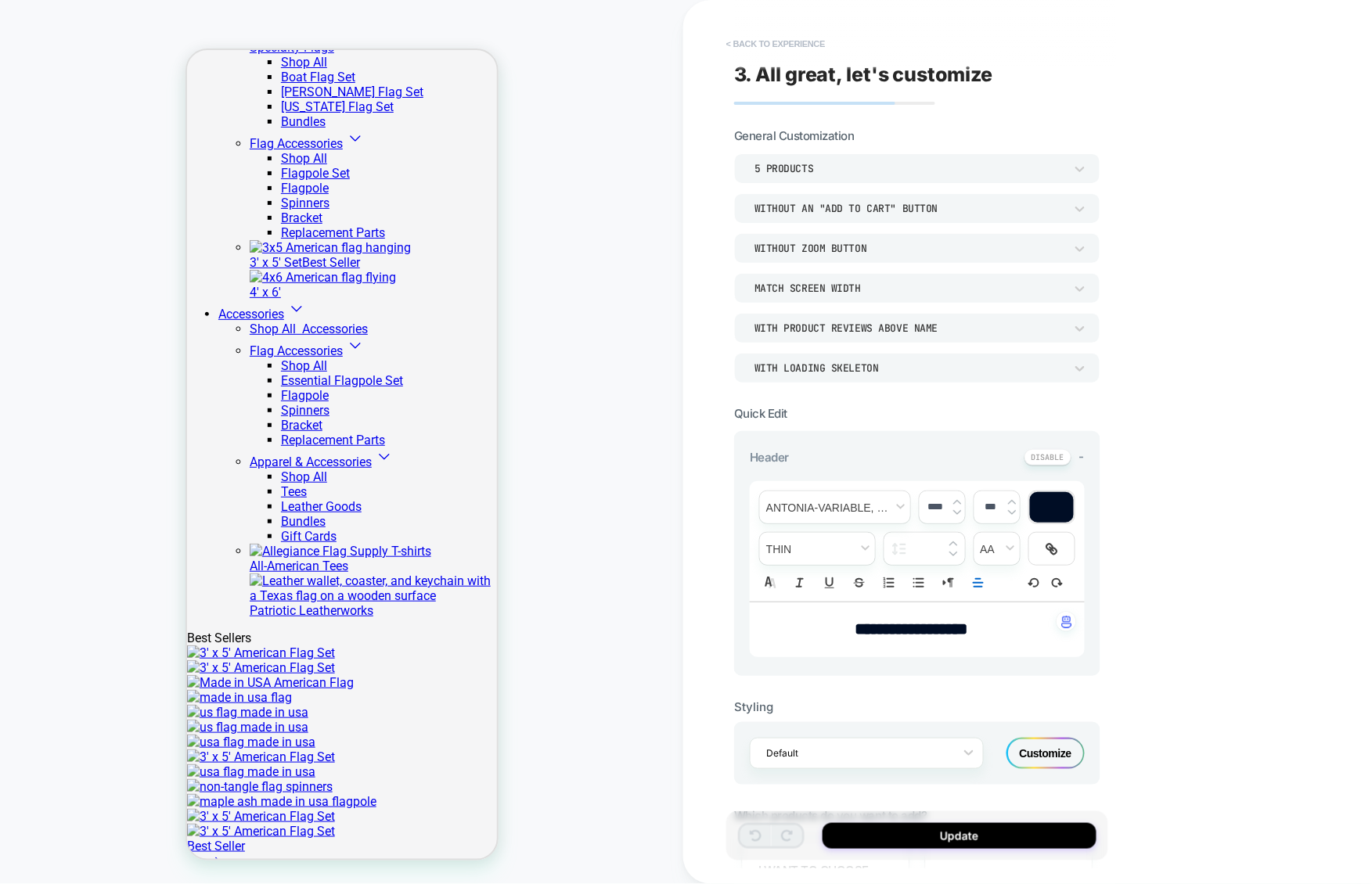 click on "< Back to experience" at bounding box center (776, 44) 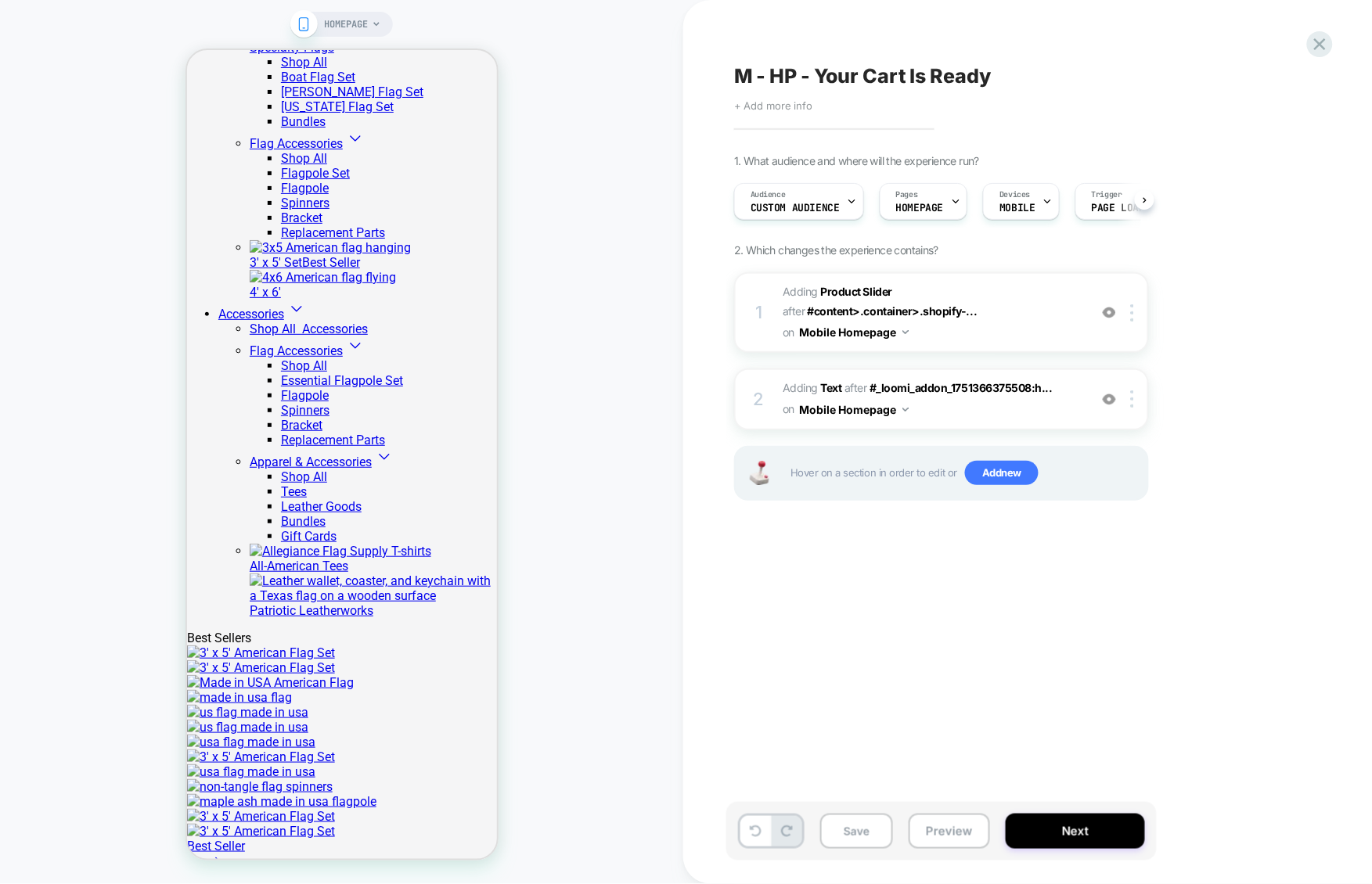 scroll, scrollTop: 0, scrollLeft: 1, axis: horizontal 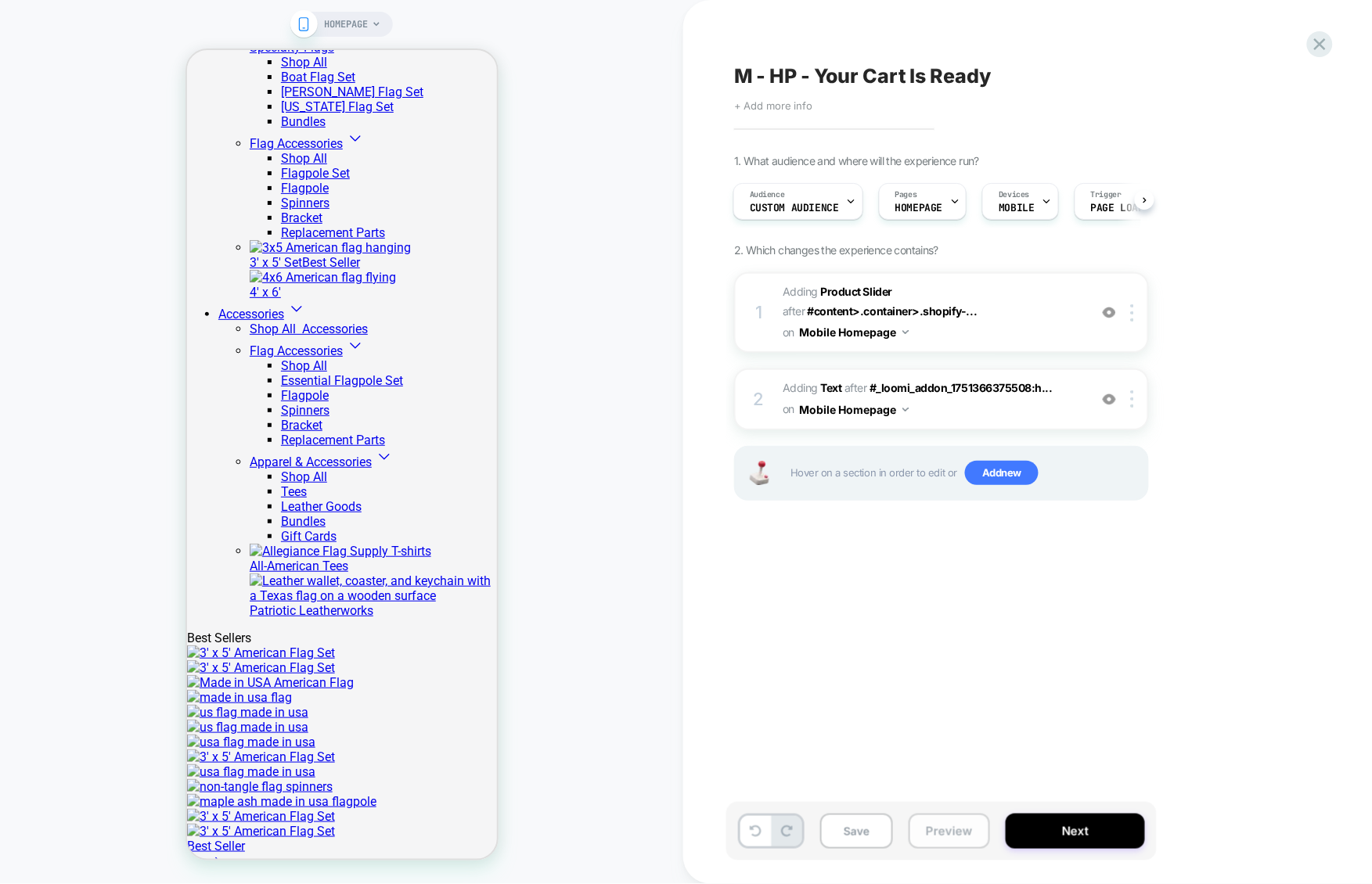 click on "Preview" at bounding box center (949, 831) 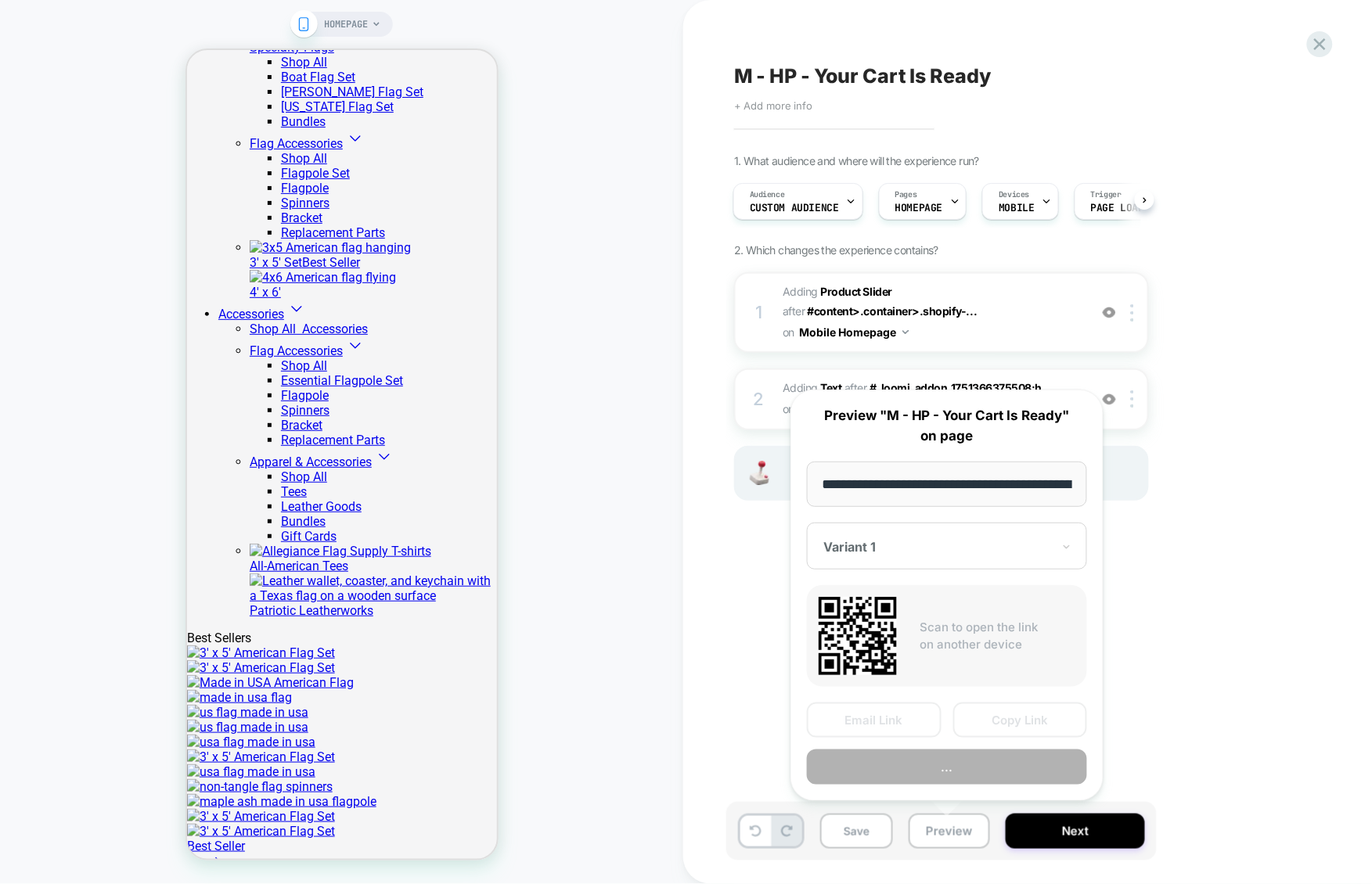 scroll, scrollTop: 0, scrollLeft: 88, axis: horizontal 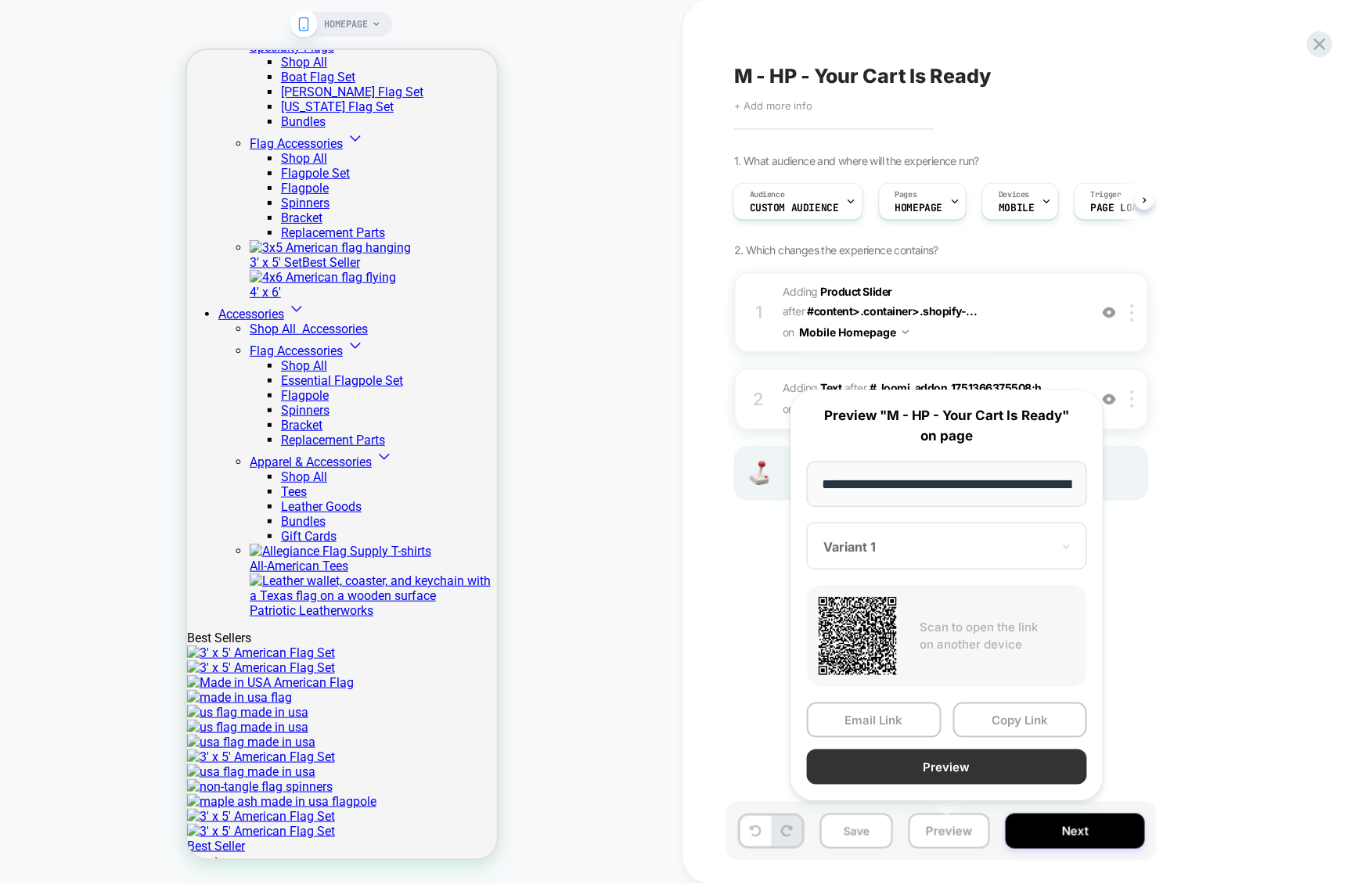 click on "Preview" at bounding box center (947, 767) 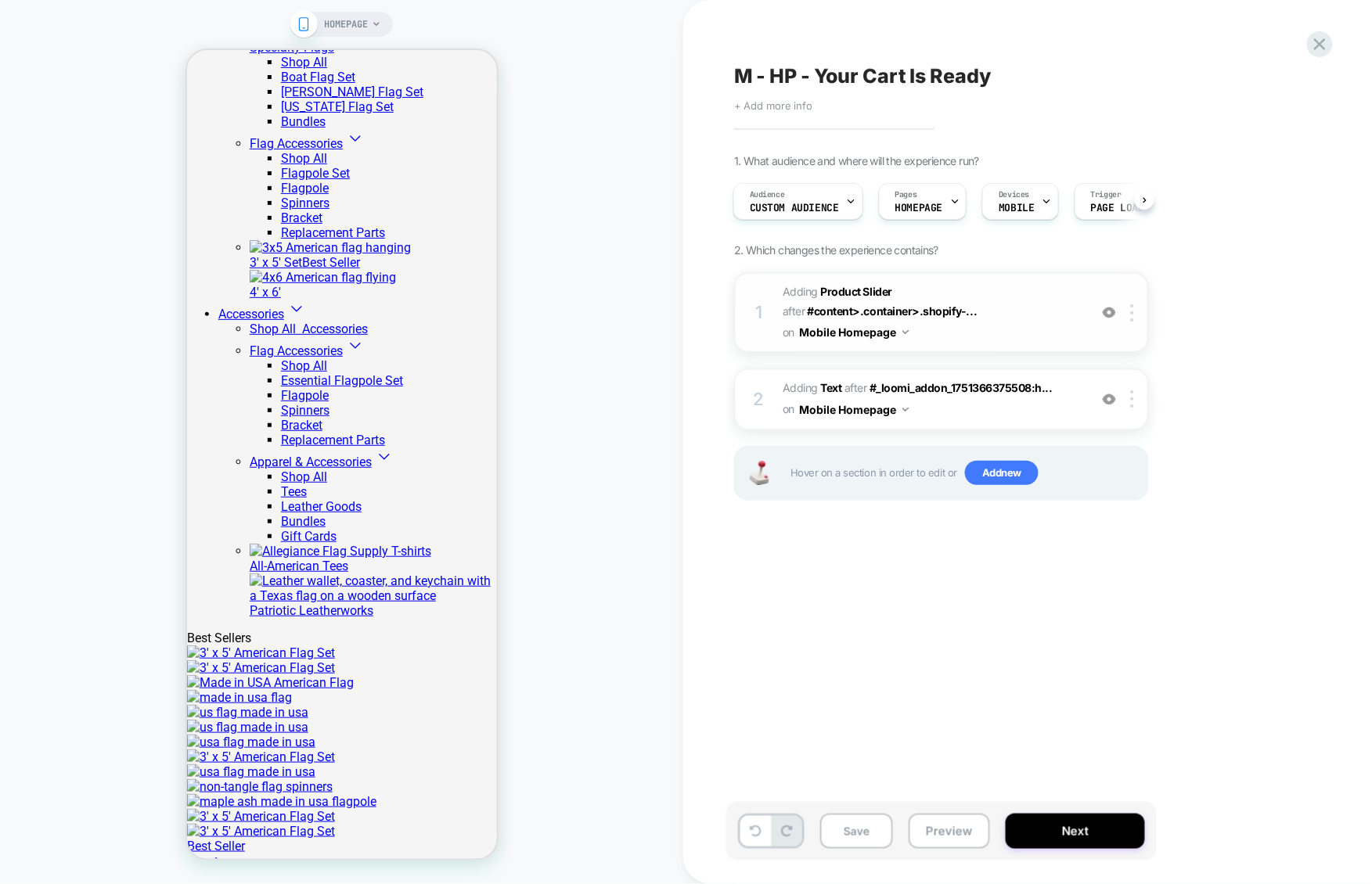 click on "#_loomi_addon_1751366375508 Adding   Product Slider   AFTER #content>.container>.shopify-... #content>.container>.shopify-section:has(.value-proposition-banner)   on Mobile Homepage" at bounding box center (931, 312) 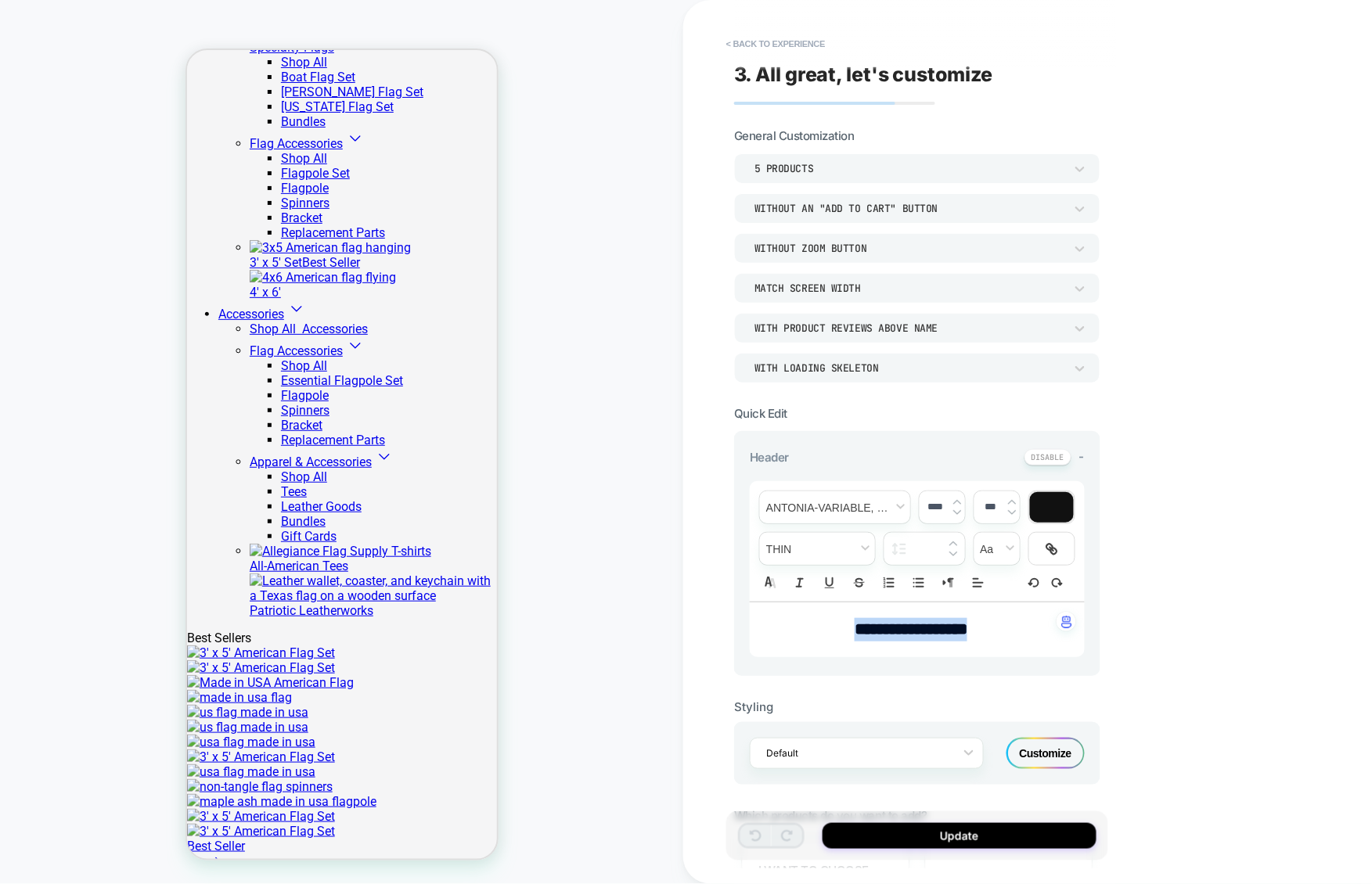 drag, startPoint x: 823, startPoint y: 627, endPoint x: 1008, endPoint y: 631, distance: 185.04324 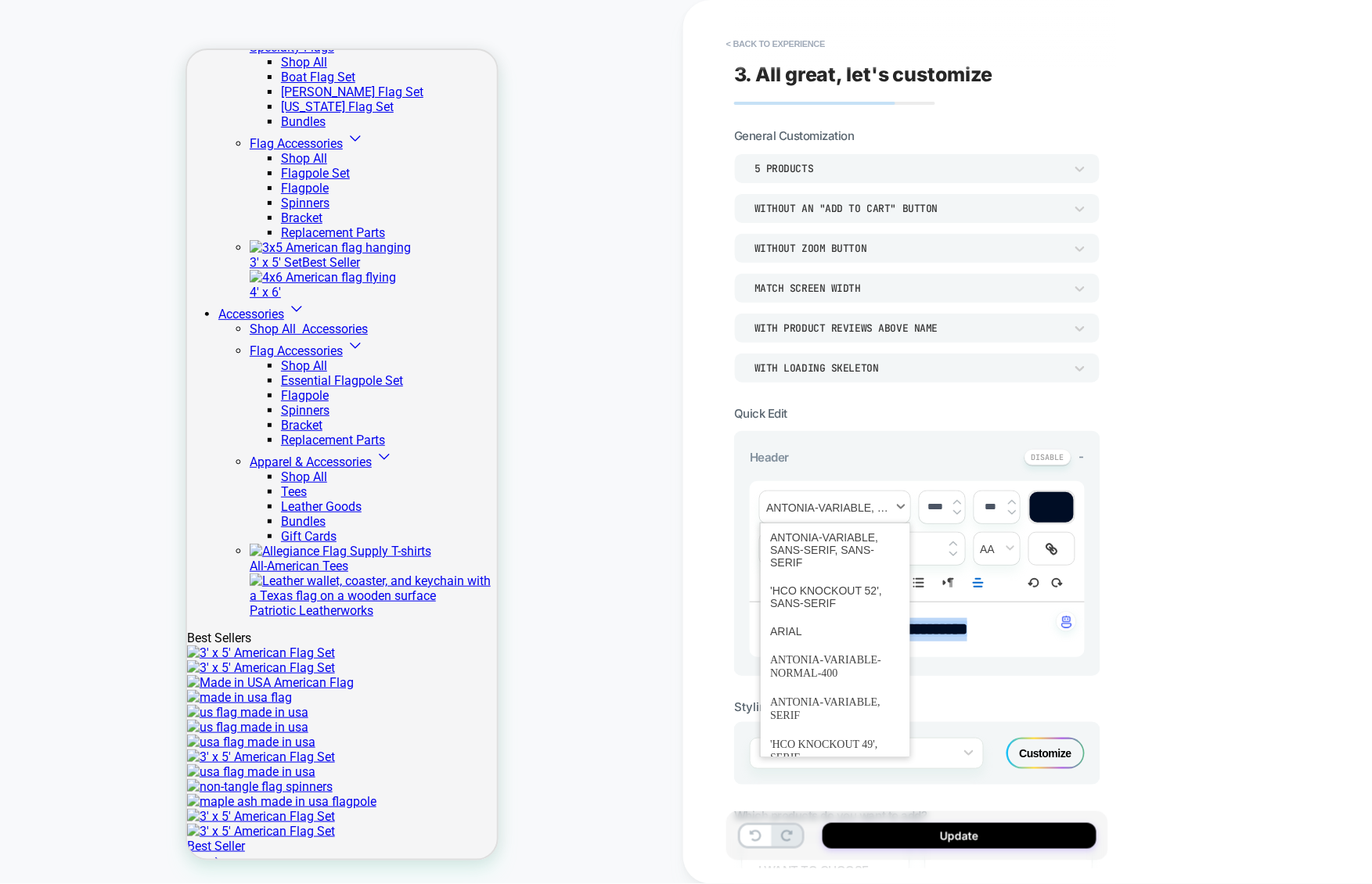 click at bounding box center (835, 507) 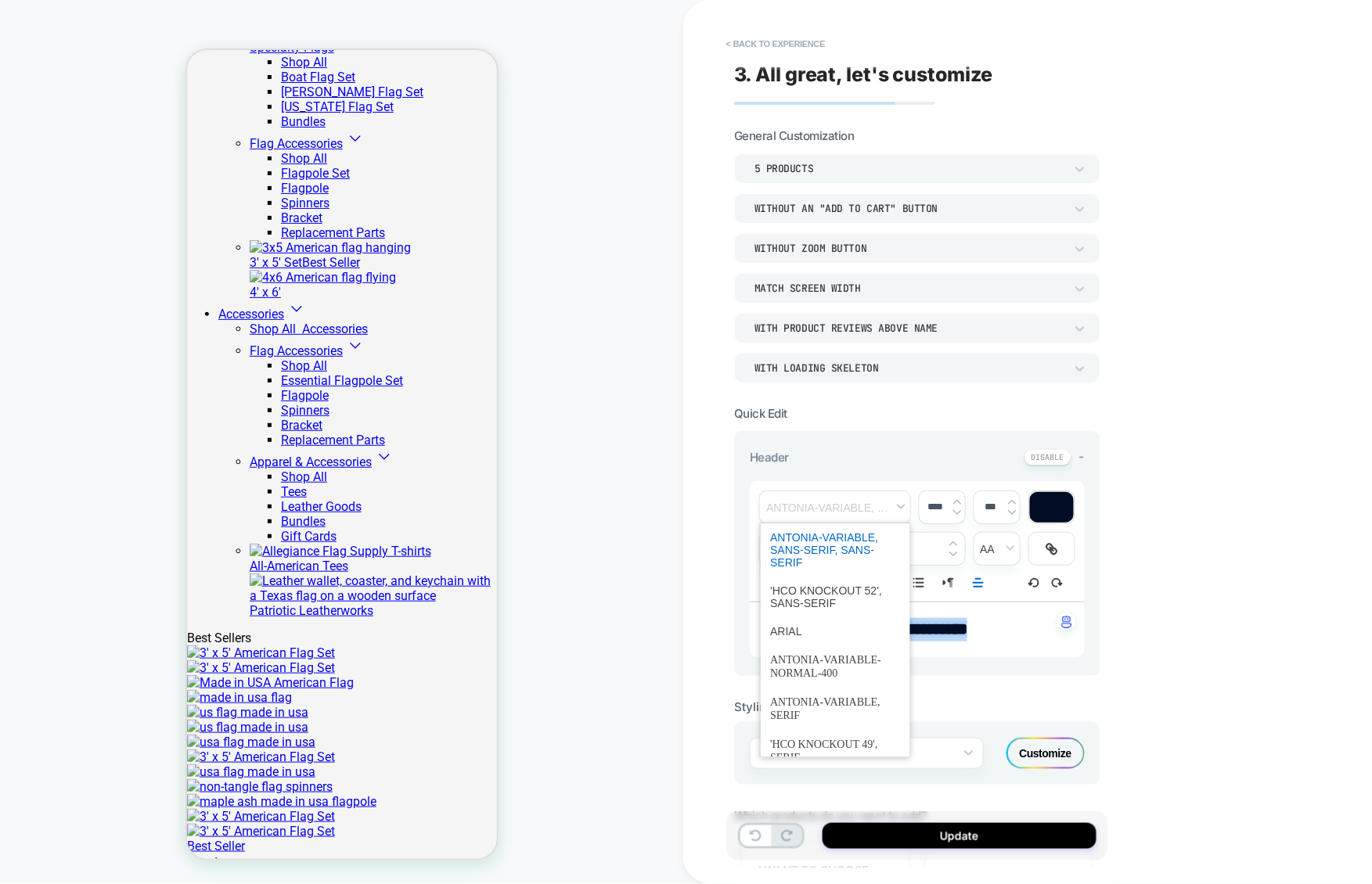 click at bounding box center (835, 550) 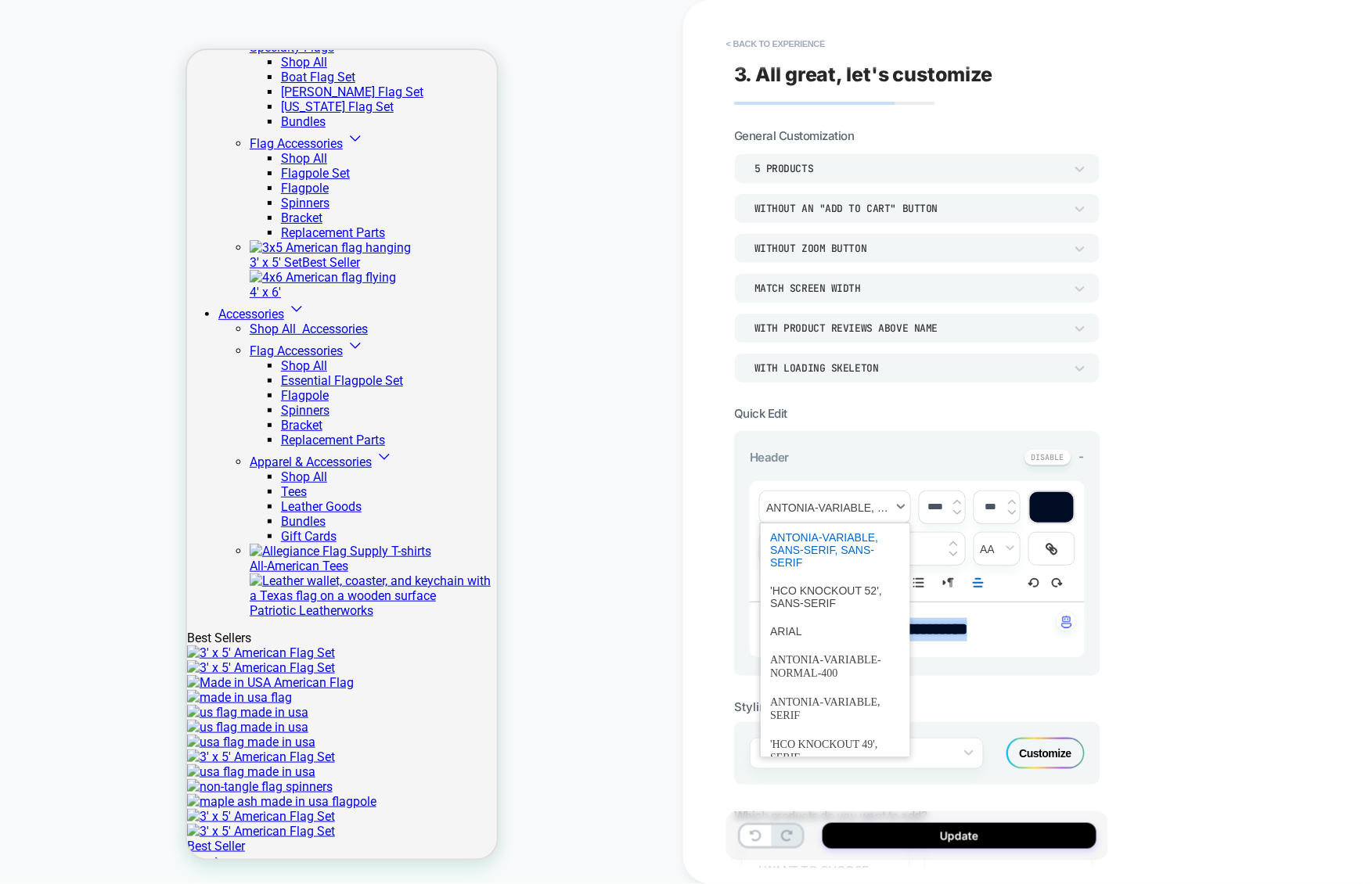 click at bounding box center [835, 507] 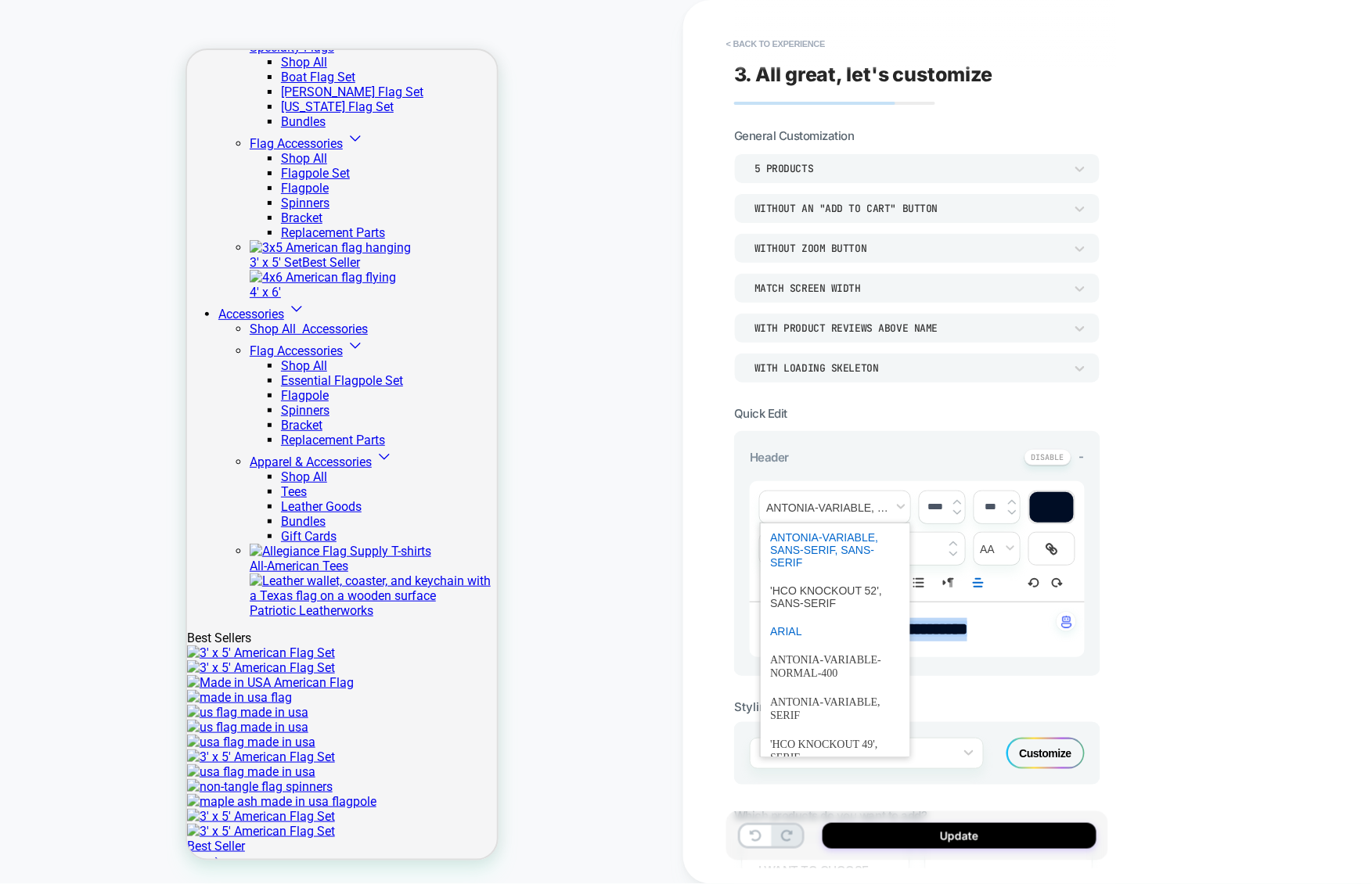 click at bounding box center [835, 631] 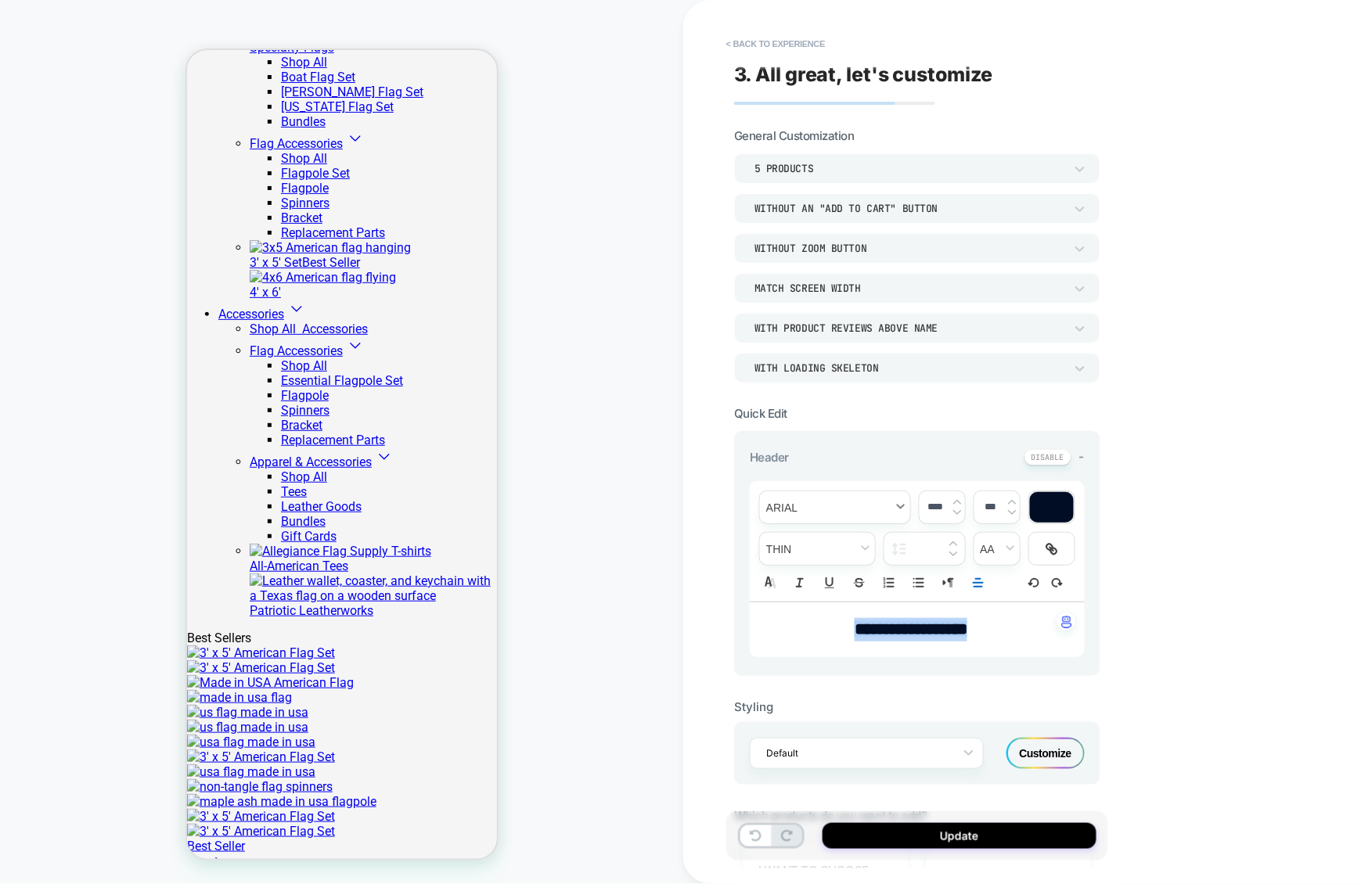 click at bounding box center (835, 507) 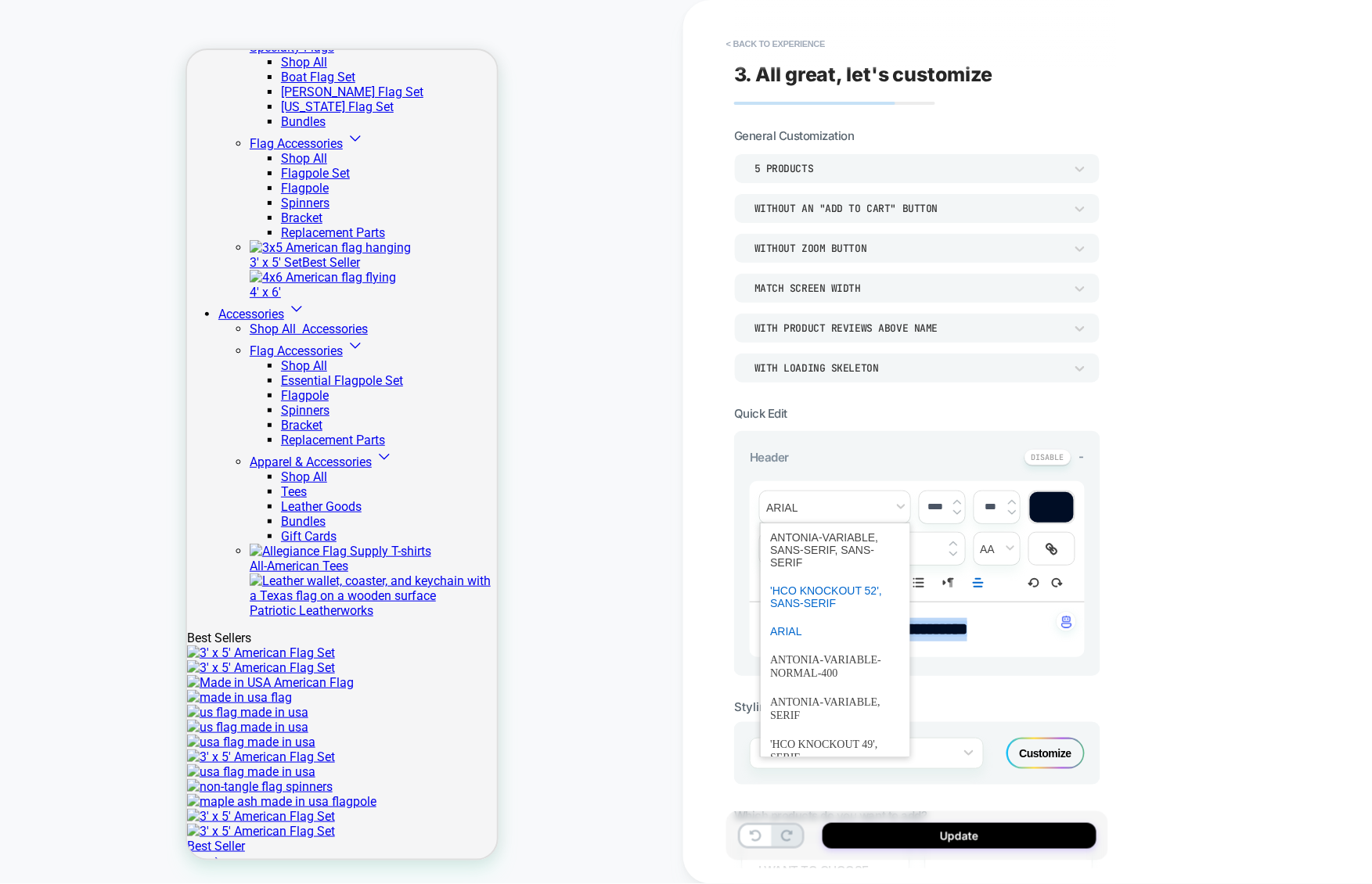 click at bounding box center [835, 597] 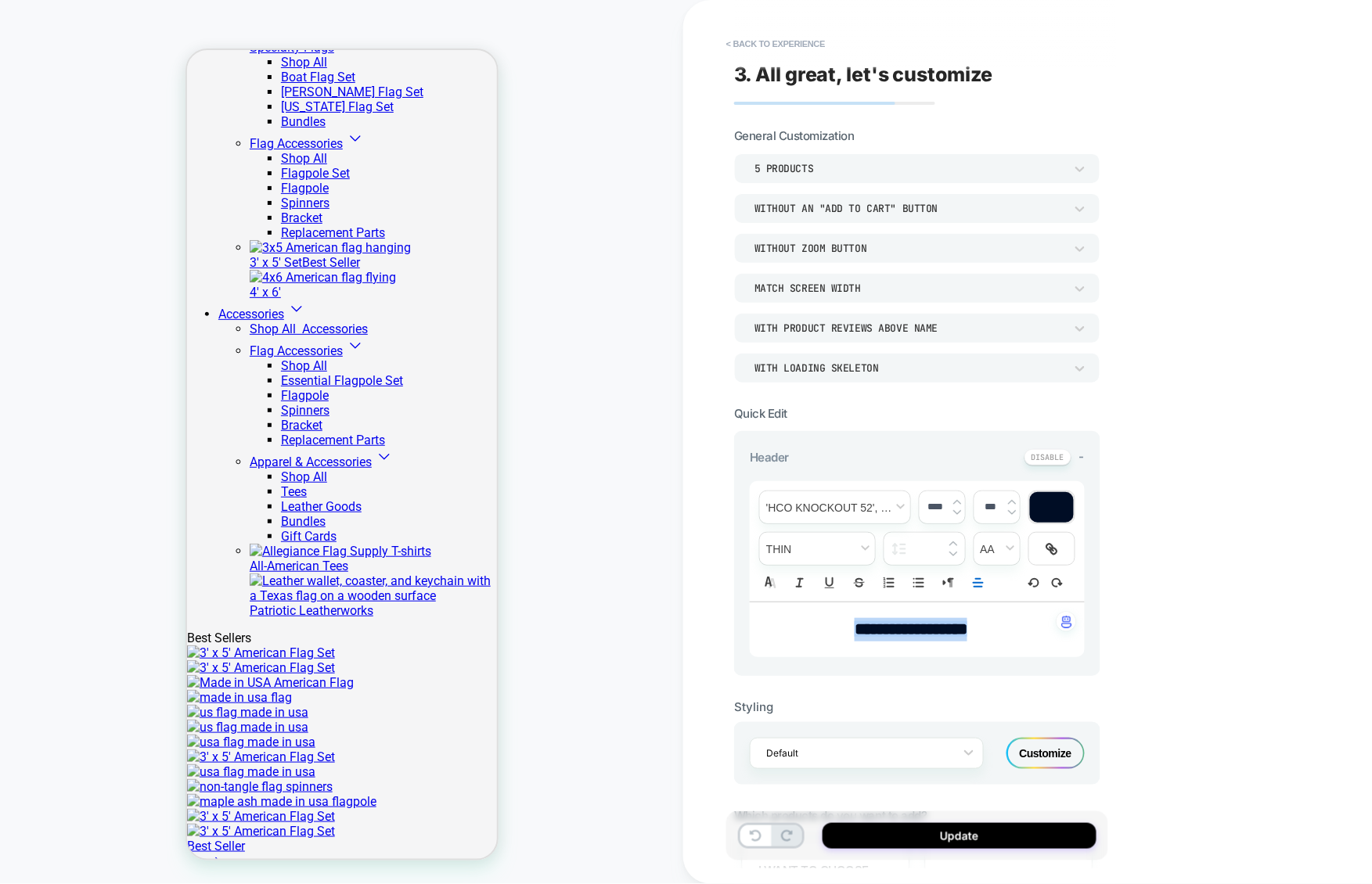 click on "**********" at bounding box center [911, 629] 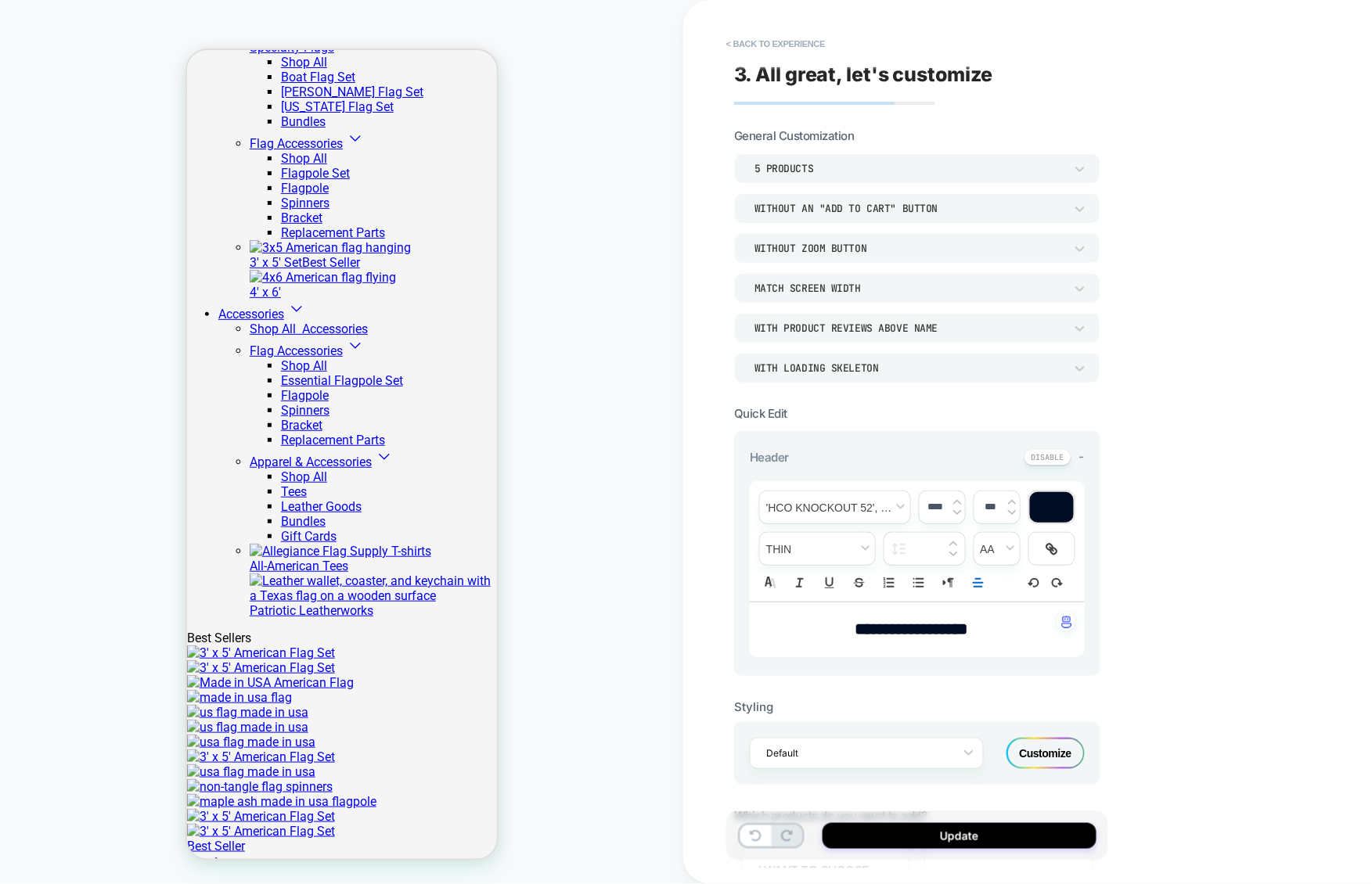 click on "**********" at bounding box center [911, 629] 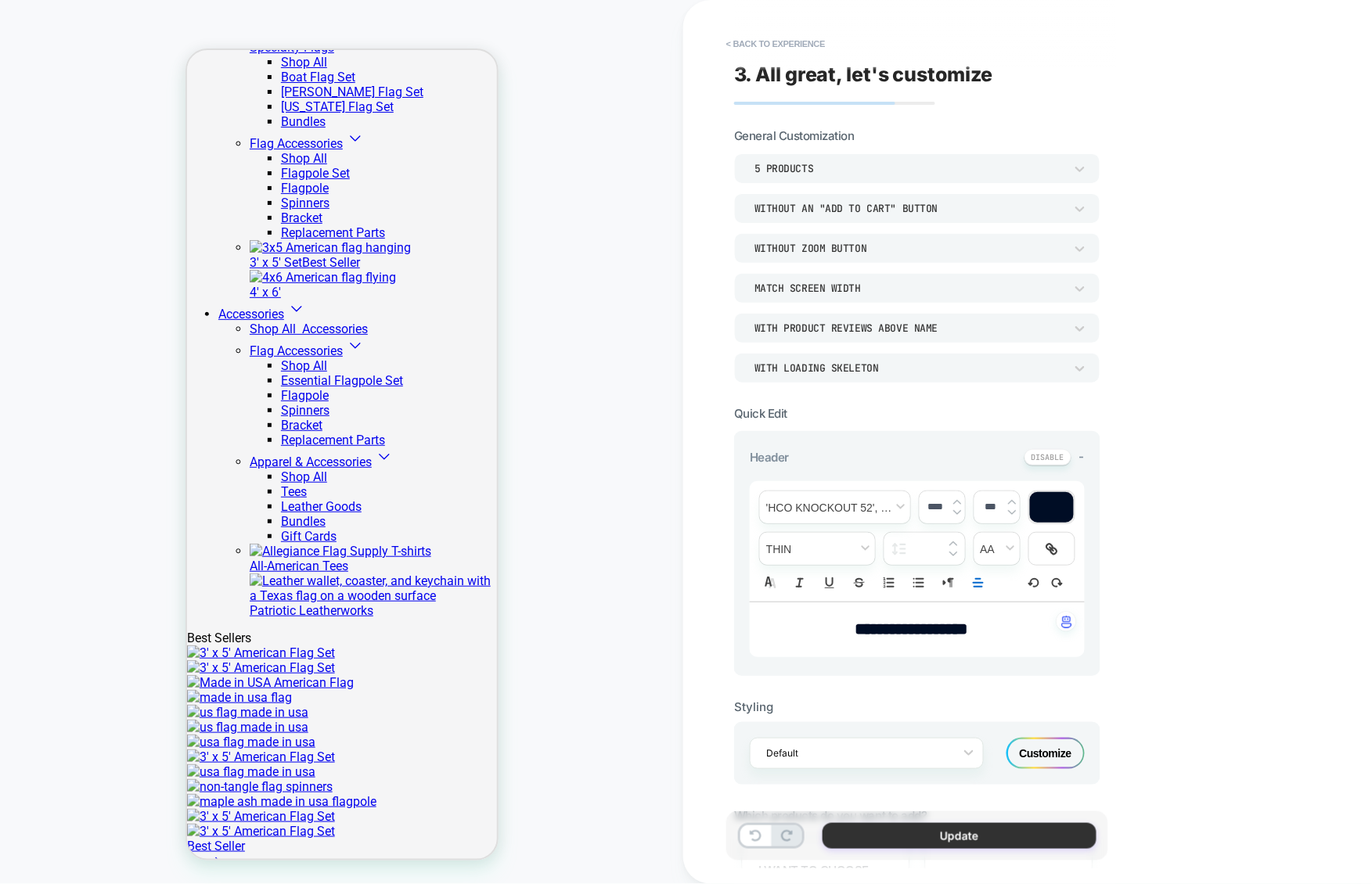 click on "Update" at bounding box center (960, 835) 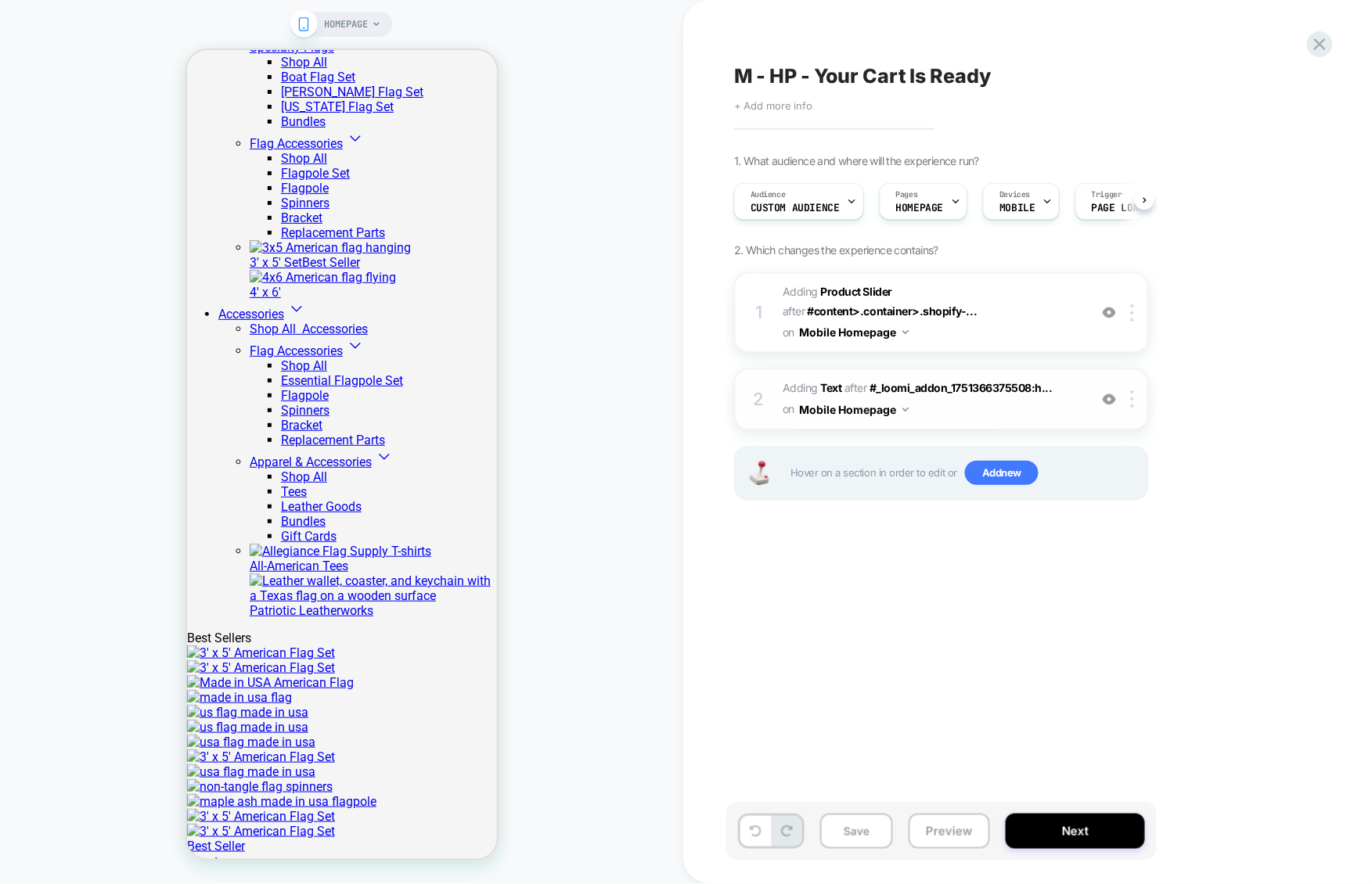 scroll, scrollTop: 0, scrollLeft: 1, axis: horizontal 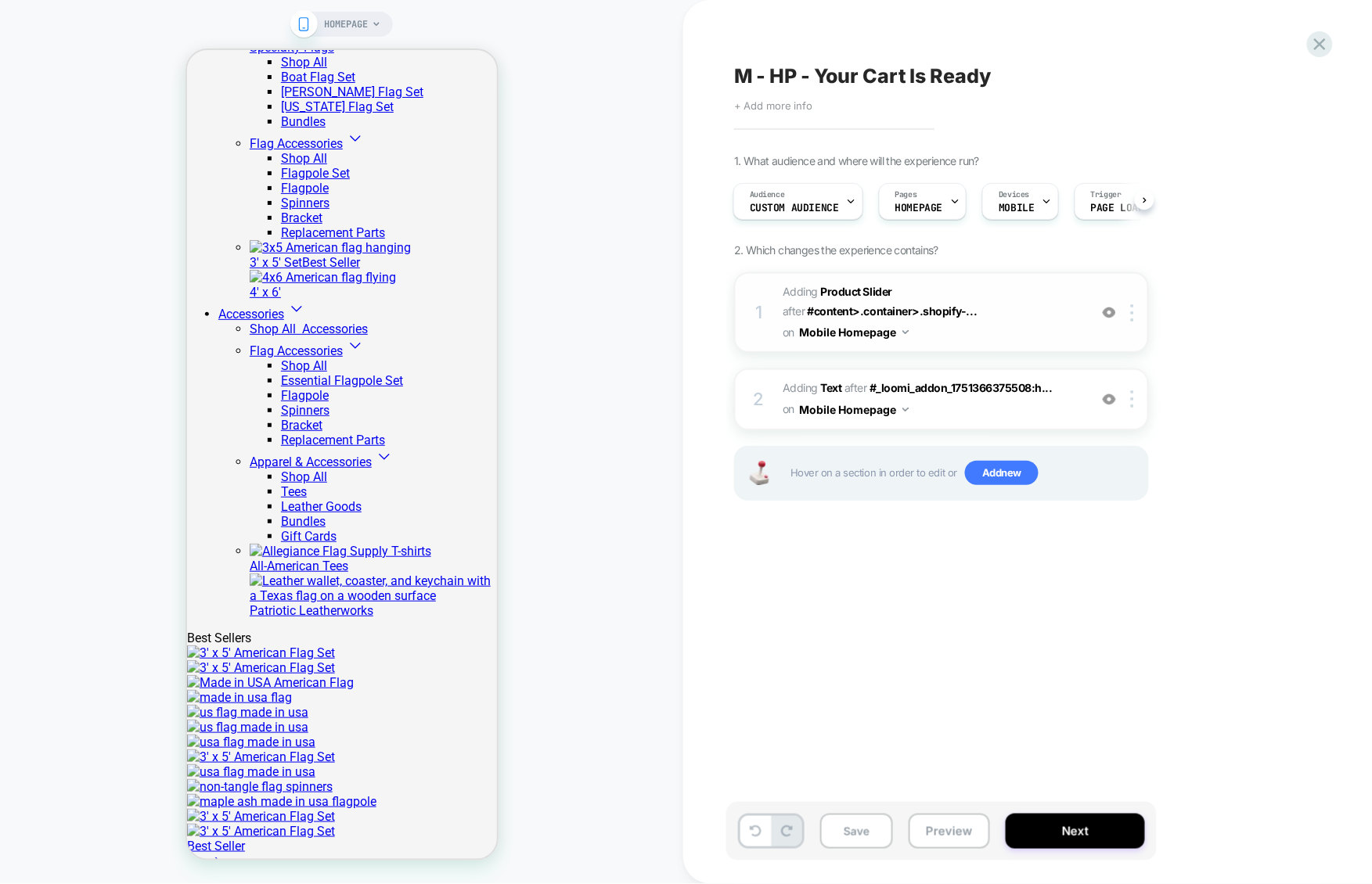 click on "#_loomi_addon_1751366375508 Adding   Product Slider   AFTER #content>.container>.shopify-... #content>.container>.shopify-section:has(.value-proposition-banner)   on Mobile Homepage" at bounding box center (931, 312) 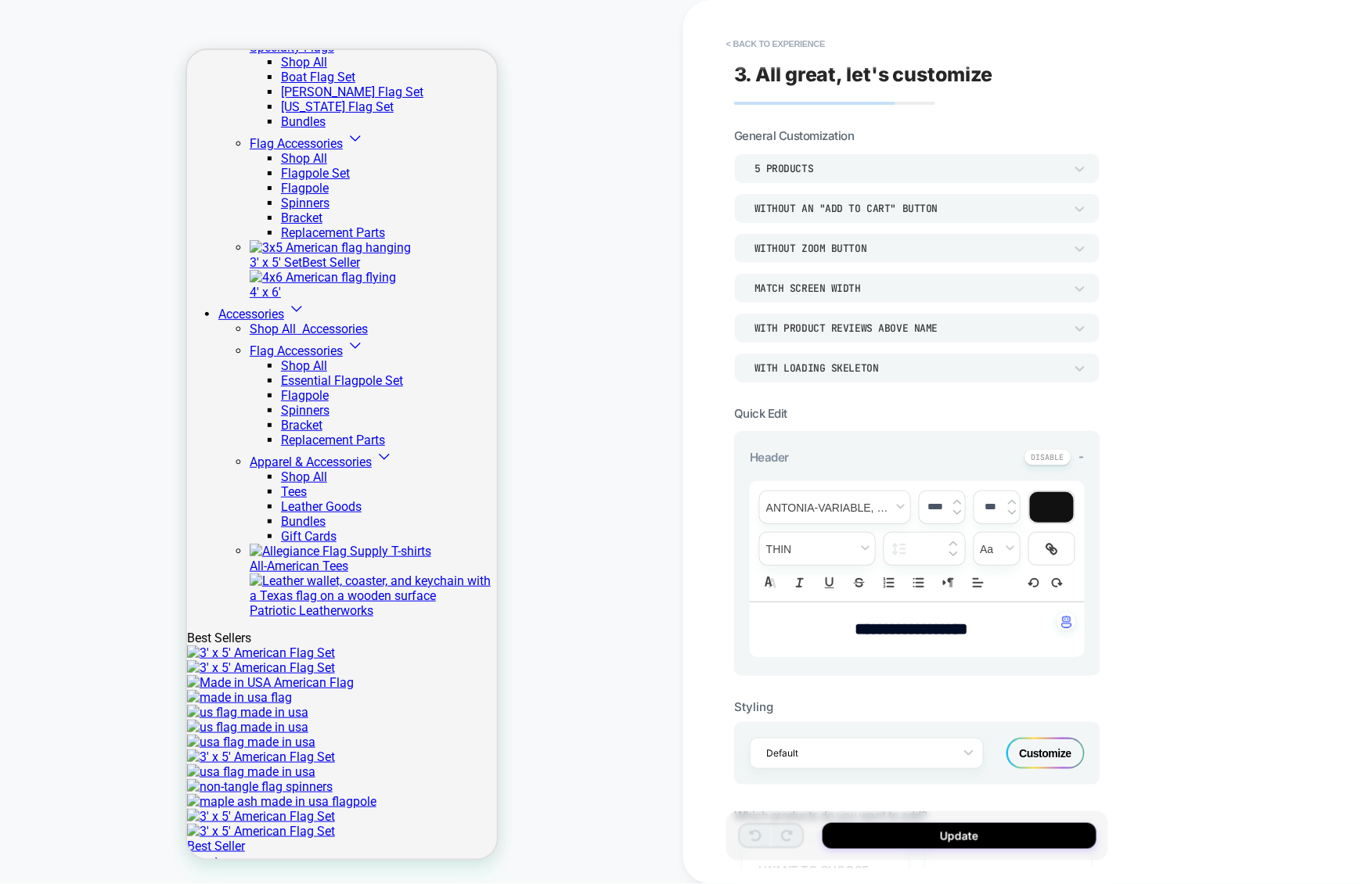 click on "**********" at bounding box center [911, 629] 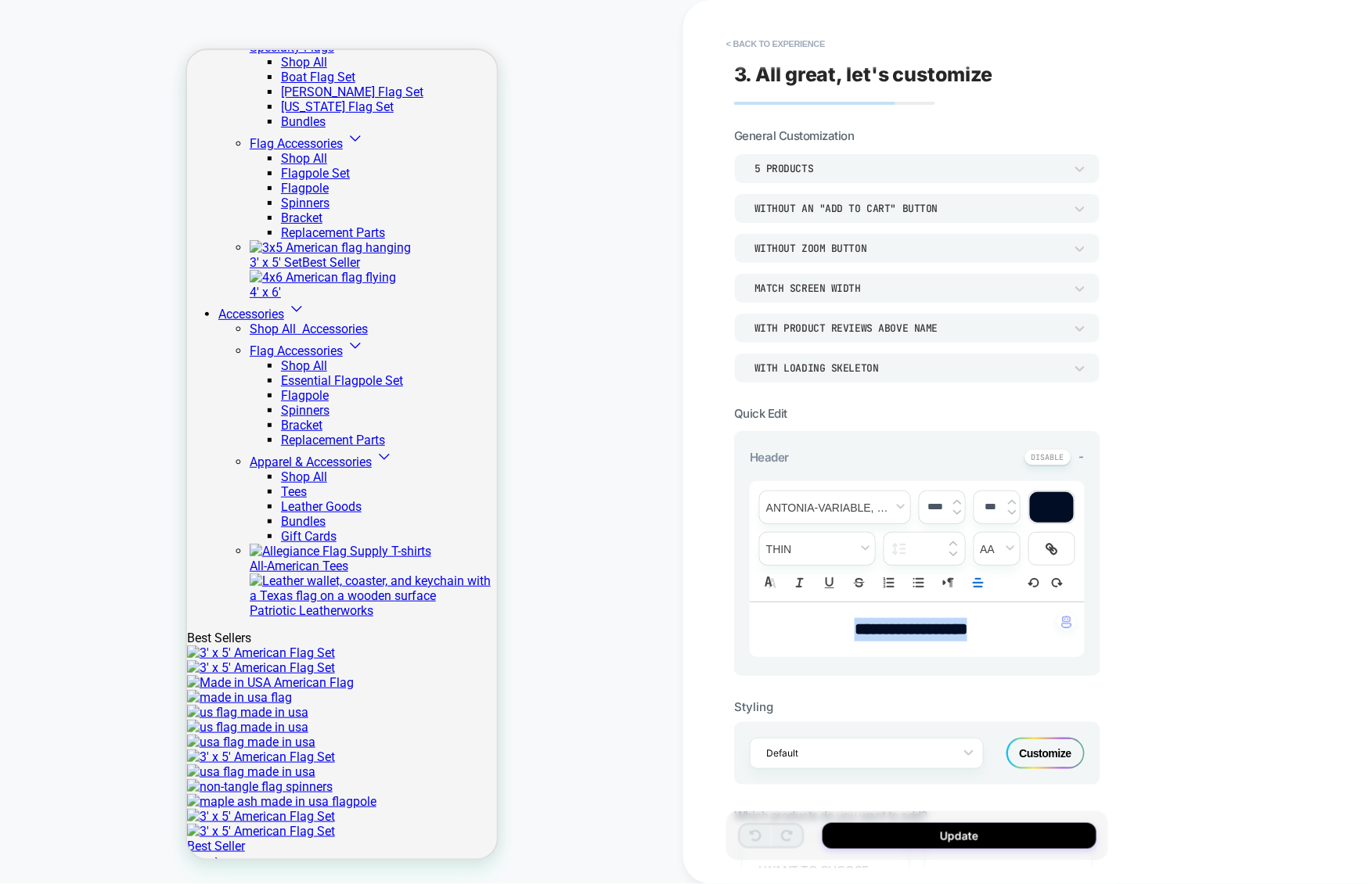 drag, startPoint x: 820, startPoint y: 627, endPoint x: 1057, endPoint y: 627, distance: 237 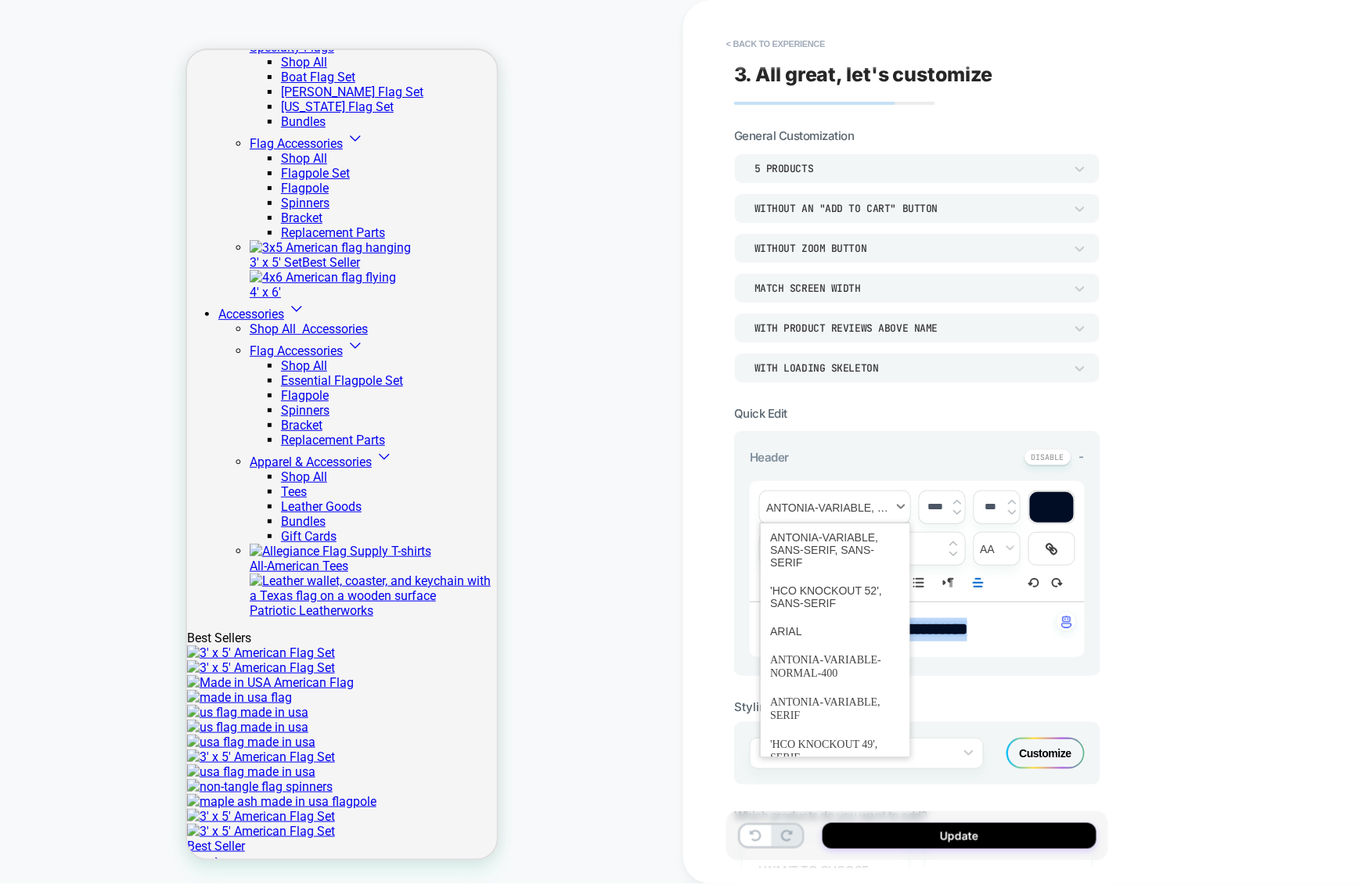 click at bounding box center (835, 507) 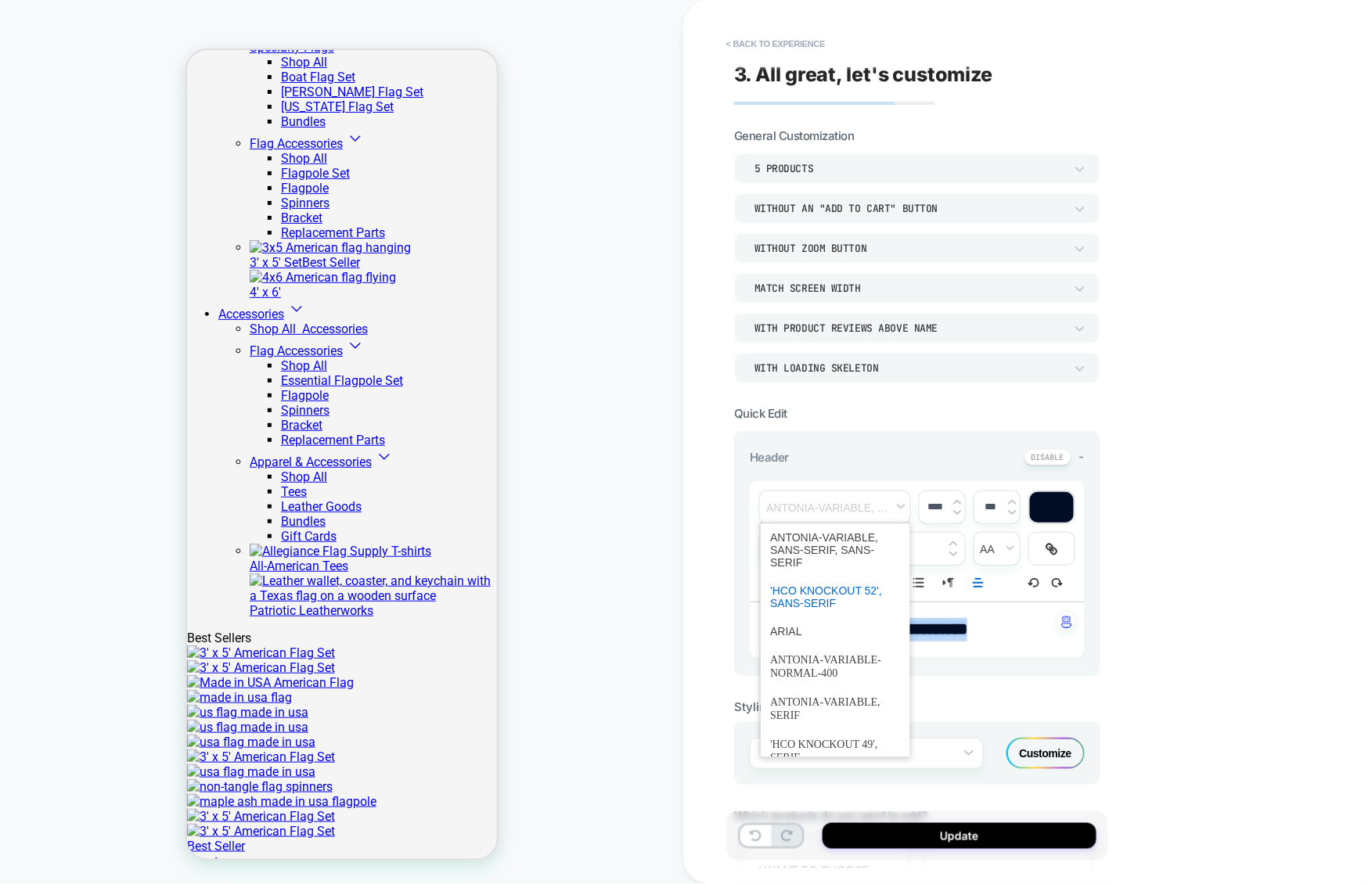 click at bounding box center (835, 597) 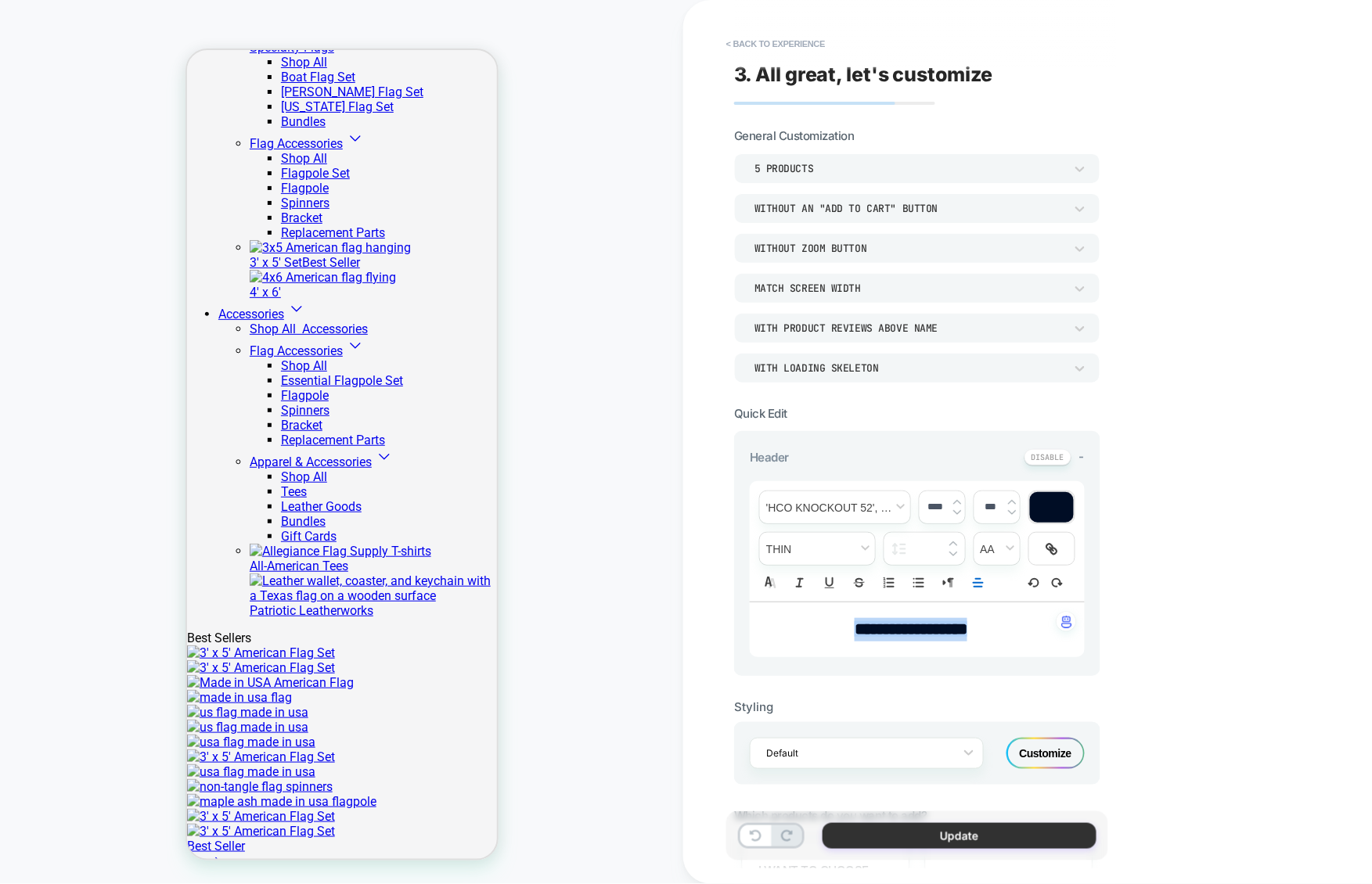 click on "Update" at bounding box center [960, 835] 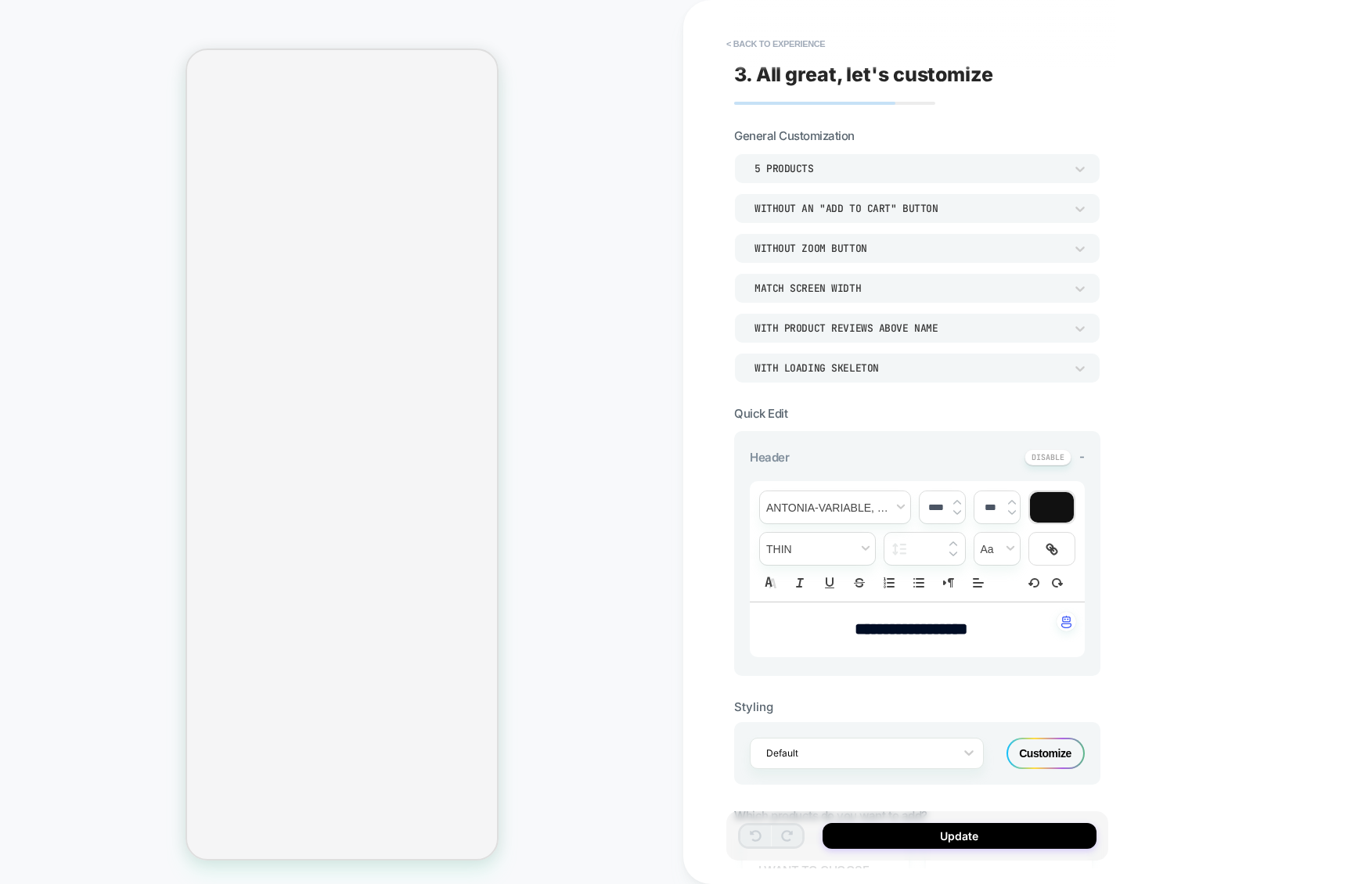 scroll, scrollTop: 0, scrollLeft: 0, axis: both 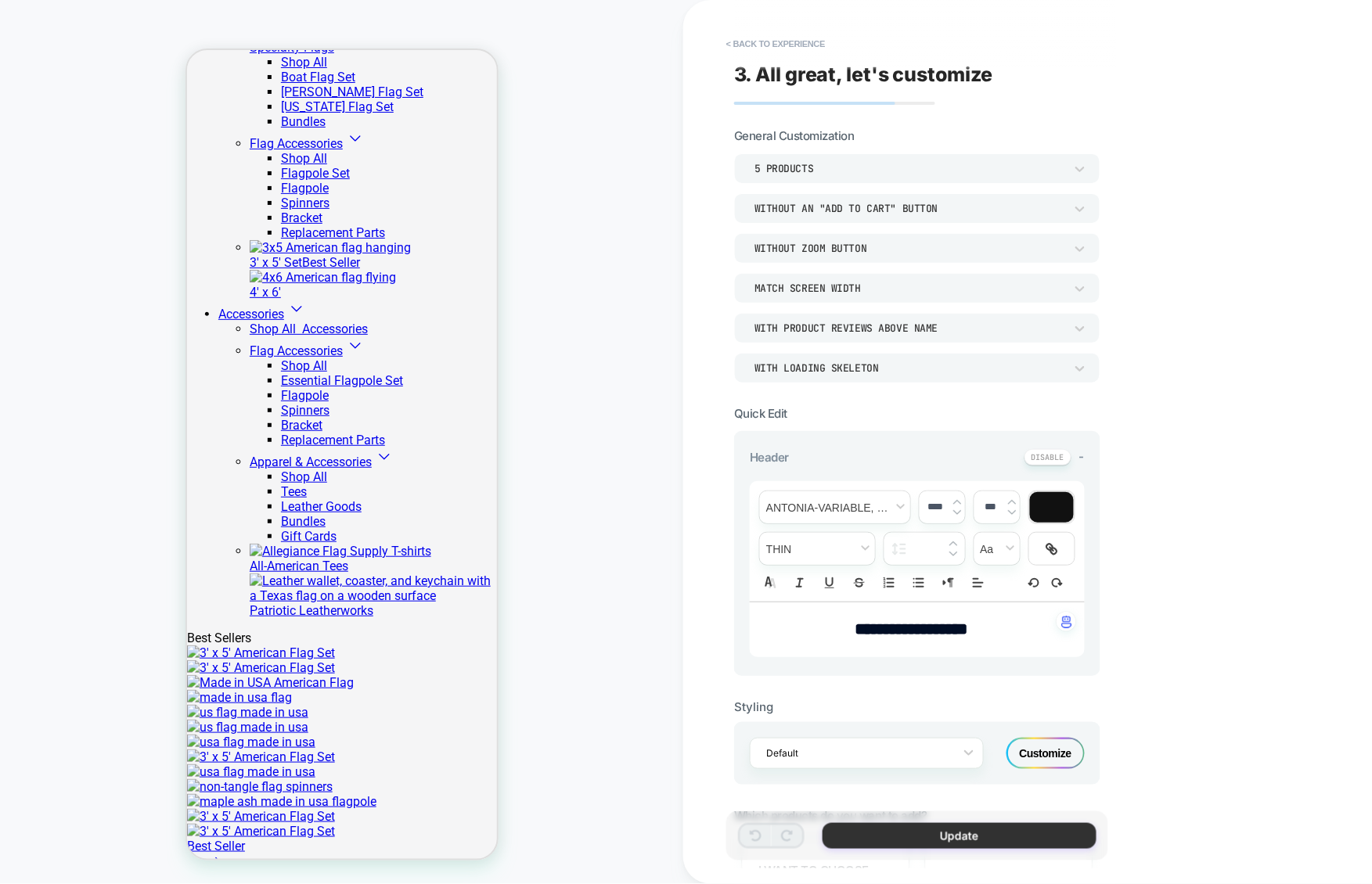 click on "Update" at bounding box center (960, 835) 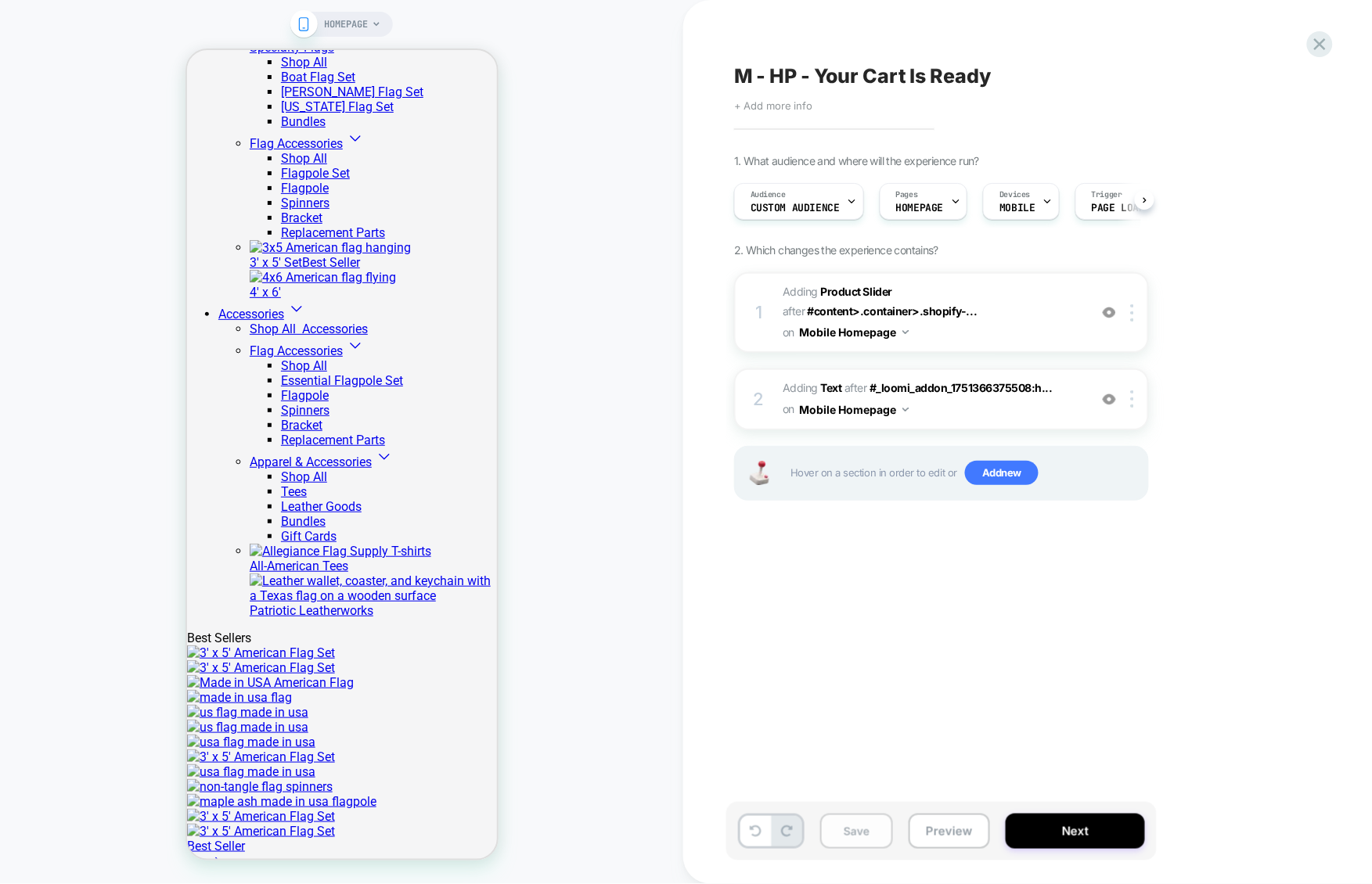 scroll, scrollTop: 0, scrollLeft: 1, axis: horizontal 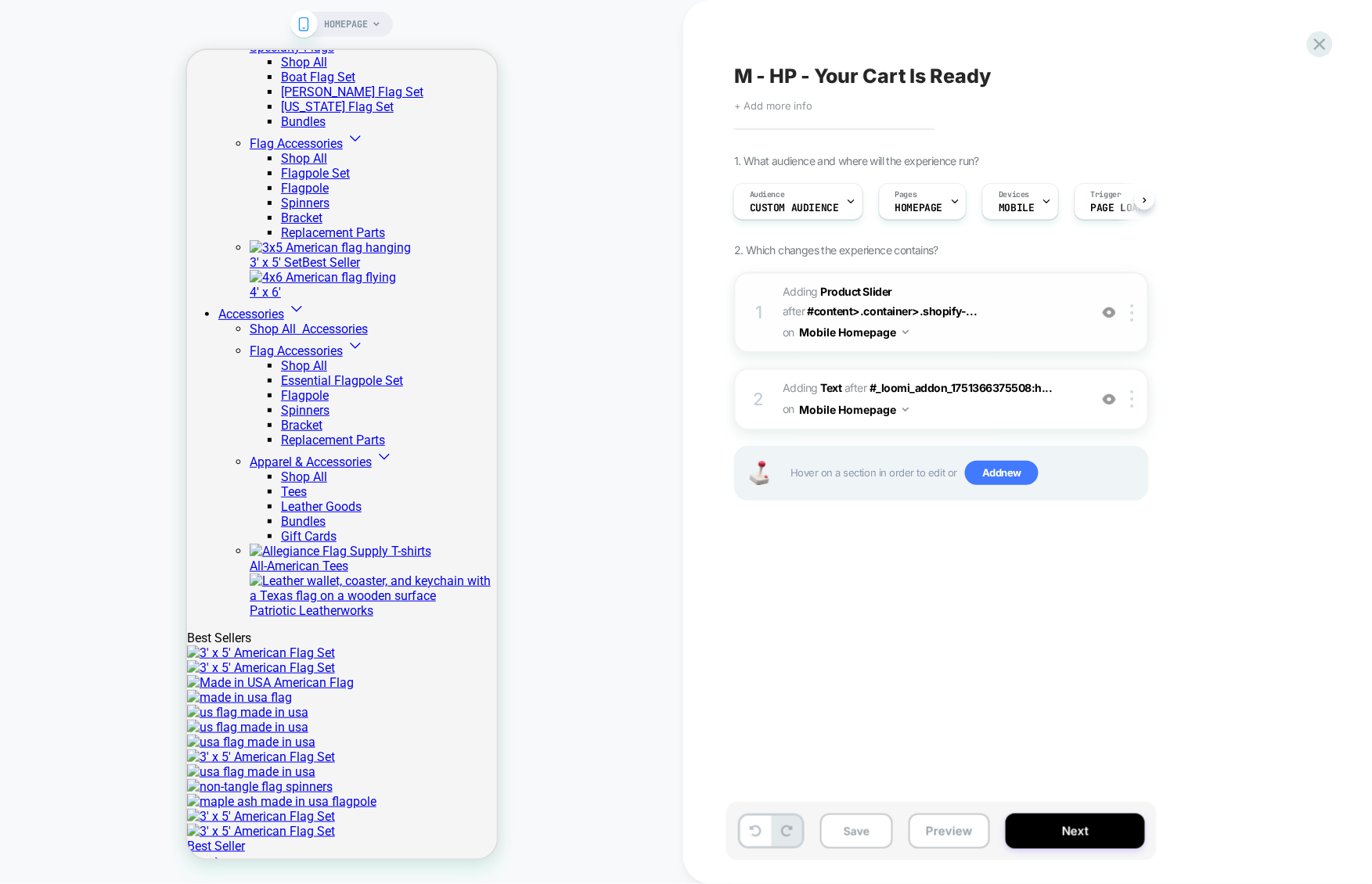 click on "#_loomi_addon_1751366375508 Adding   Product Slider   AFTER #content>.container>.shopify-... #content>.container>.shopify-section:has(.value-proposition-banner)   on Mobile Homepage" at bounding box center [931, 312] 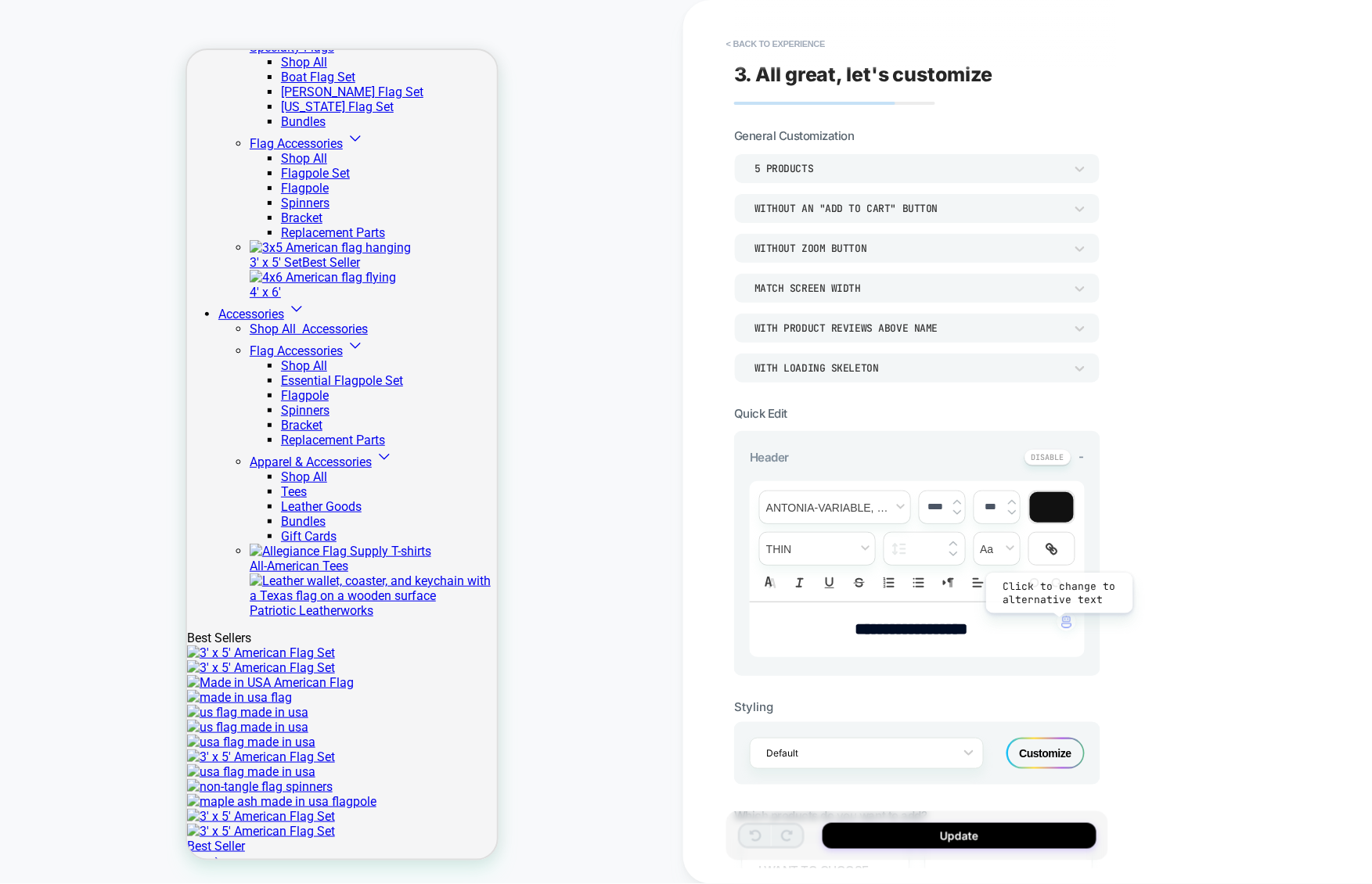 drag, startPoint x: 819, startPoint y: 626, endPoint x: 1061, endPoint y: 625, distance: 242.00207 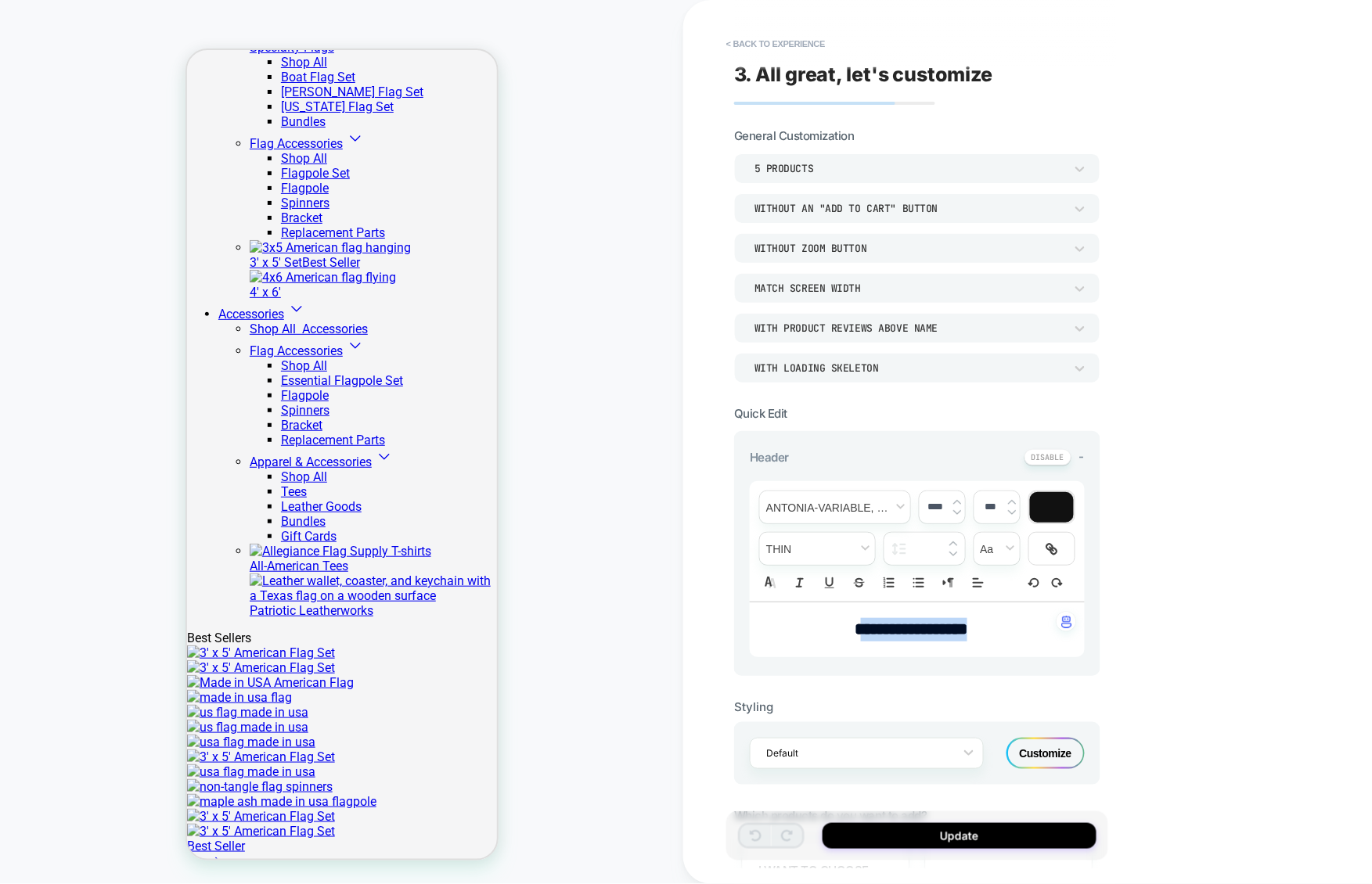 drag, startPoint x: 1005, startPoint y: 629, endPoint x: 830, endPoint y: 627, distance: 175.01143 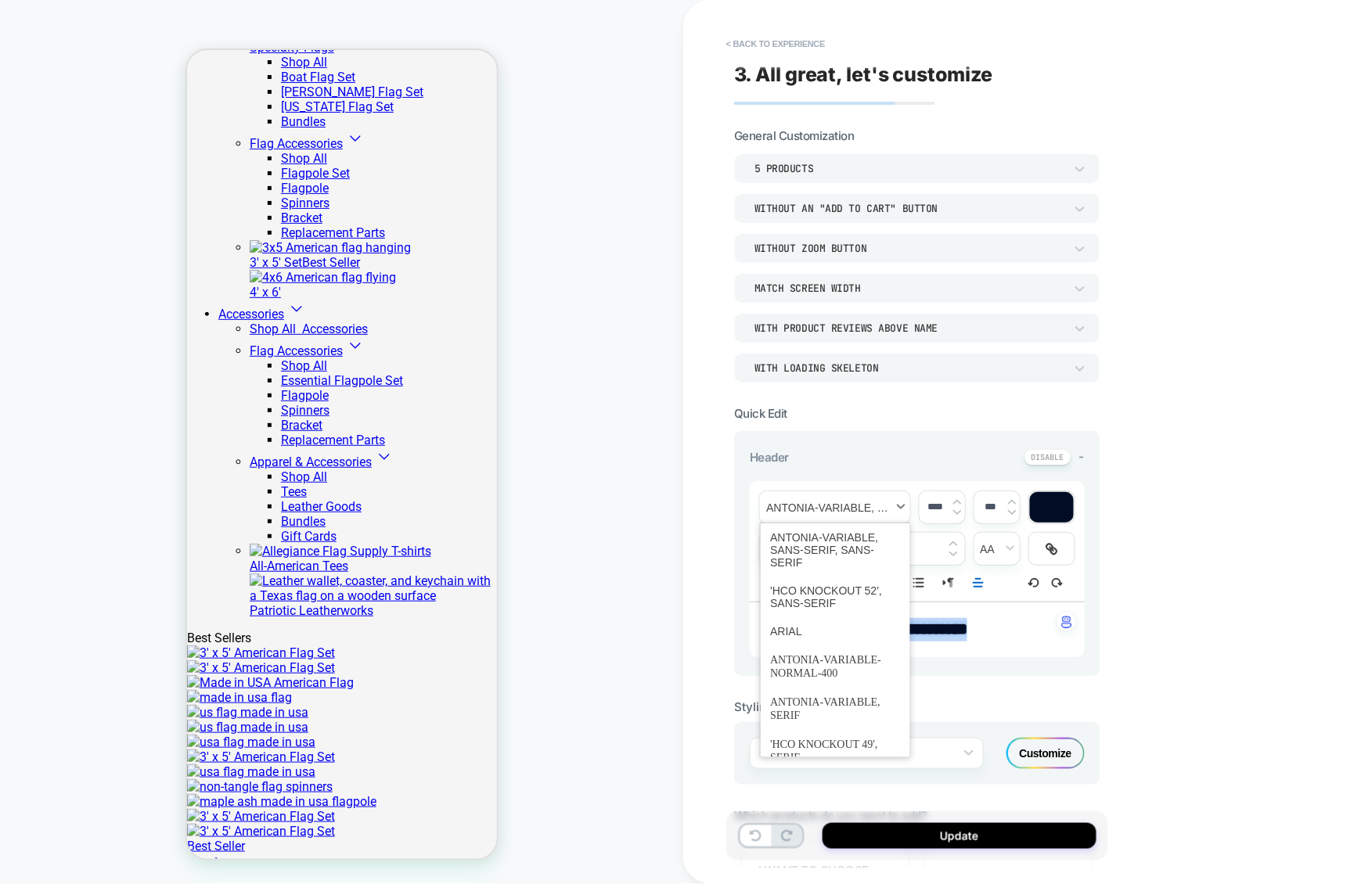 click at bounding box center (835, 507) 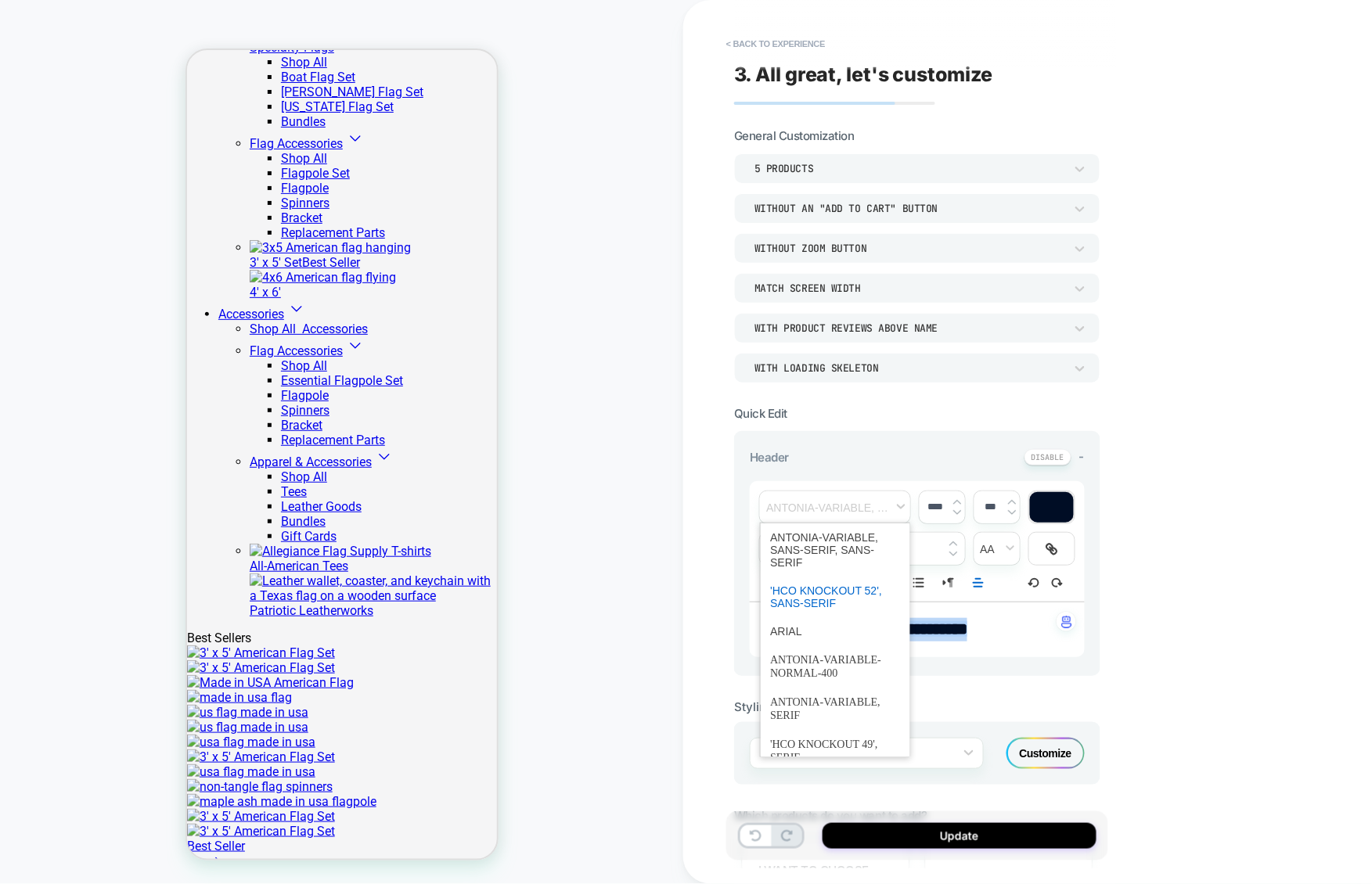 click at bounding box center [835, 597] 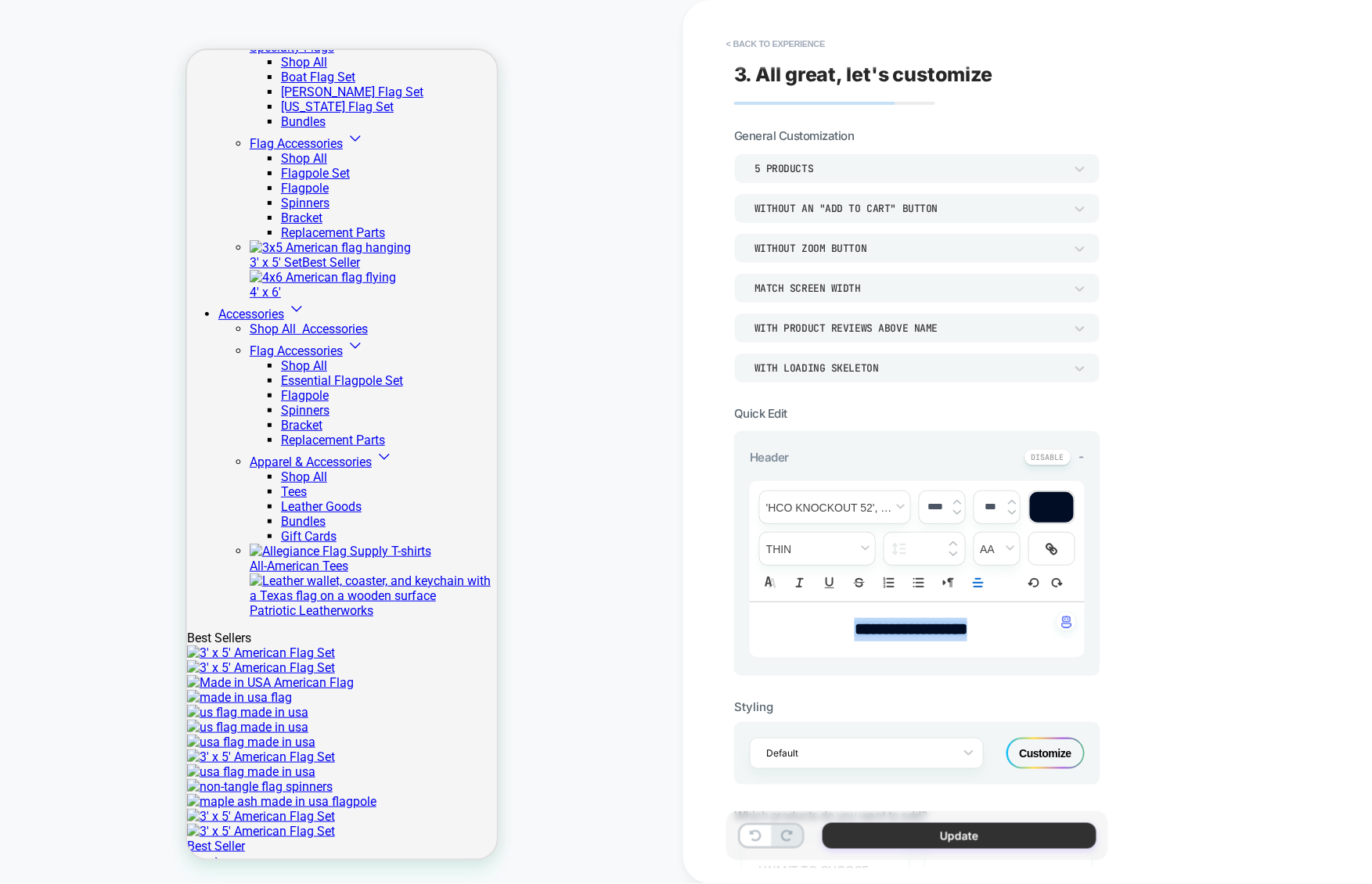 click on "Update" at bounding box center (960, 835) 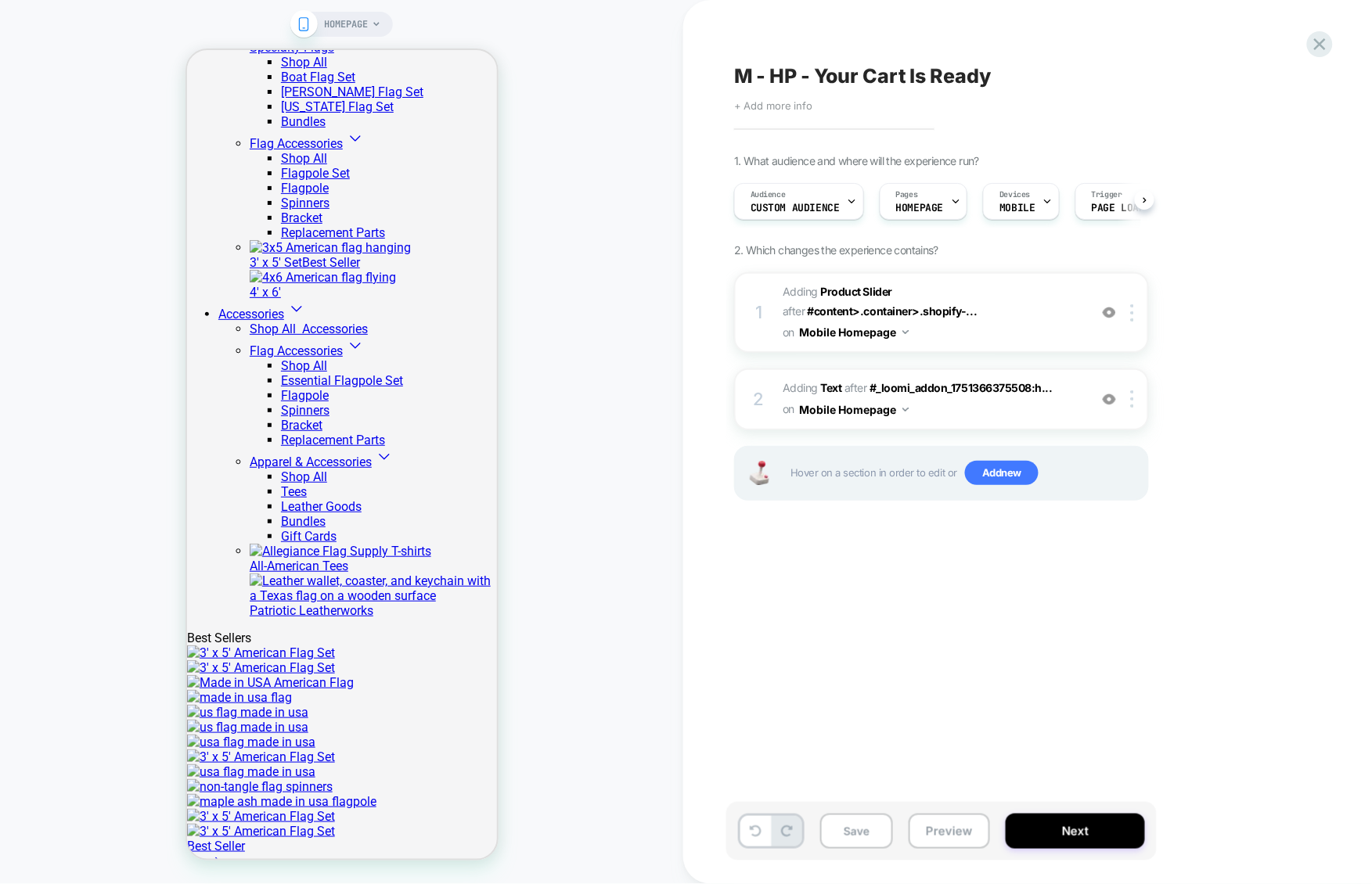 scroll, scrollTop: 0, scrollLeft: 1, axis: horizontal 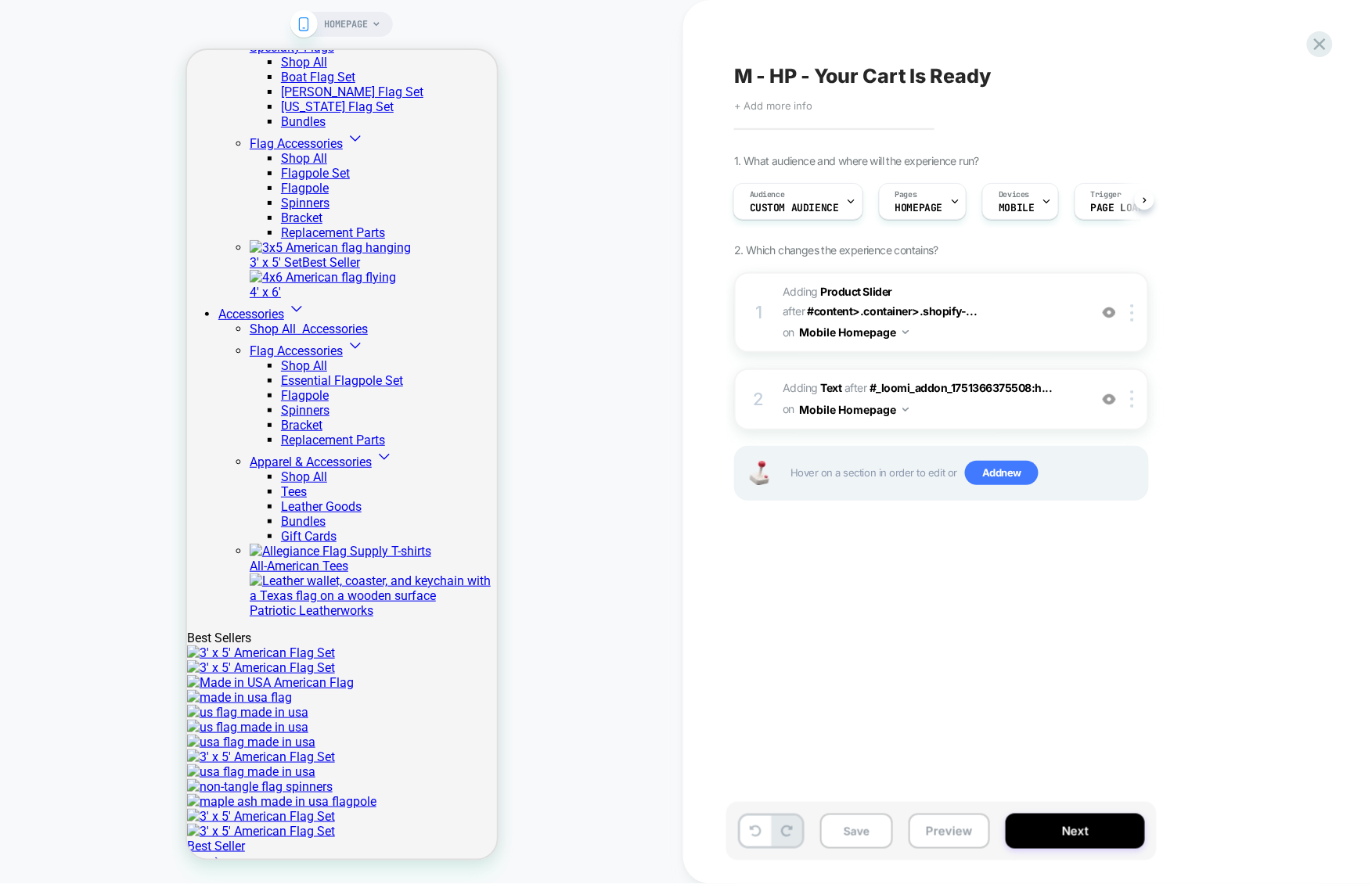 click on "Save" at bounding box center [856, 831] 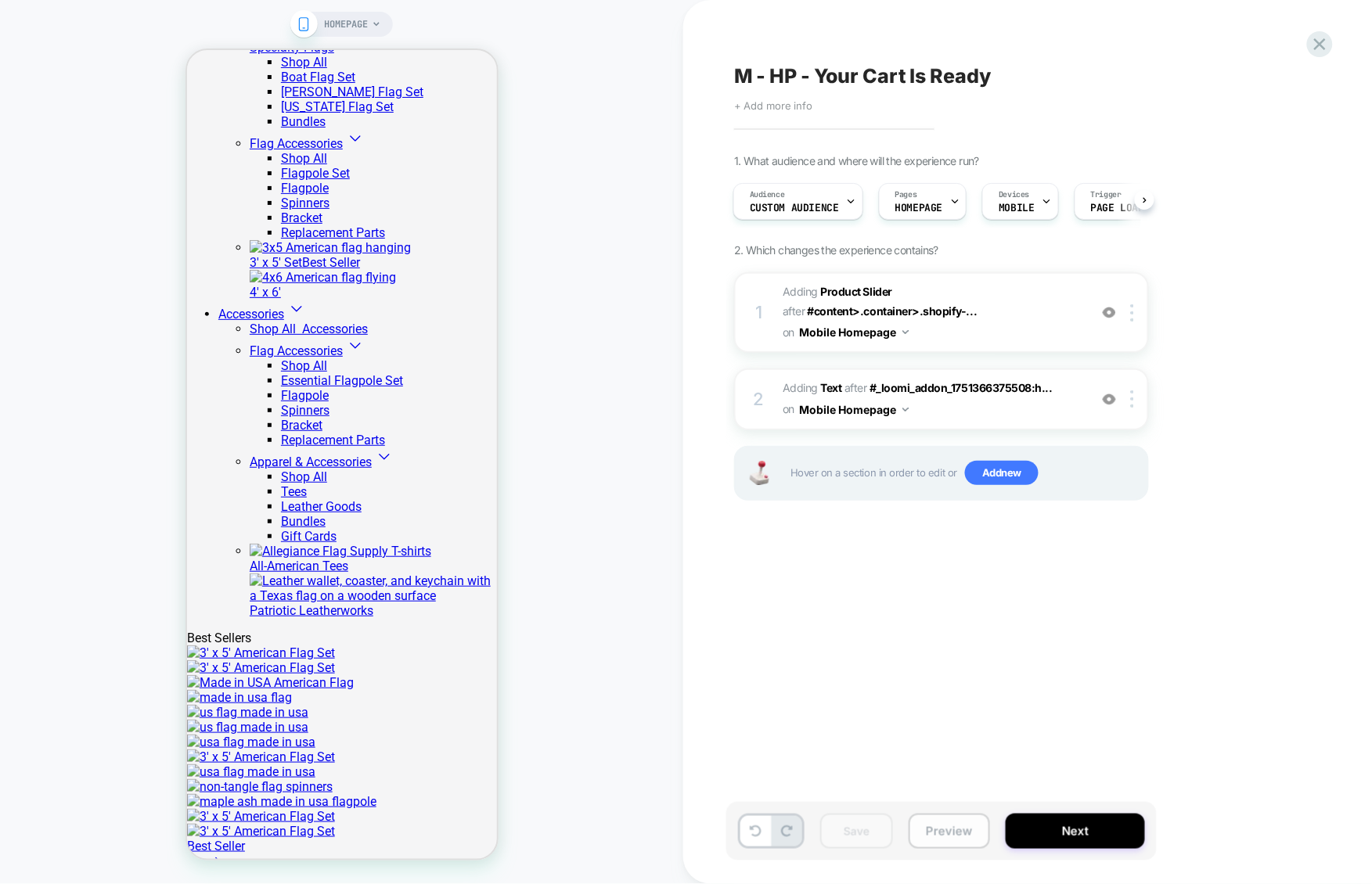 click on "Preview" at bounding box center (949, 831) 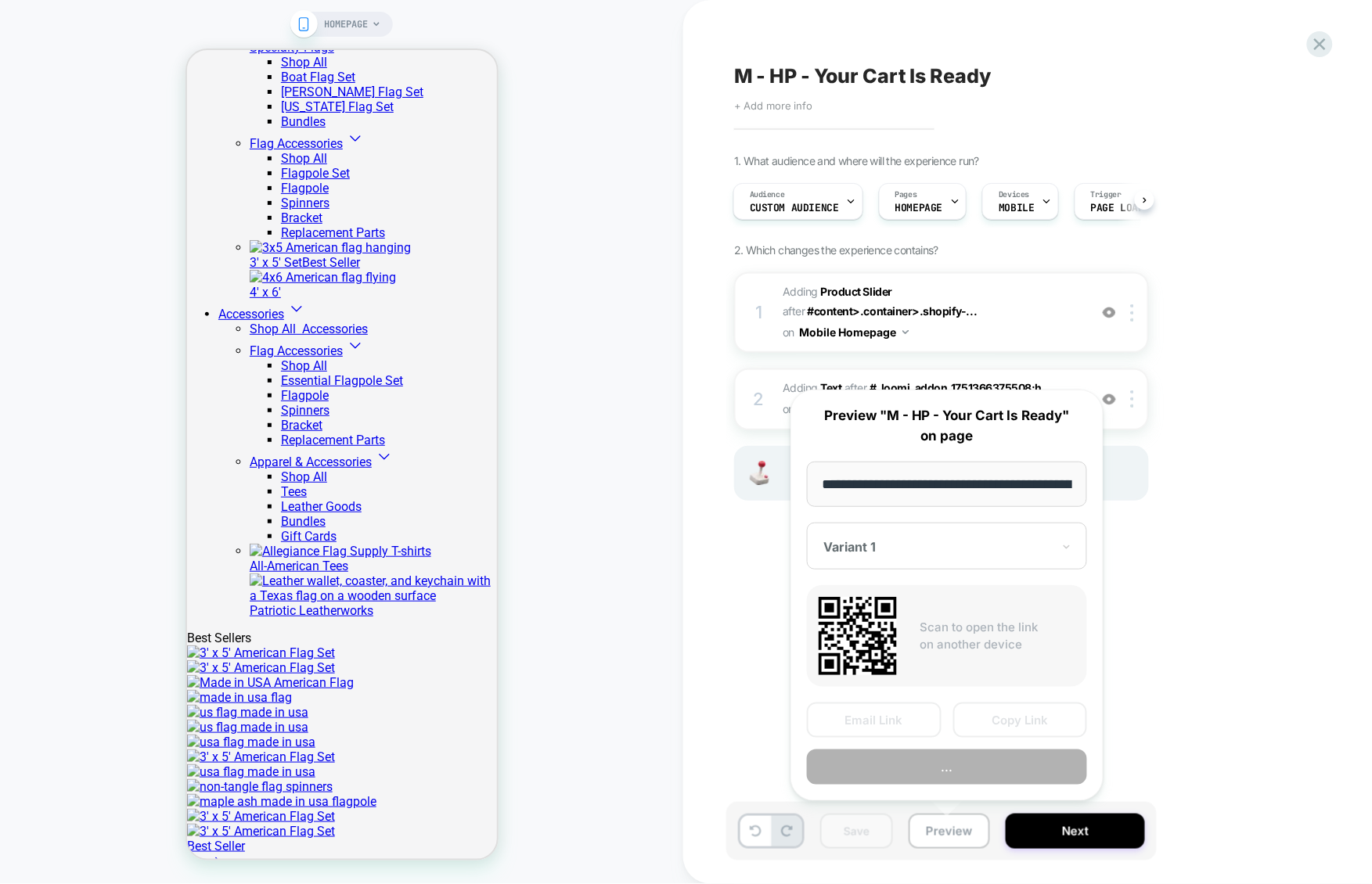 scroll, scrollTop: 0, scrollLeft: 88, axis: horizontal 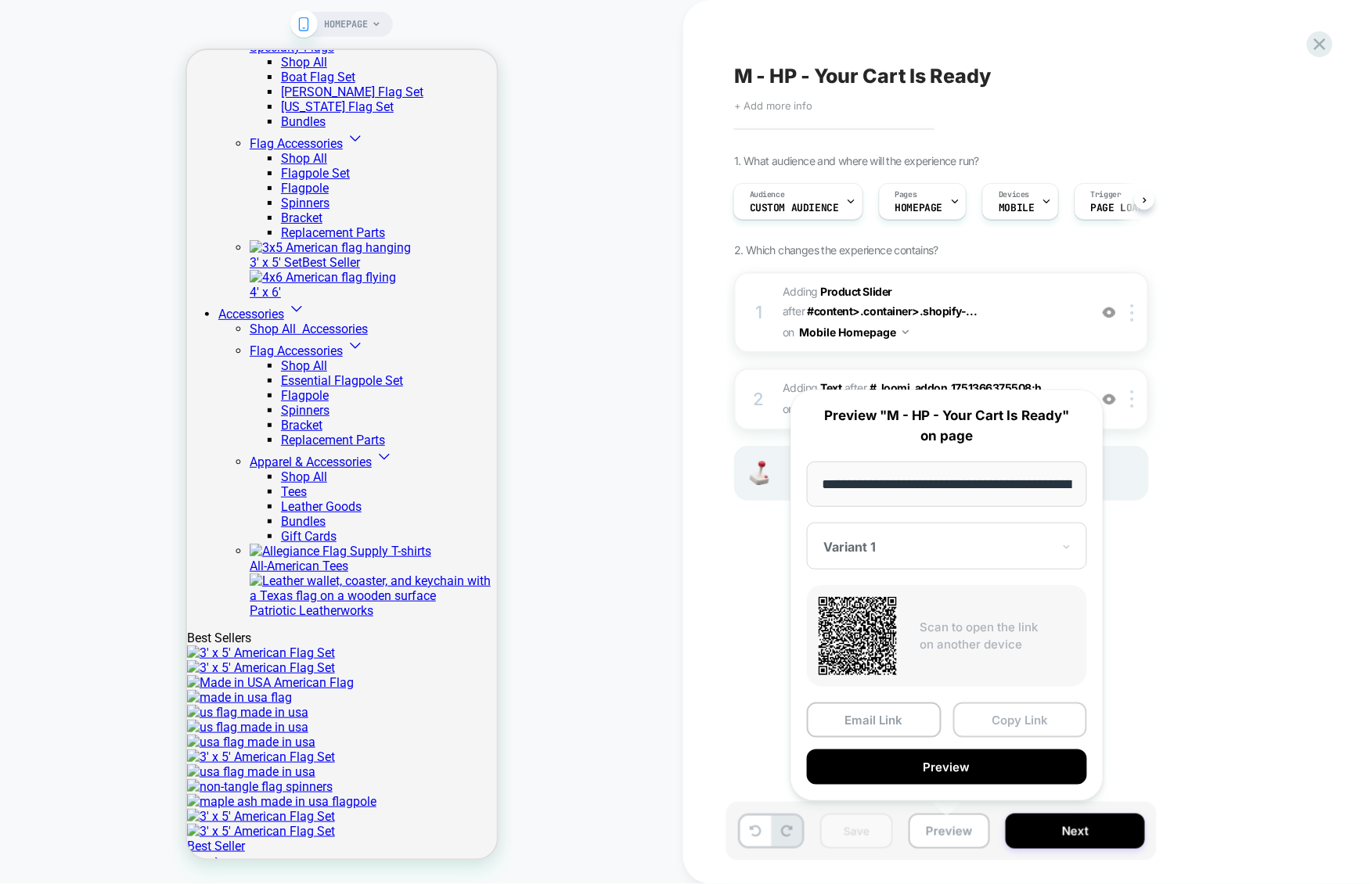 click on "Copy Link" at bounding box center [1021, 720] 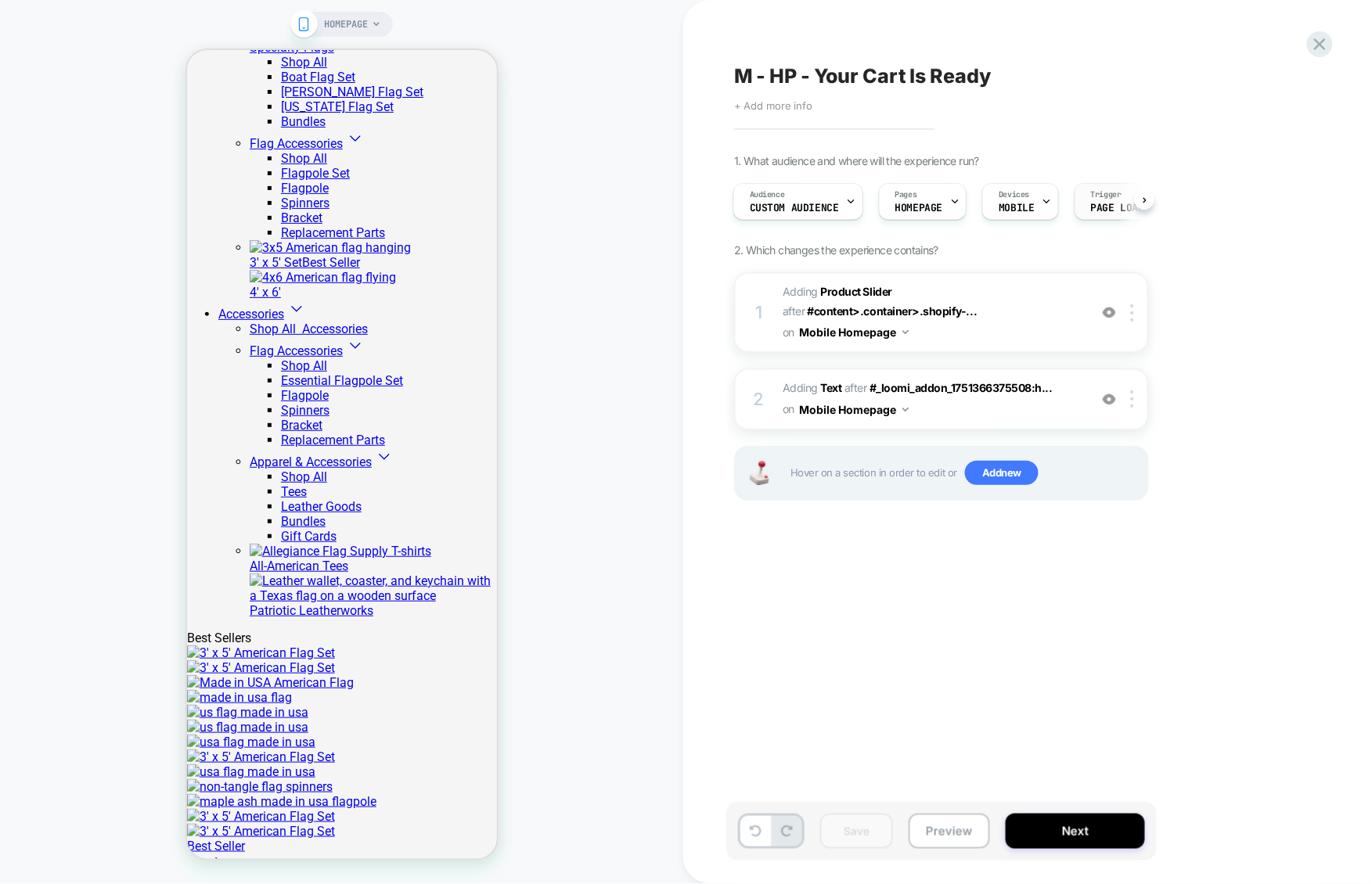 scroll, scrollTop: 0, scrollLeft: 10, axis: horizontal 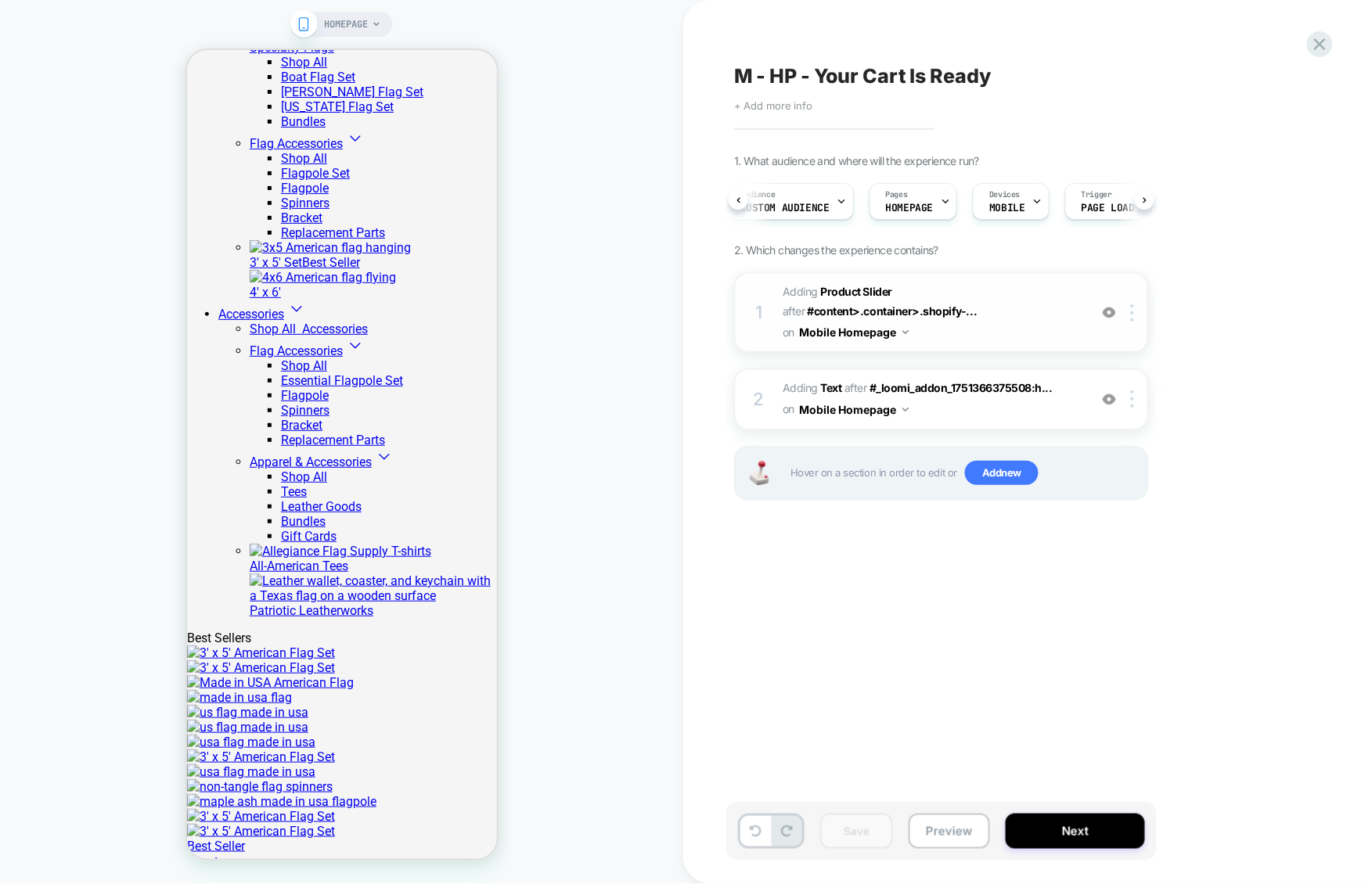click on "#_loomi_addon_1751366375508 Adding   Product Slider   AFTER #content>.container>.shopify-... #content>.container>.shopify-section:has(.value-proposition-banner)   on Mobile Homepage" at bounding box center (931, 312) 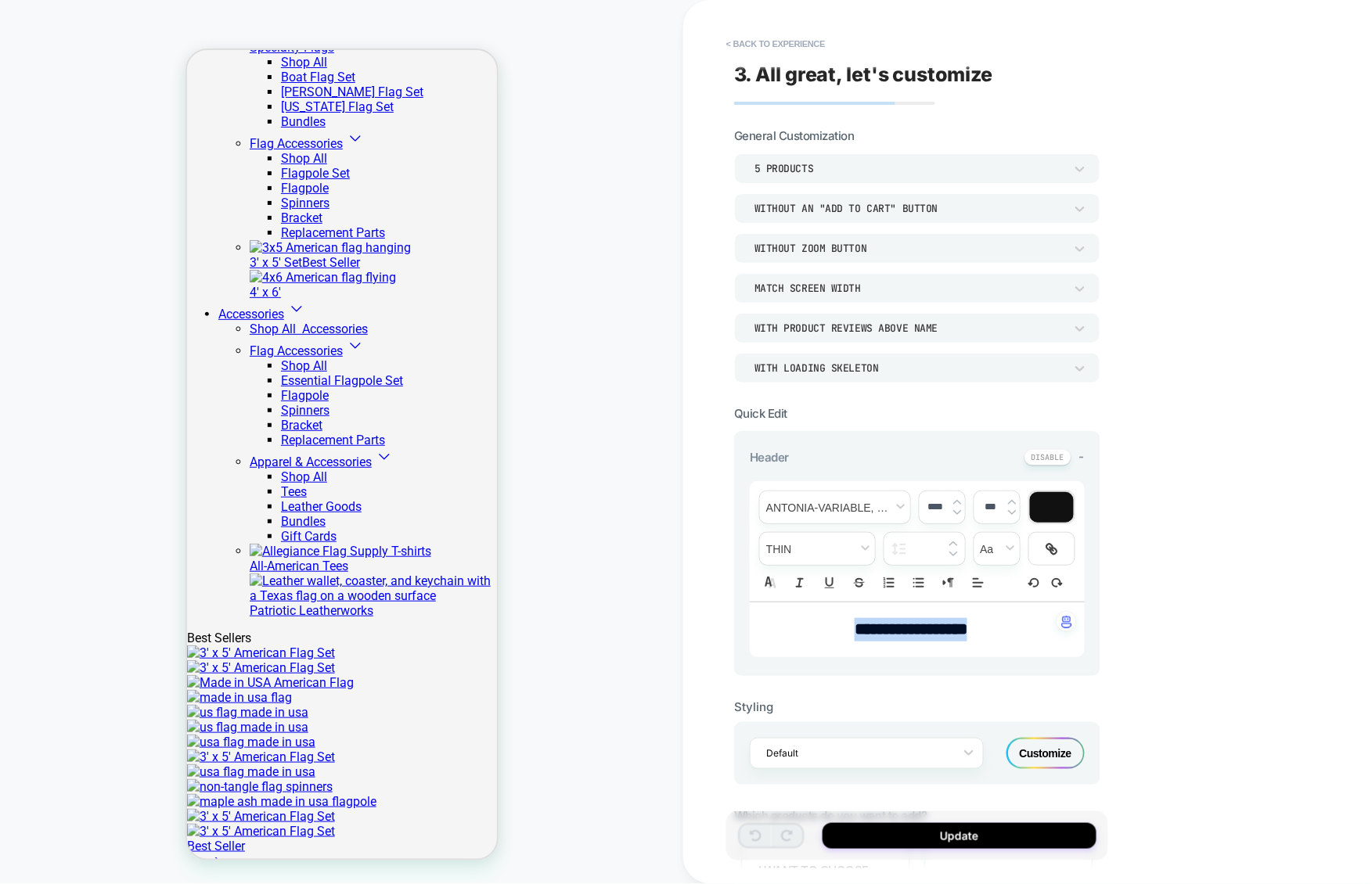 drag, startPoint x: 819, startPoint y: 627, endPoint x: 1019, endPoint y: 631, distance: 200.04 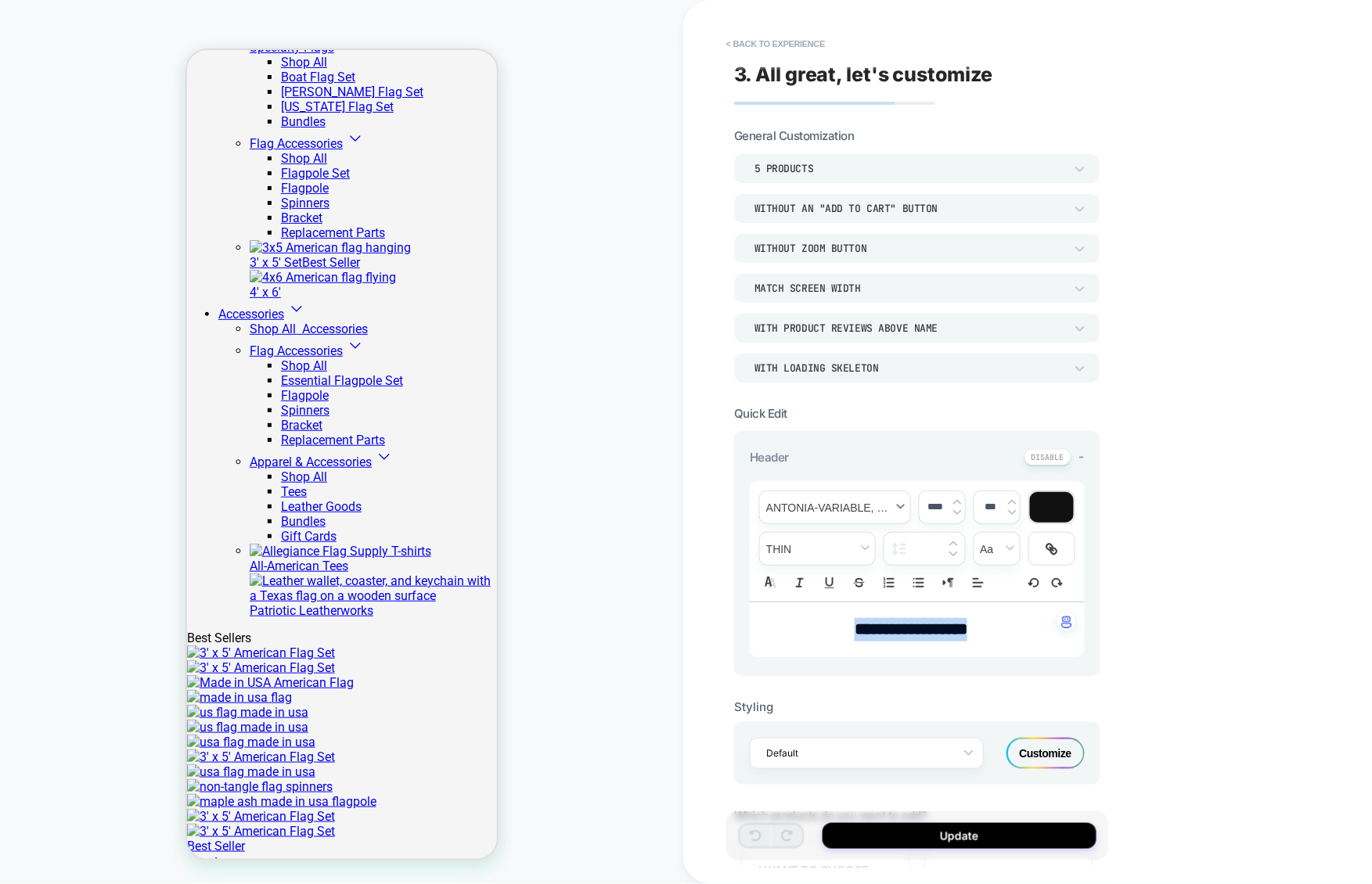 type on "****" 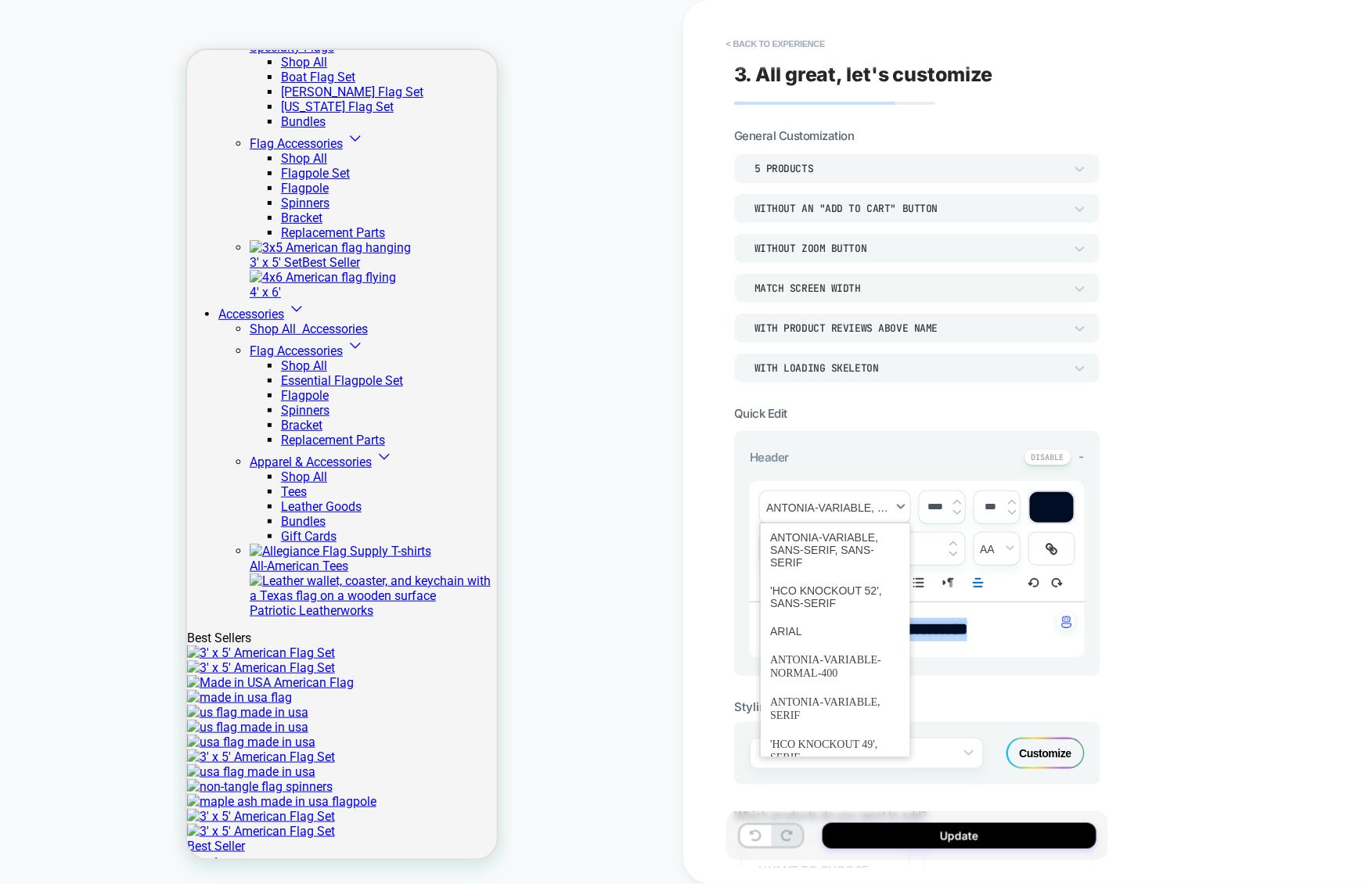 click at bounding box center [835, 507] 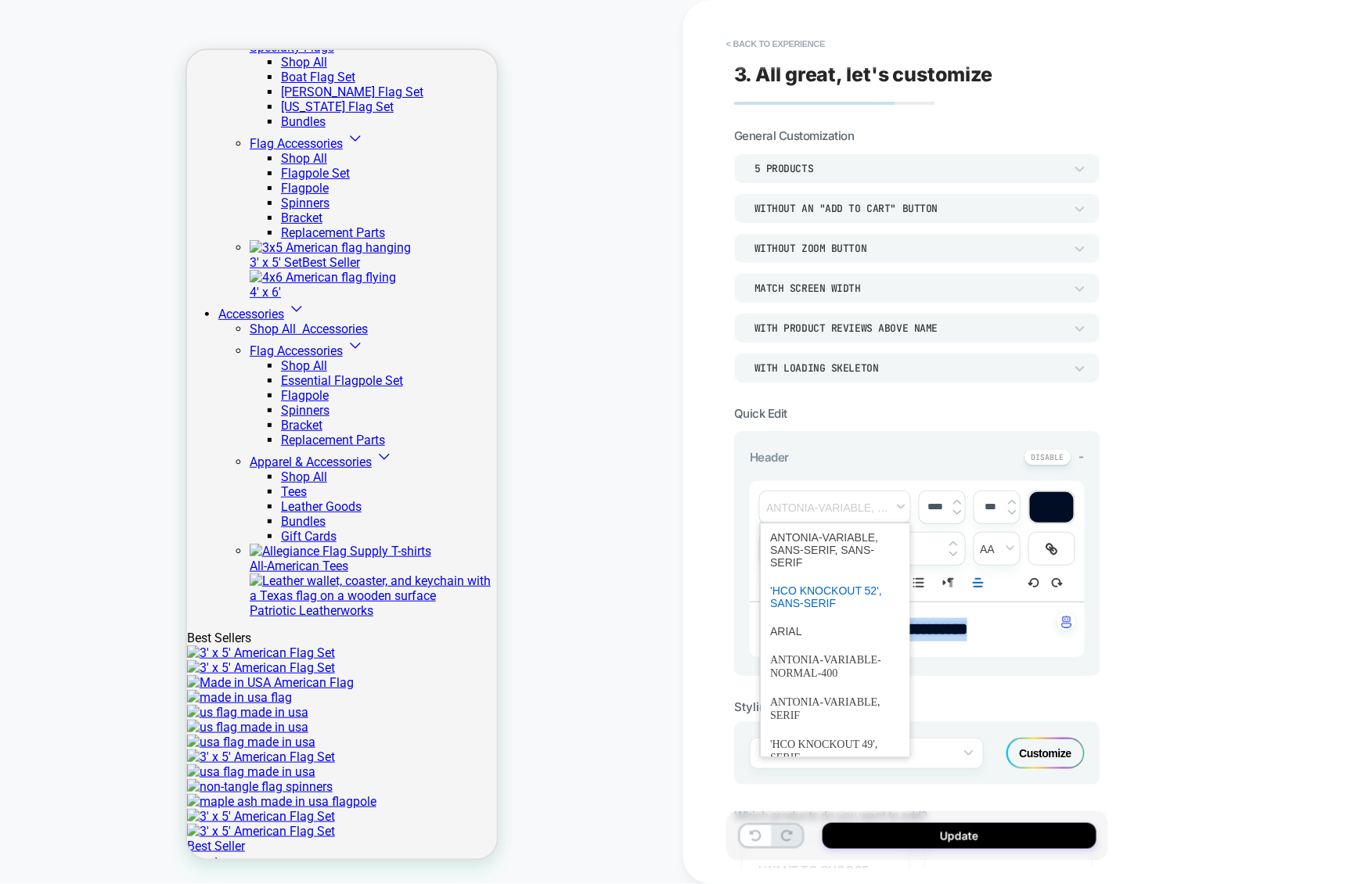 click at bounding box center (835, 597) 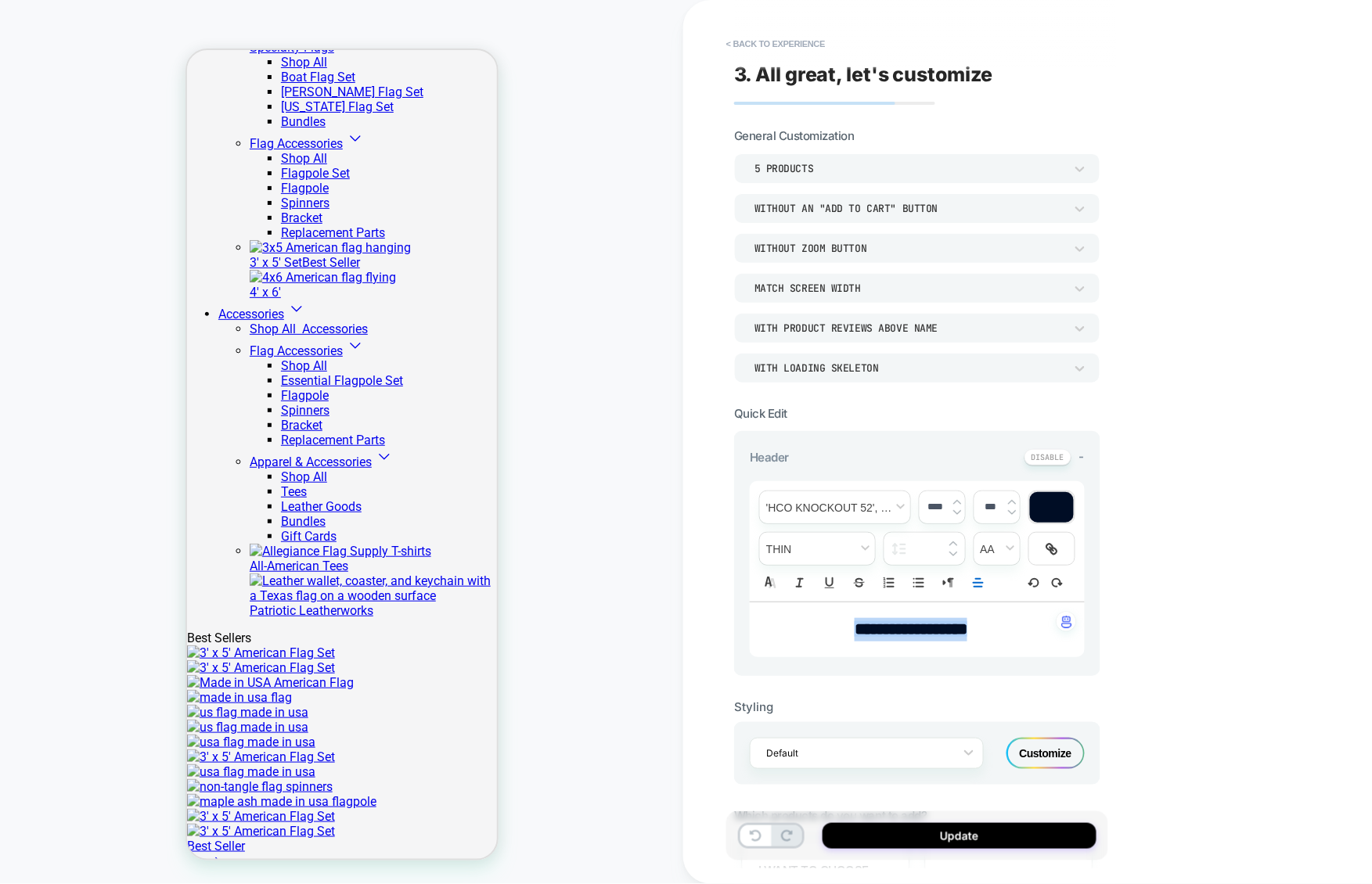 click on "**********" at bounding box center [911, 629] 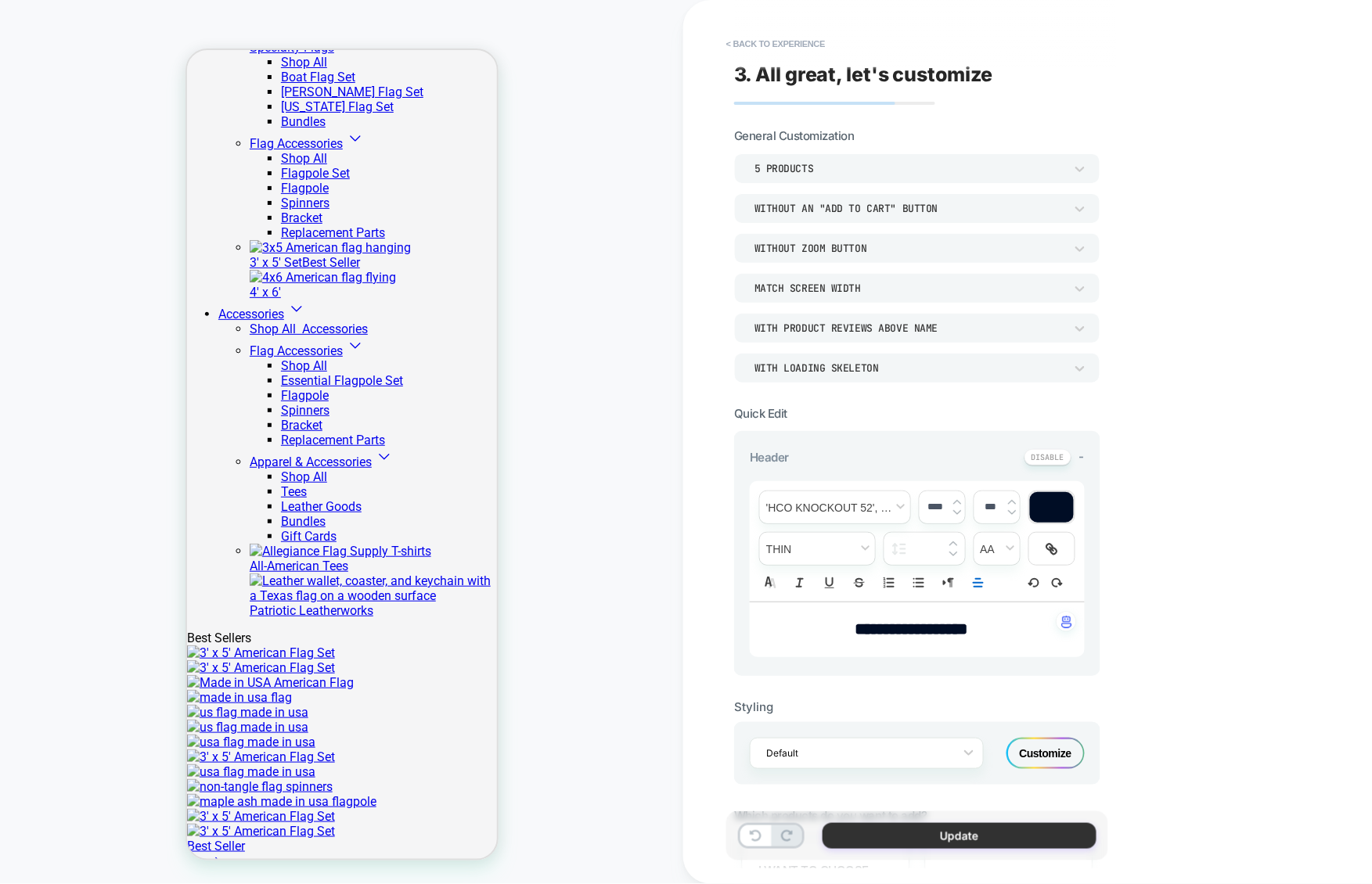 click on "Update" at bounding box center (960, 835) 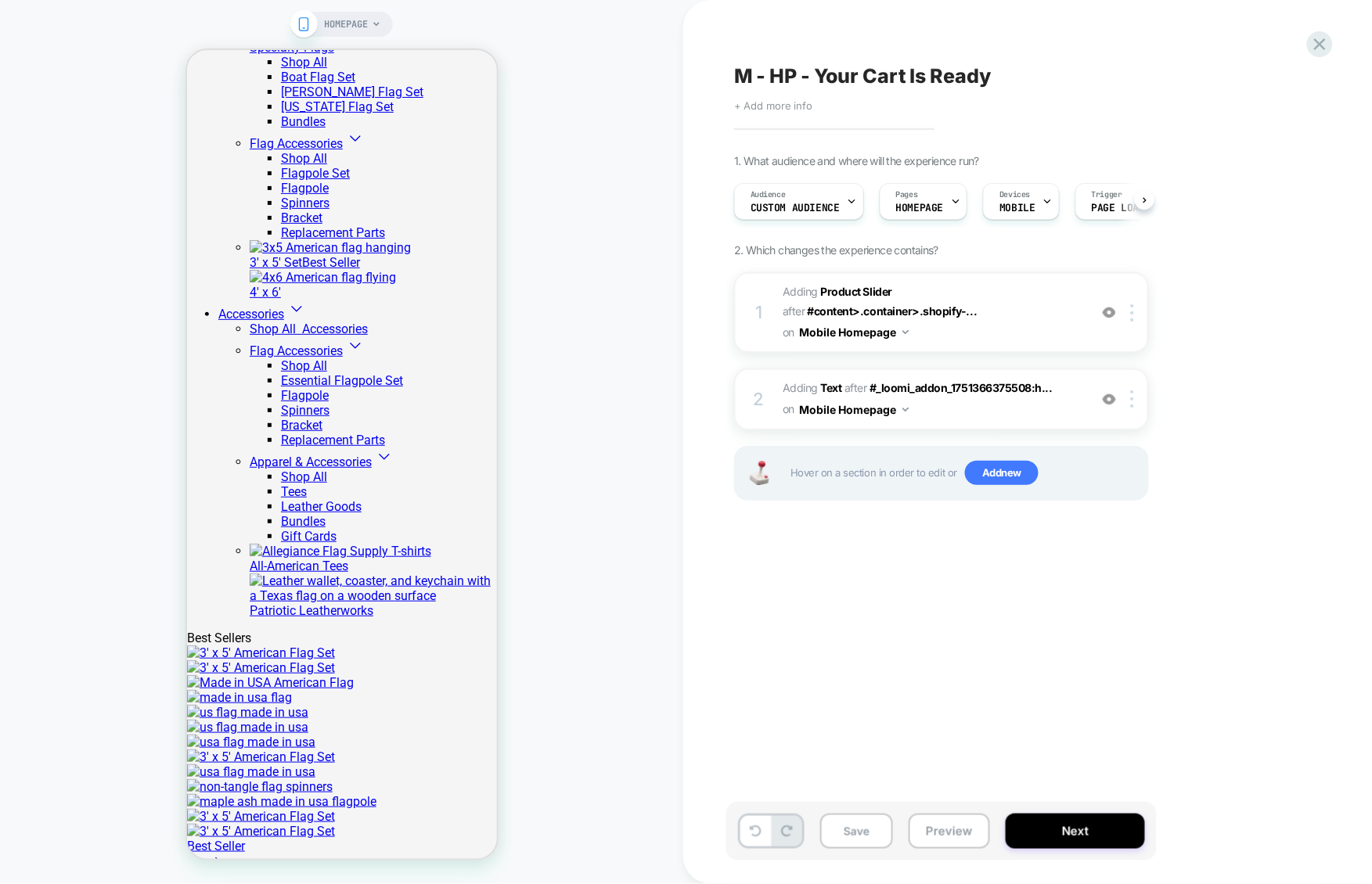 scroll, scrollTop: 0, scrollLeft: 1, axis: horizontal 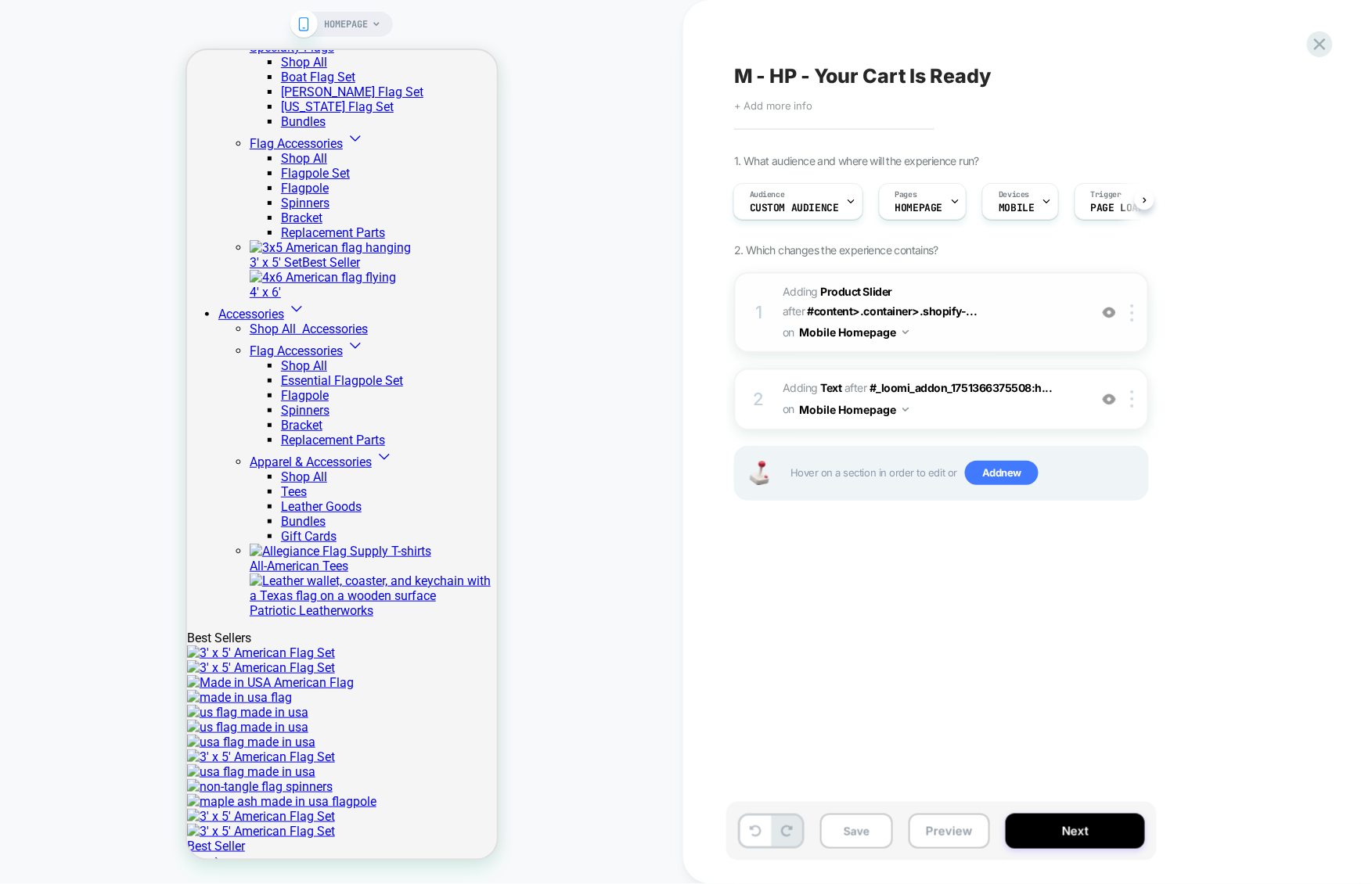 click on "#_loomi_addon_1751366375508 Adding   Product Slider   AFTER #content>.container>.shopify-... #content>.container>.shopify-section:has(.value-proposition-banner)   on Mobile Homepage" at bounding box center (931, 312) 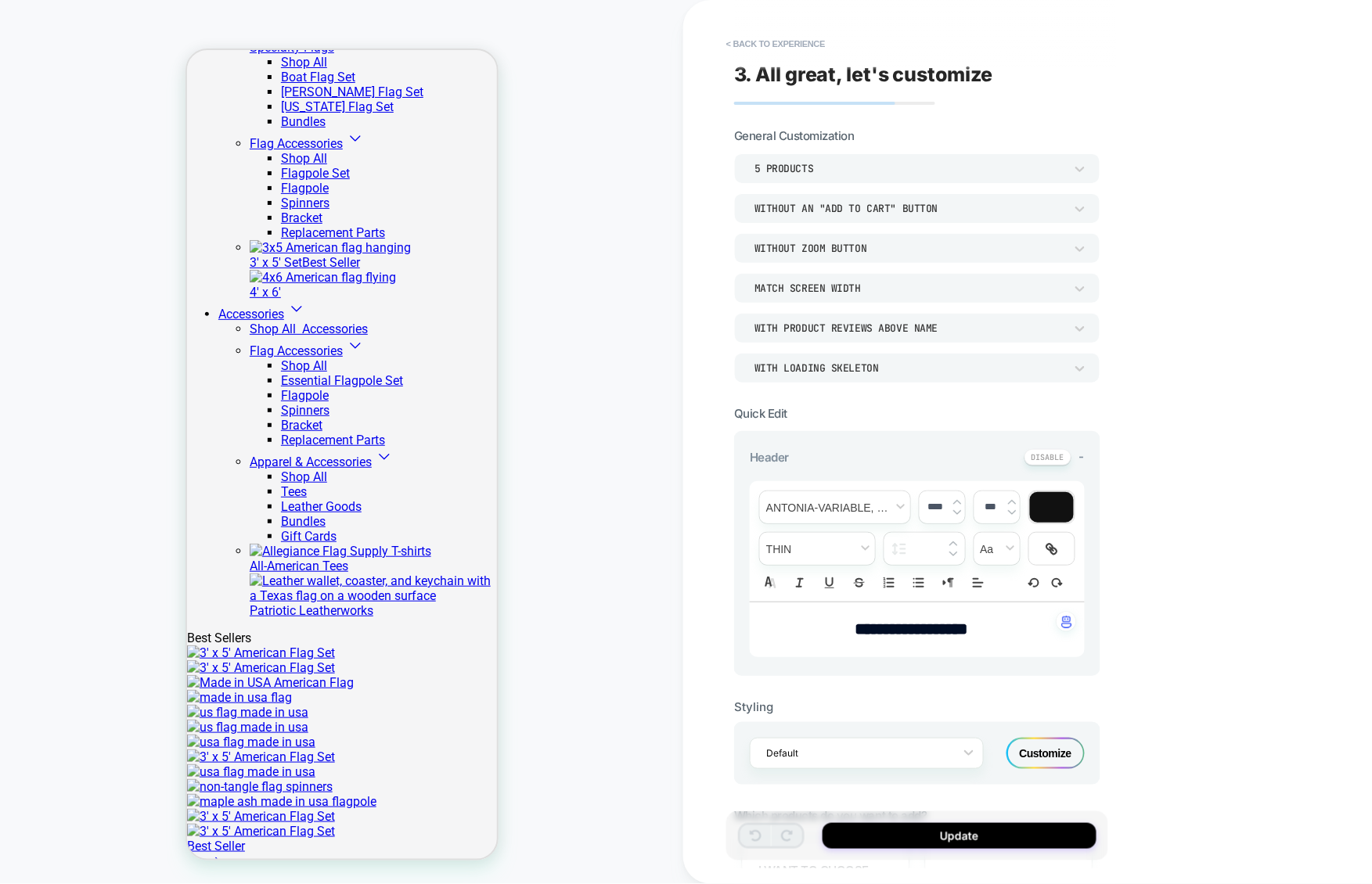 click on "**********" at bounding box center (911, 629) 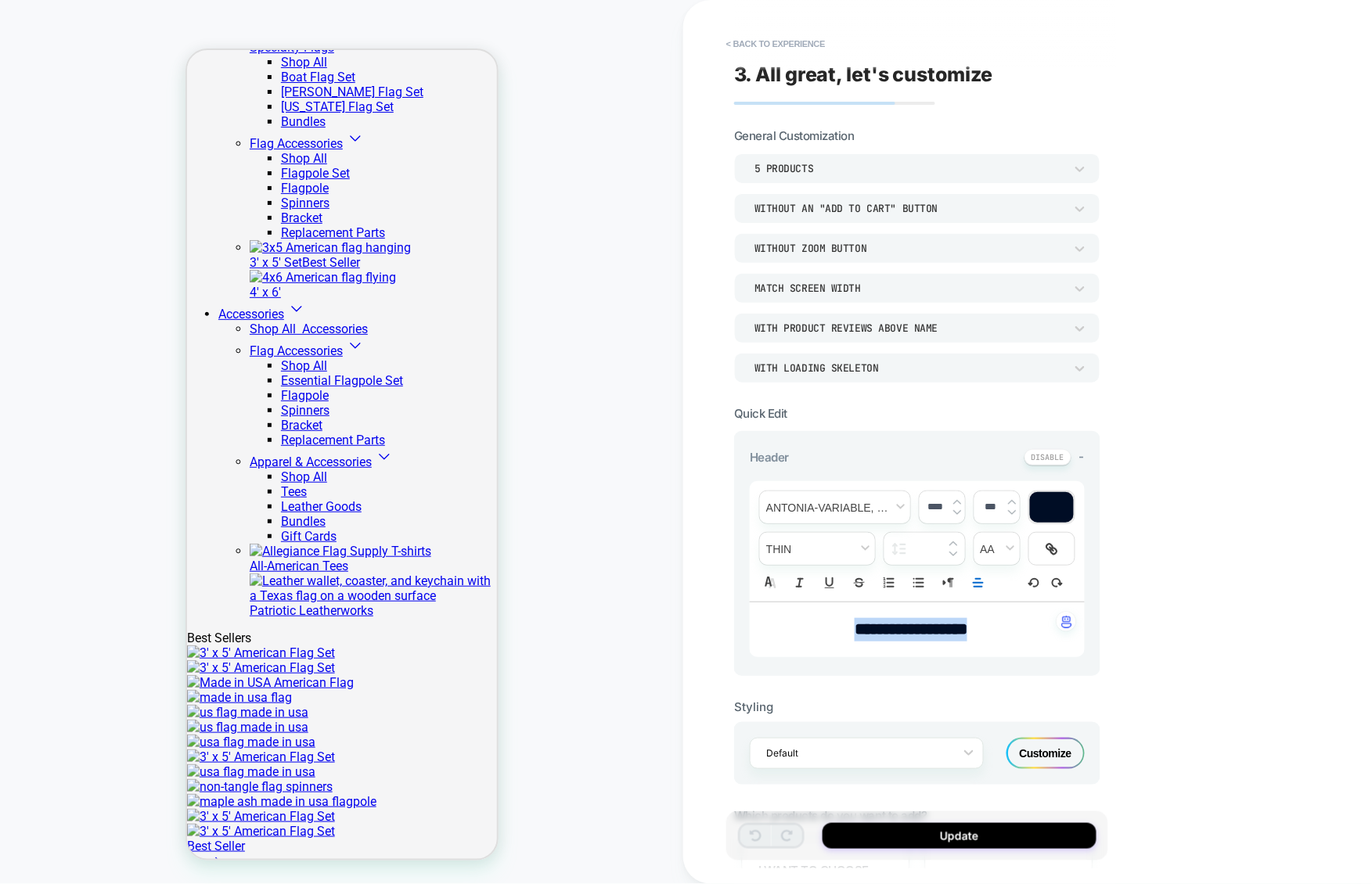 drag, startPoint x: 822, startPoint y: 631, endPoint x: 1006, endPoint y: 631, distance: 184 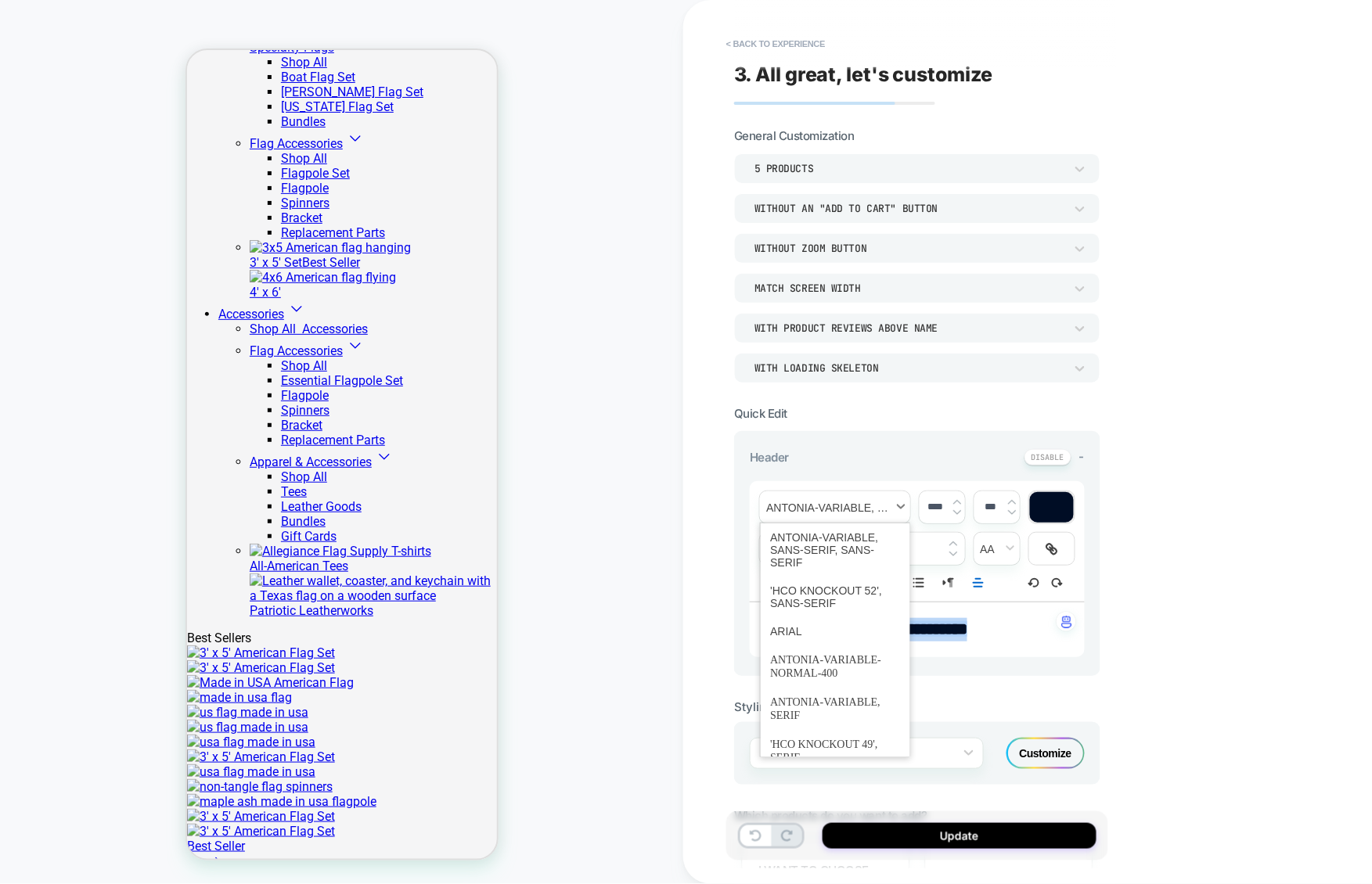 click at bounding box center [835, 507] 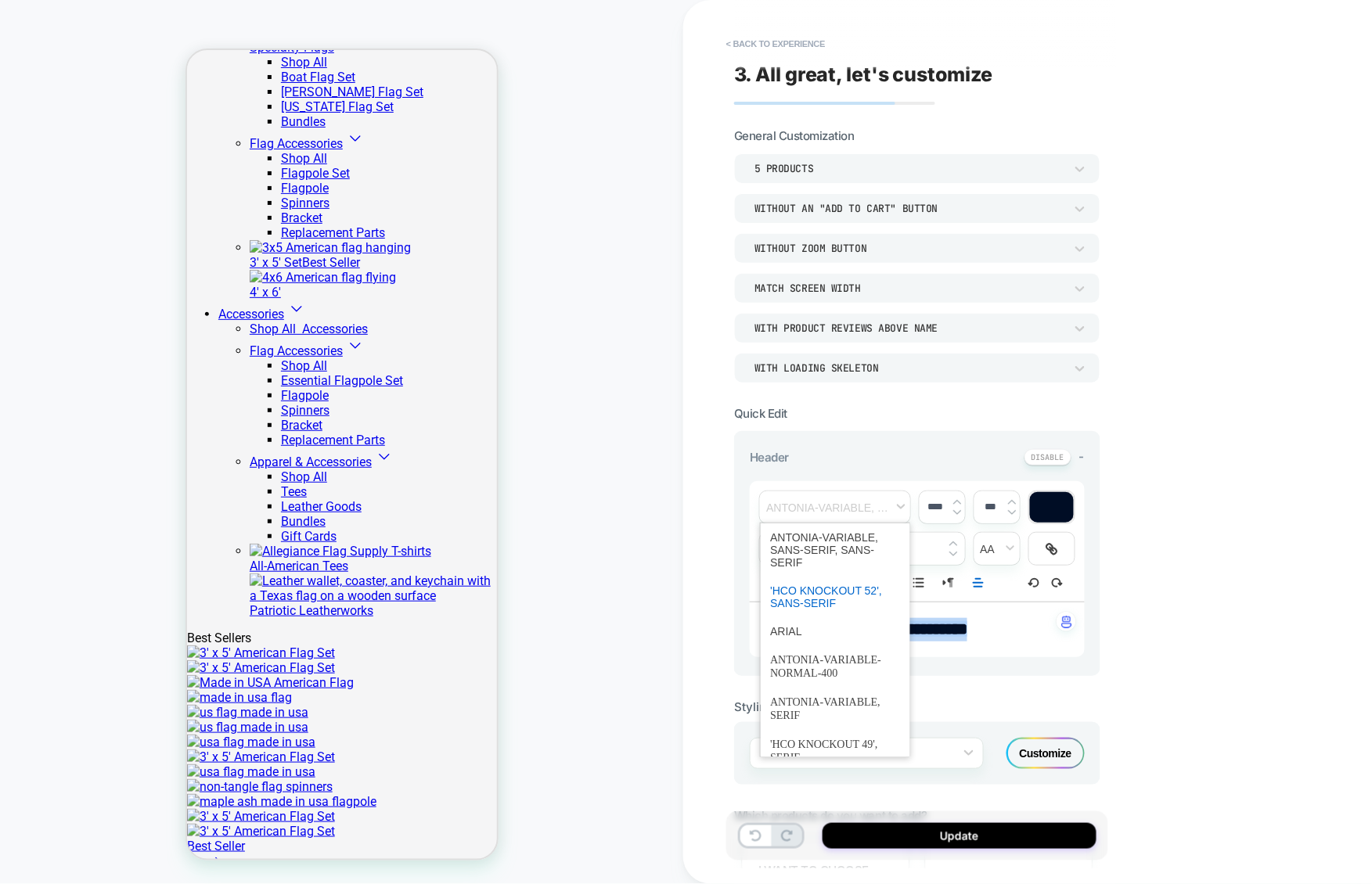 click at bounding box center [835, 597] 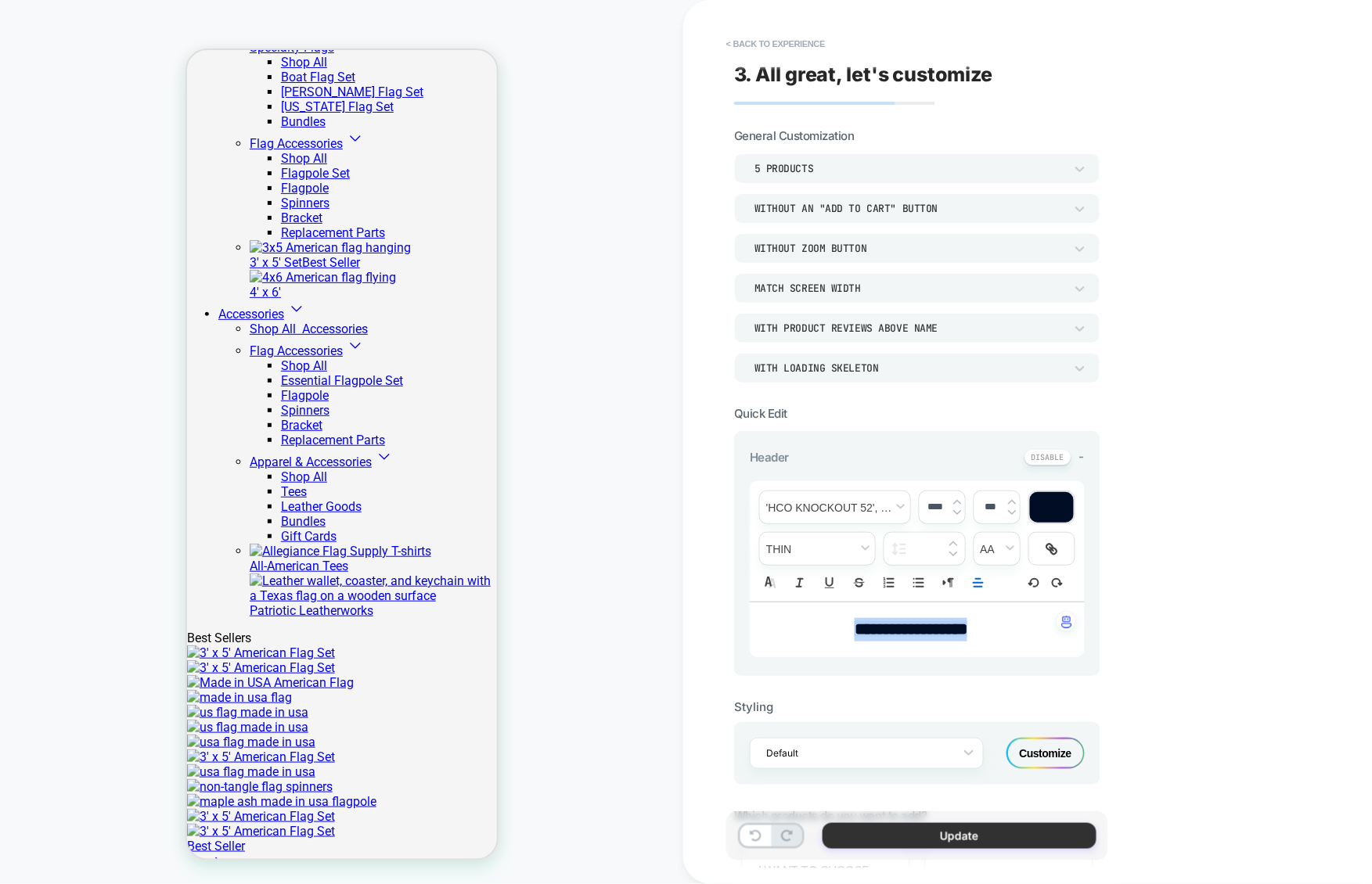 click on "Update" at bounding box center (960, 835) 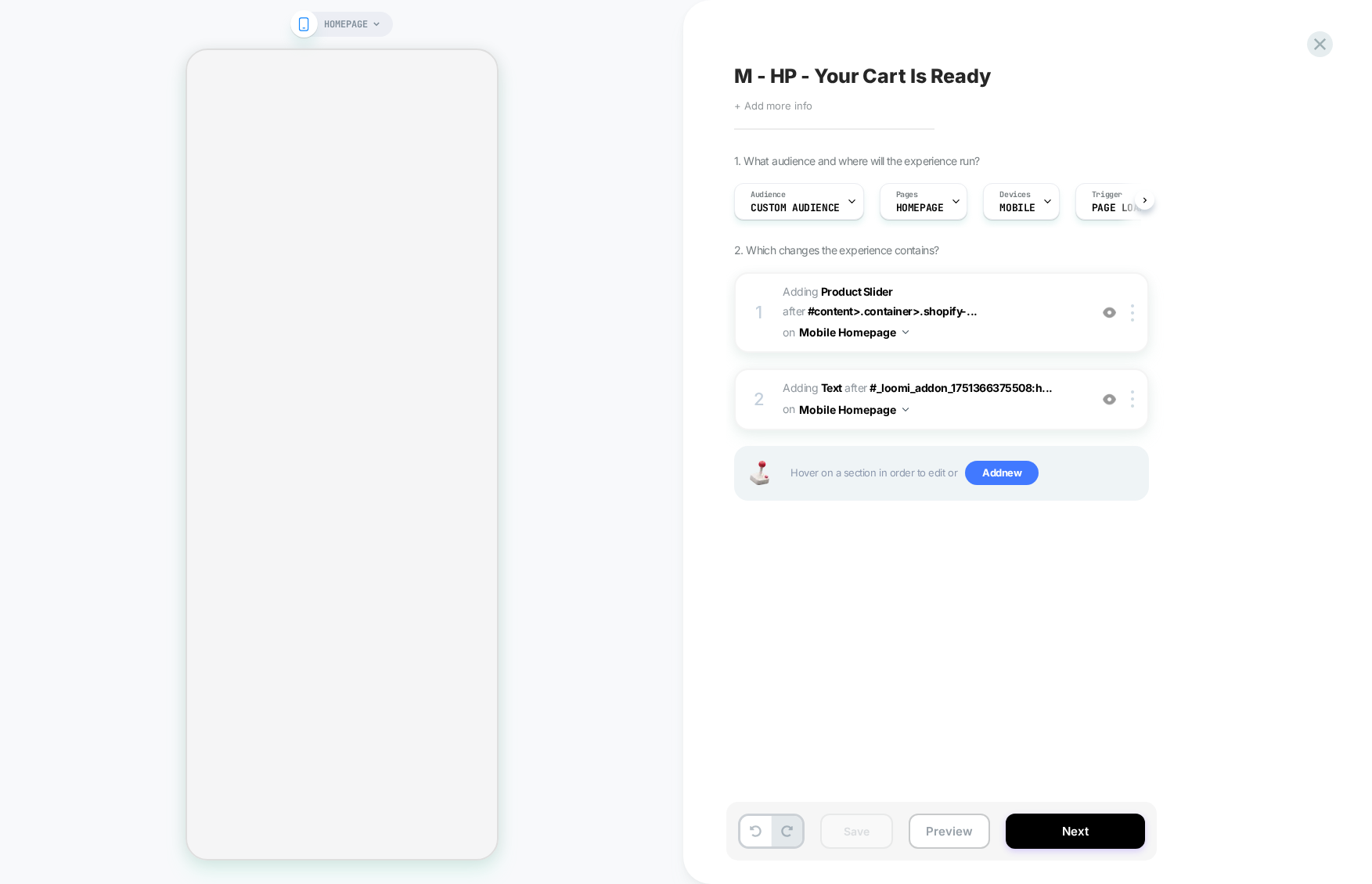scroll, scrollTop: 0, scrollLeft: 0, axis: both 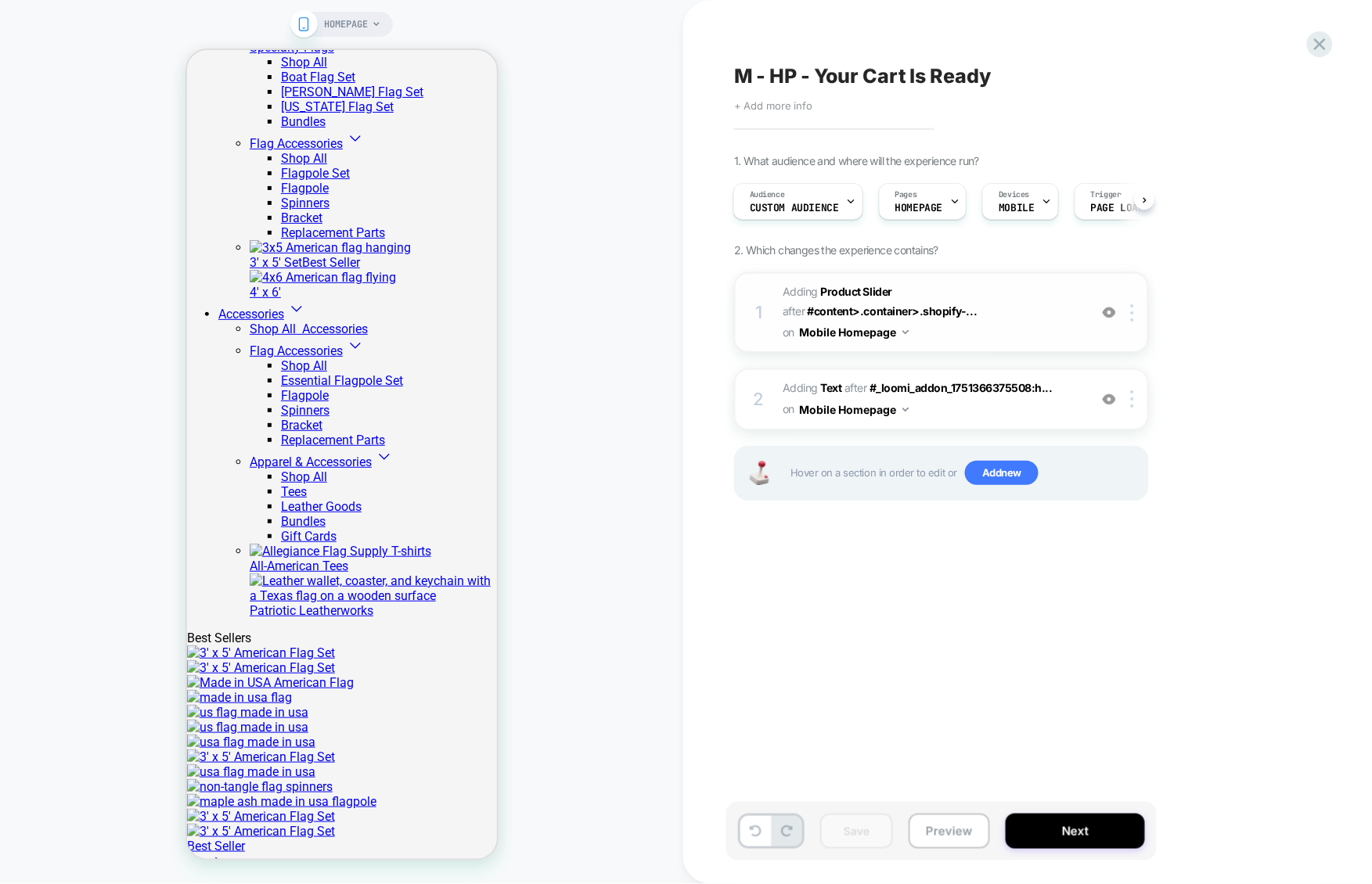 click on "#_loomi_addon_1751366375508 Adding   Product Slider   AFTER #content>.container>.shopify-... #content>.container>.shopify-section:has(.value-proposition-banner)   on Mobile Homepage" at bounding box center [931, 312] 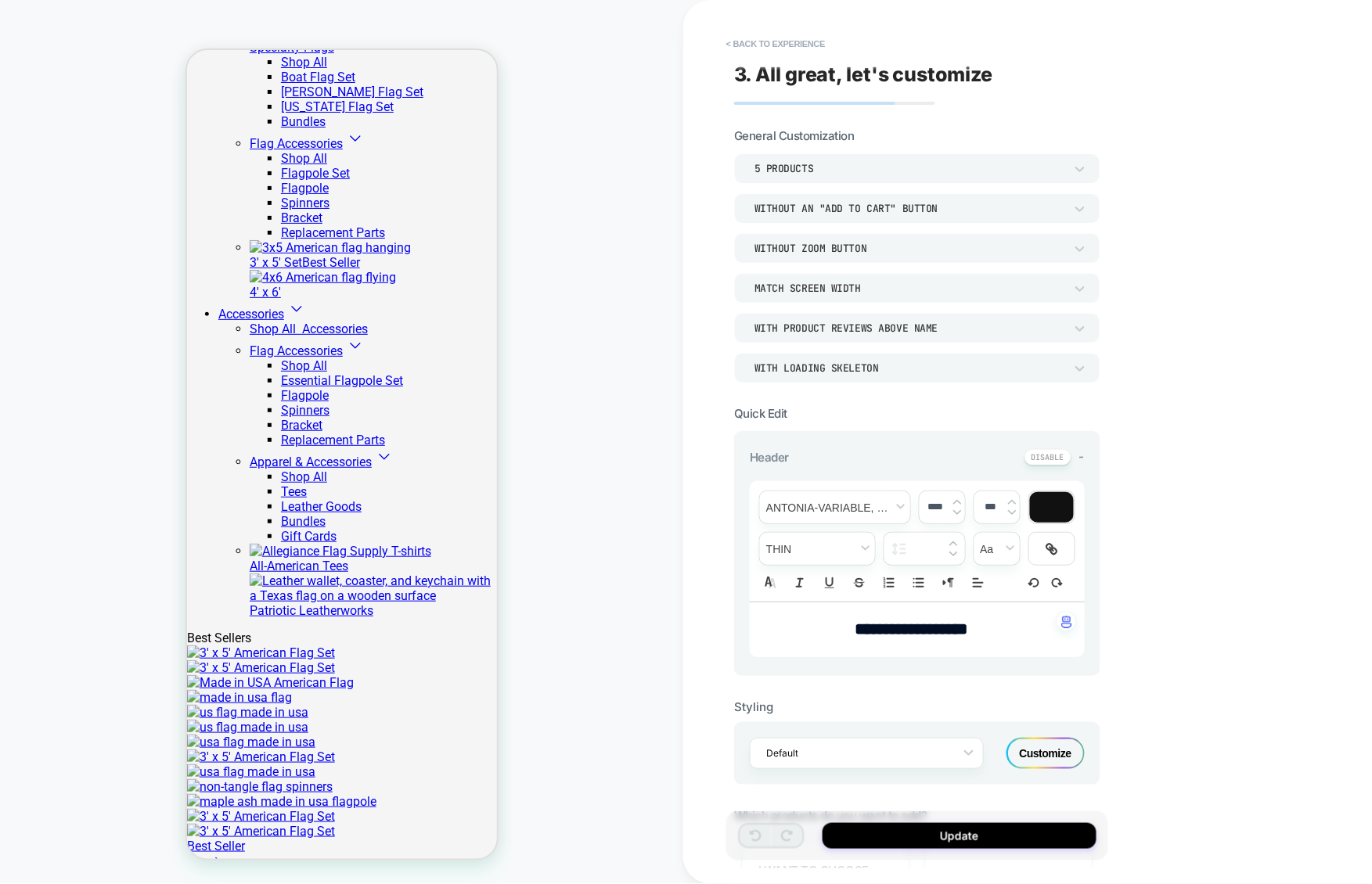 click on "**********" at bounding box center [911, 629] 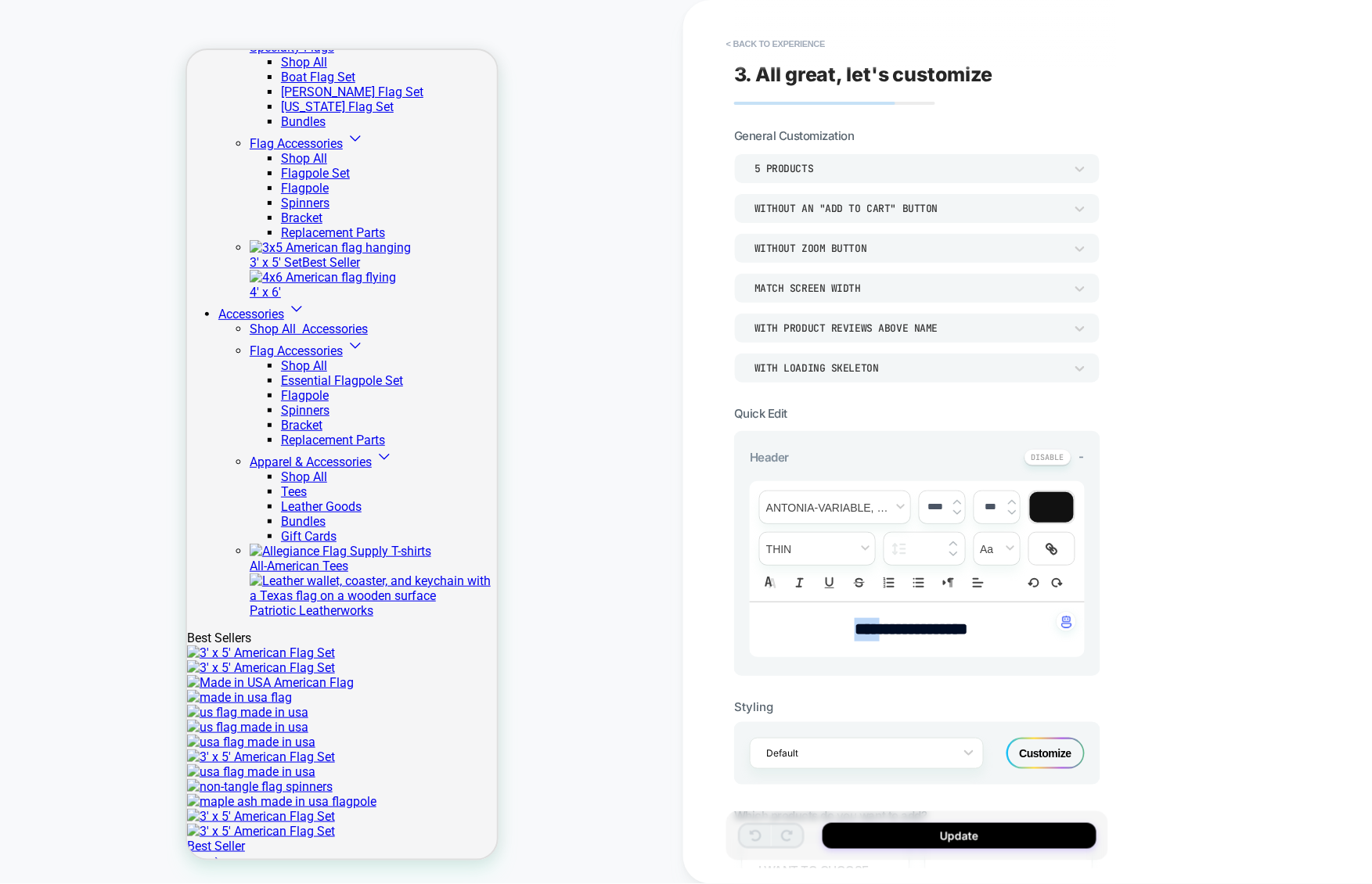 click on "**********" at bounding box center (911, 629) 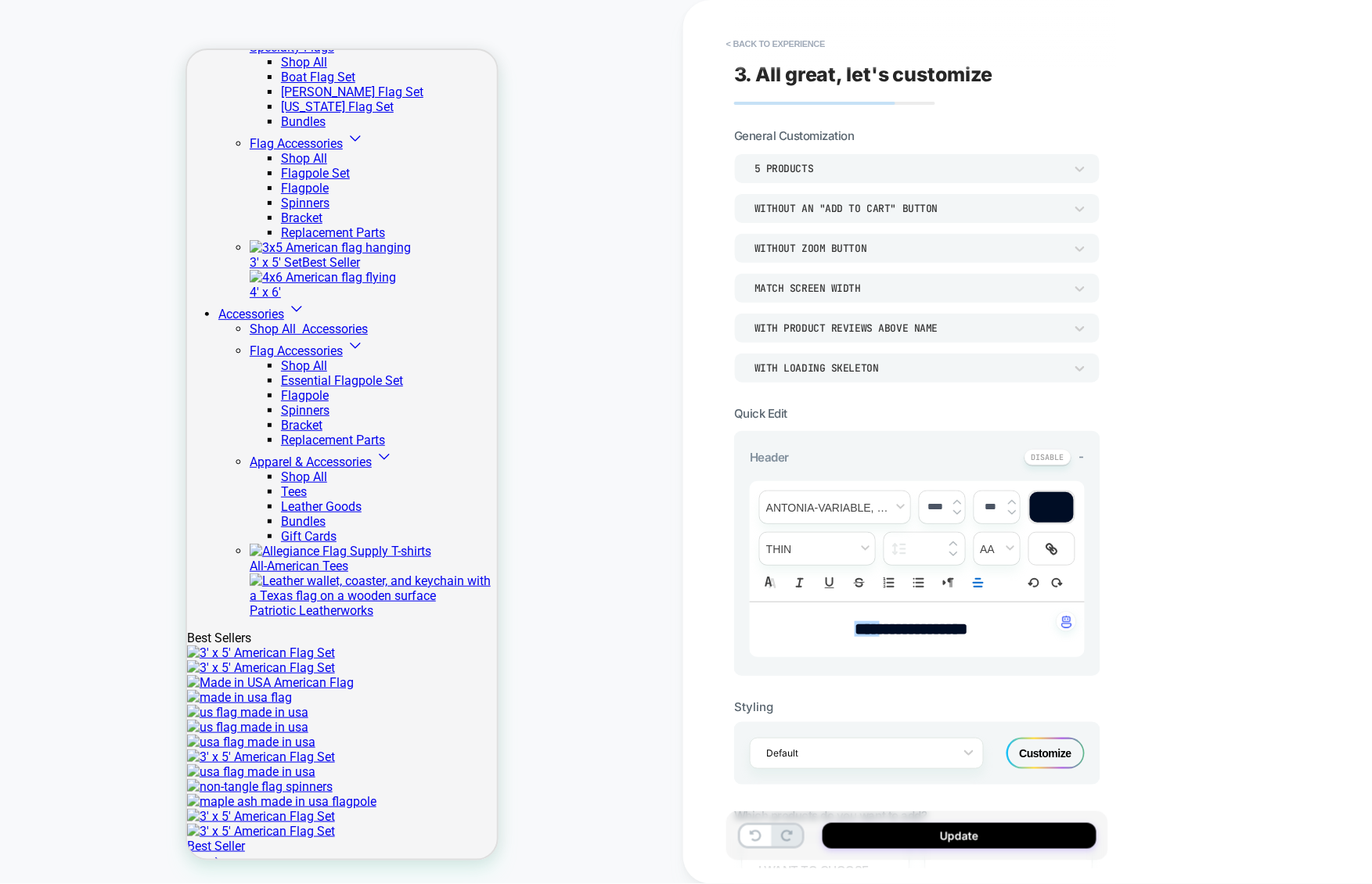 click on "****" at bounding box center [867, 629] 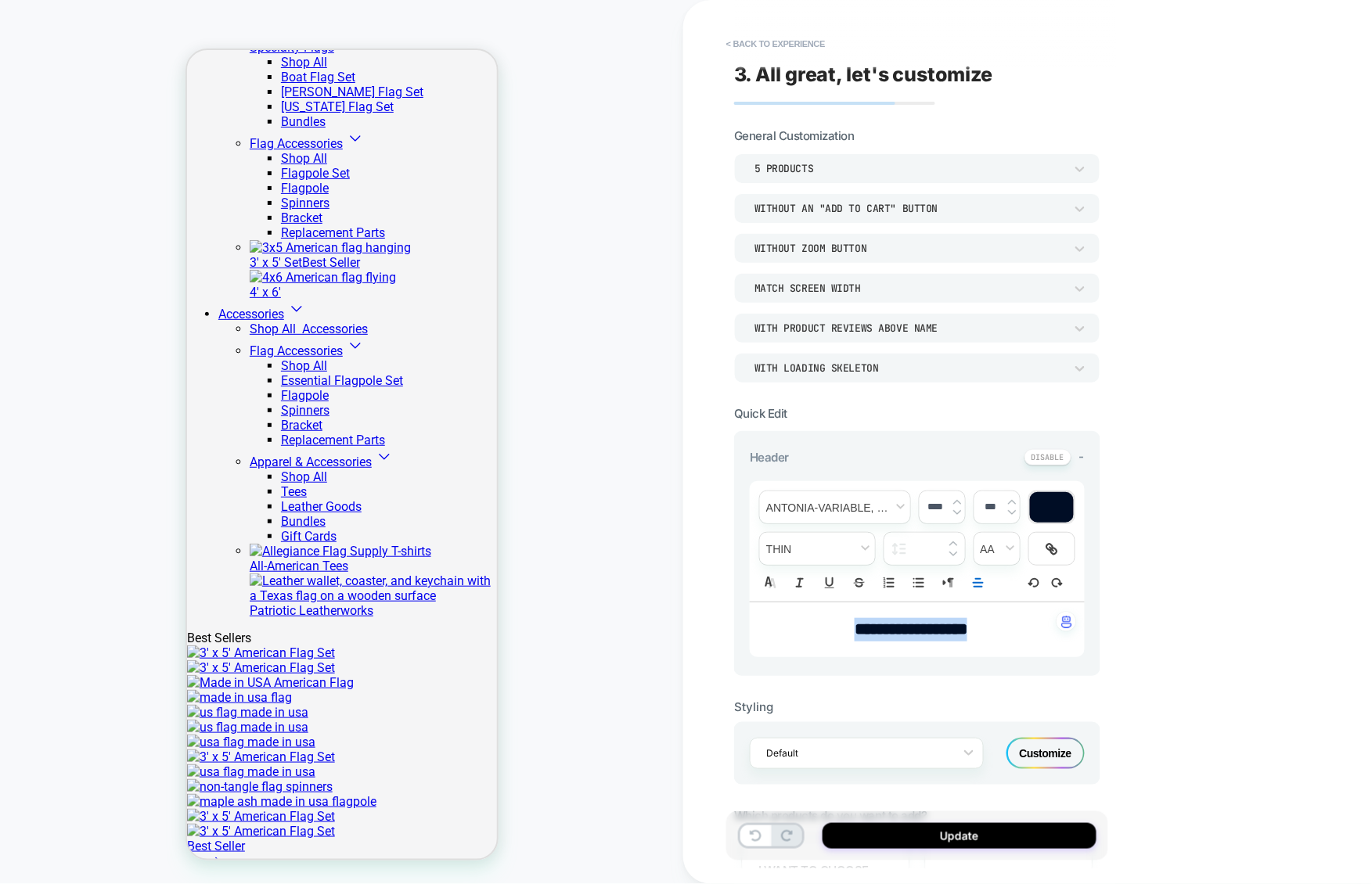 drag, startPoint x: 802, startPoint y: 627, endPoint x: 1035, endPoint y: 628, distance: 233.00215 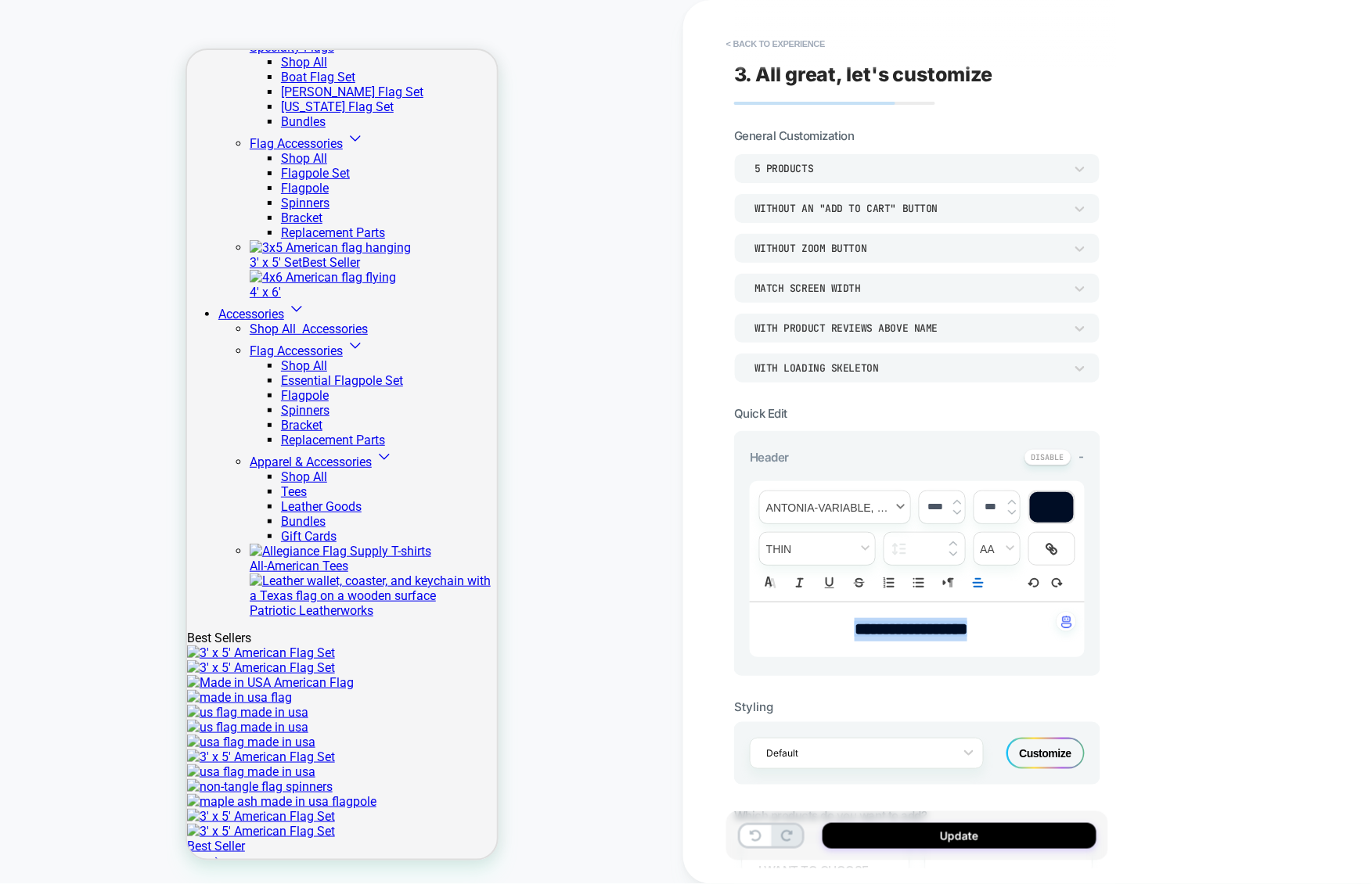 click at bounding box center (835, 507) 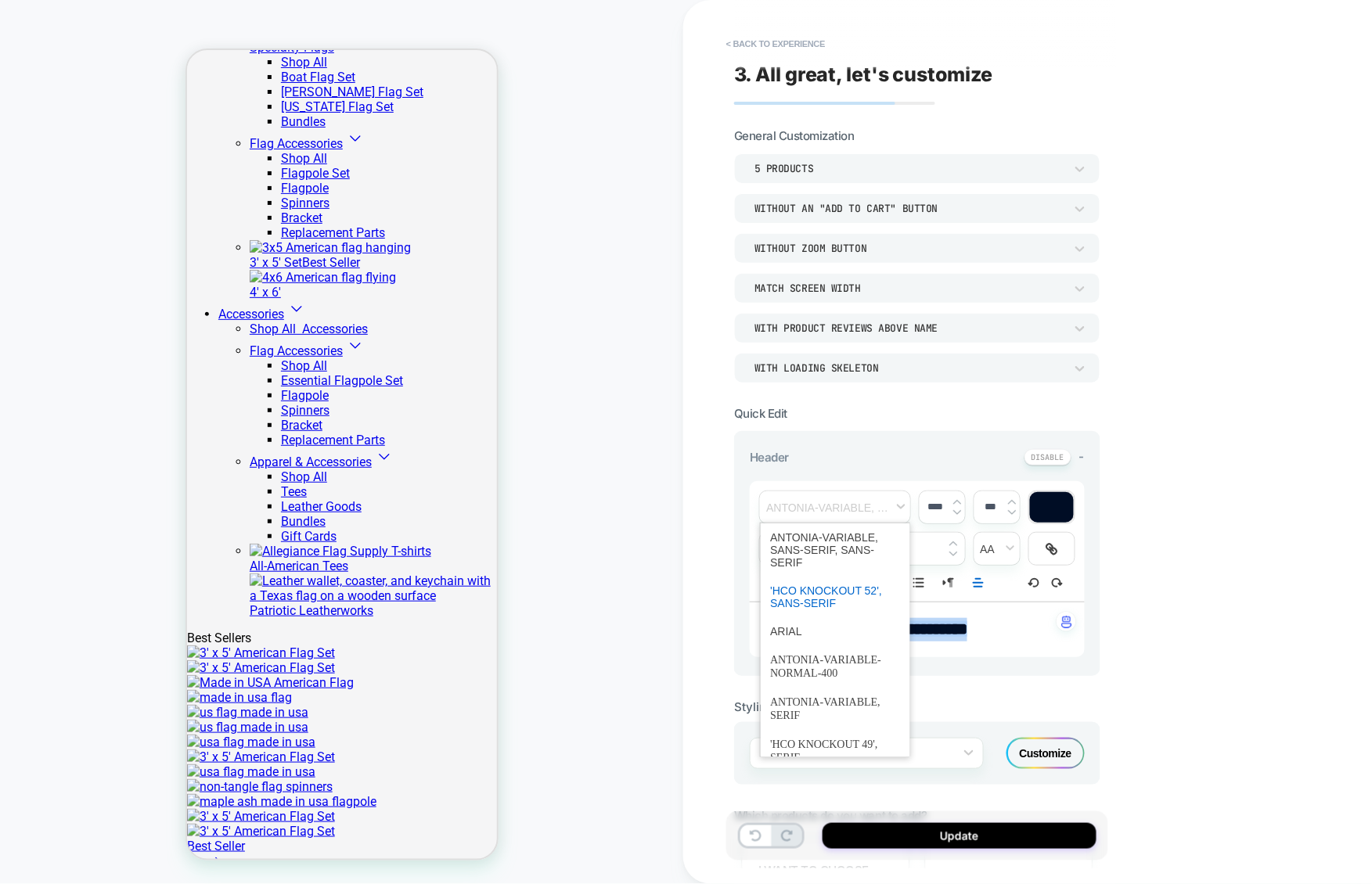 click at bounding box center [835, 597] 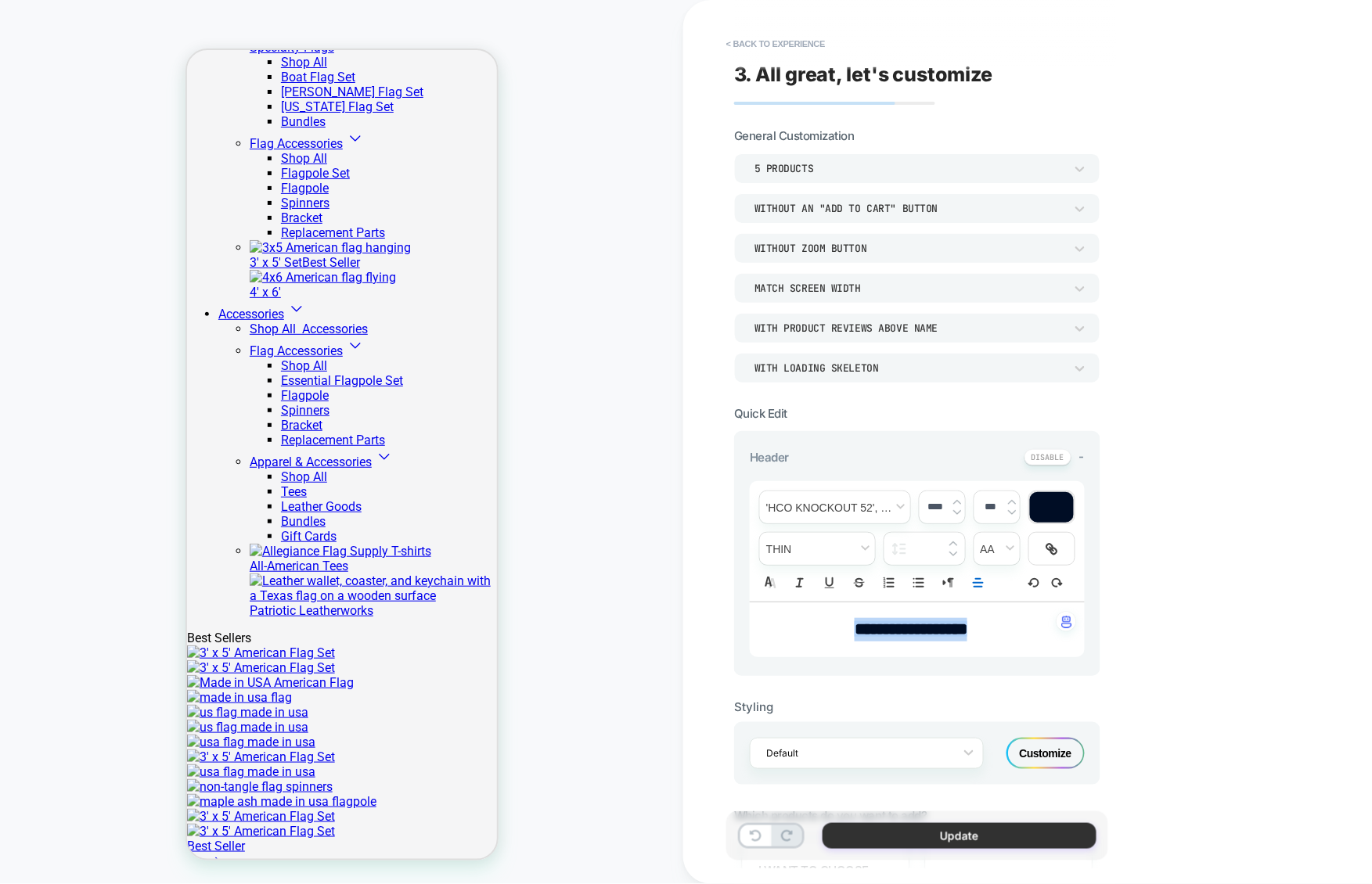 click on "Update" at bounding box center (960, 835) 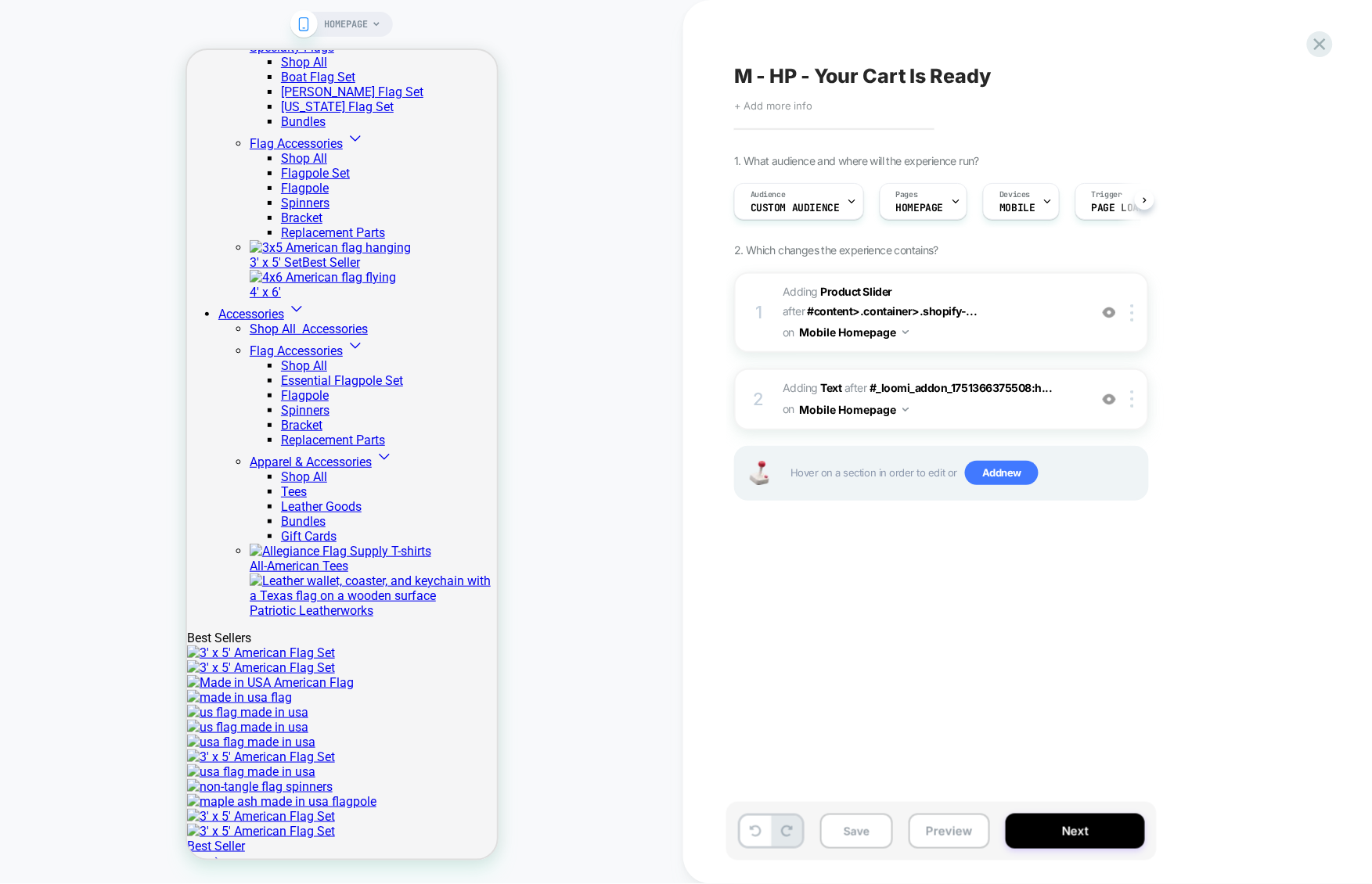 scroll, scrollTop: 0, scrollLeft: 1, axis: horizontal 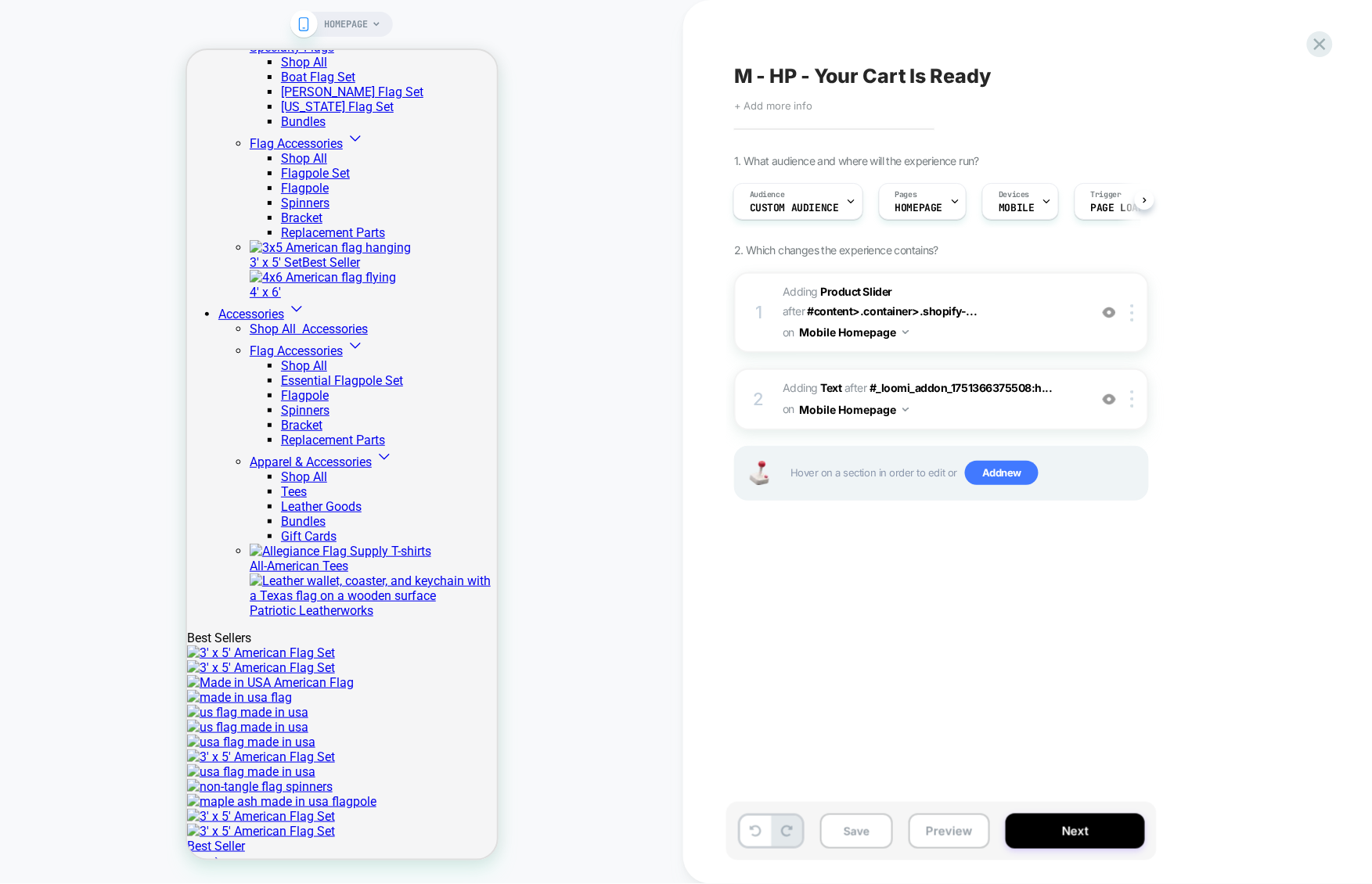 click on "#_loomi_addon_1751366375508 Adding   Product Slider   AFTER #content>.container>.shopify-... #content>.container>.shopify-section:has(.value-proposition-banner)   on Mobile Homepage" at bounding box center (931, 312) 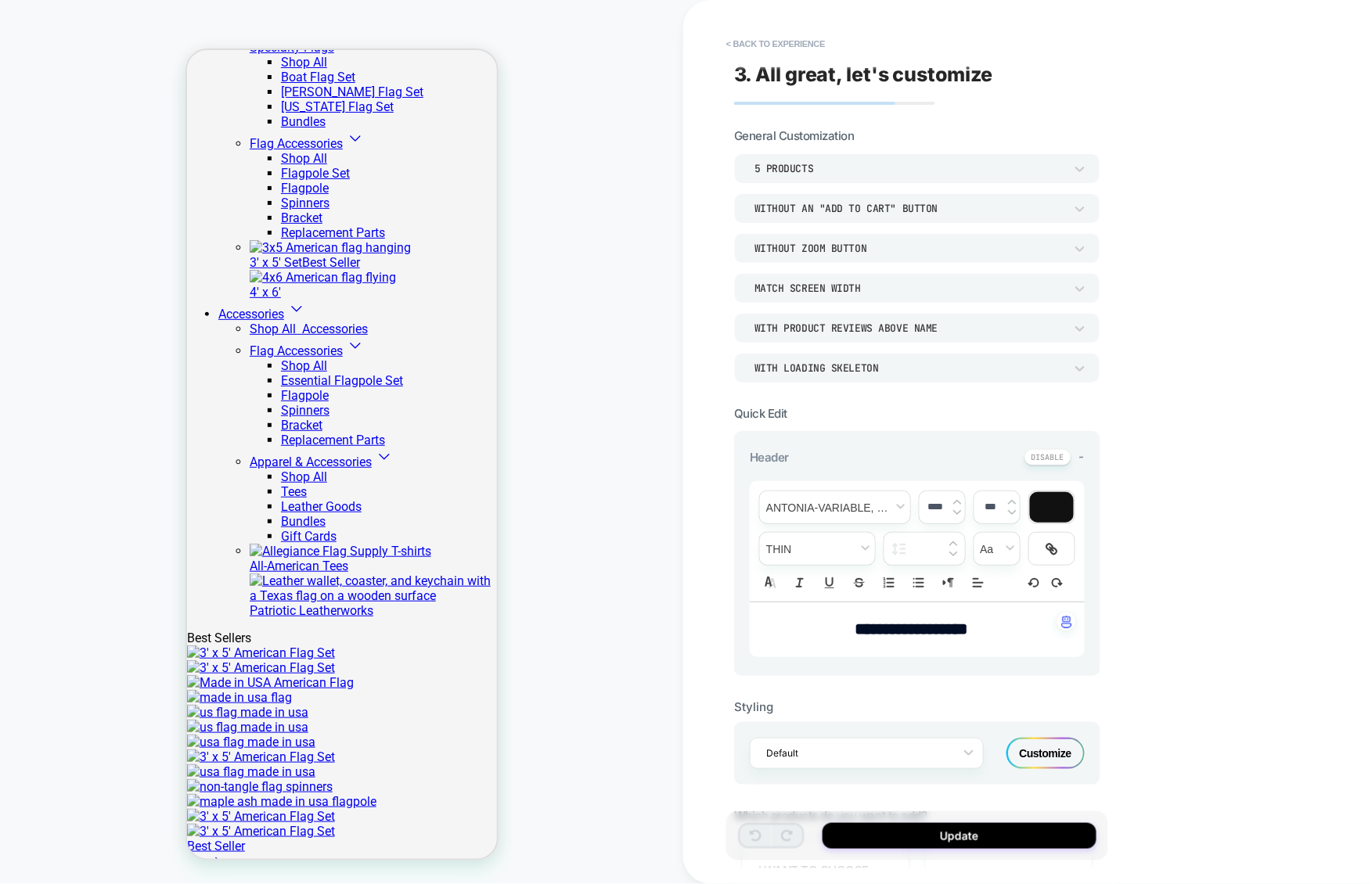 scroll, scrollTop: 49, scrollLeft: 0, axis: vertical 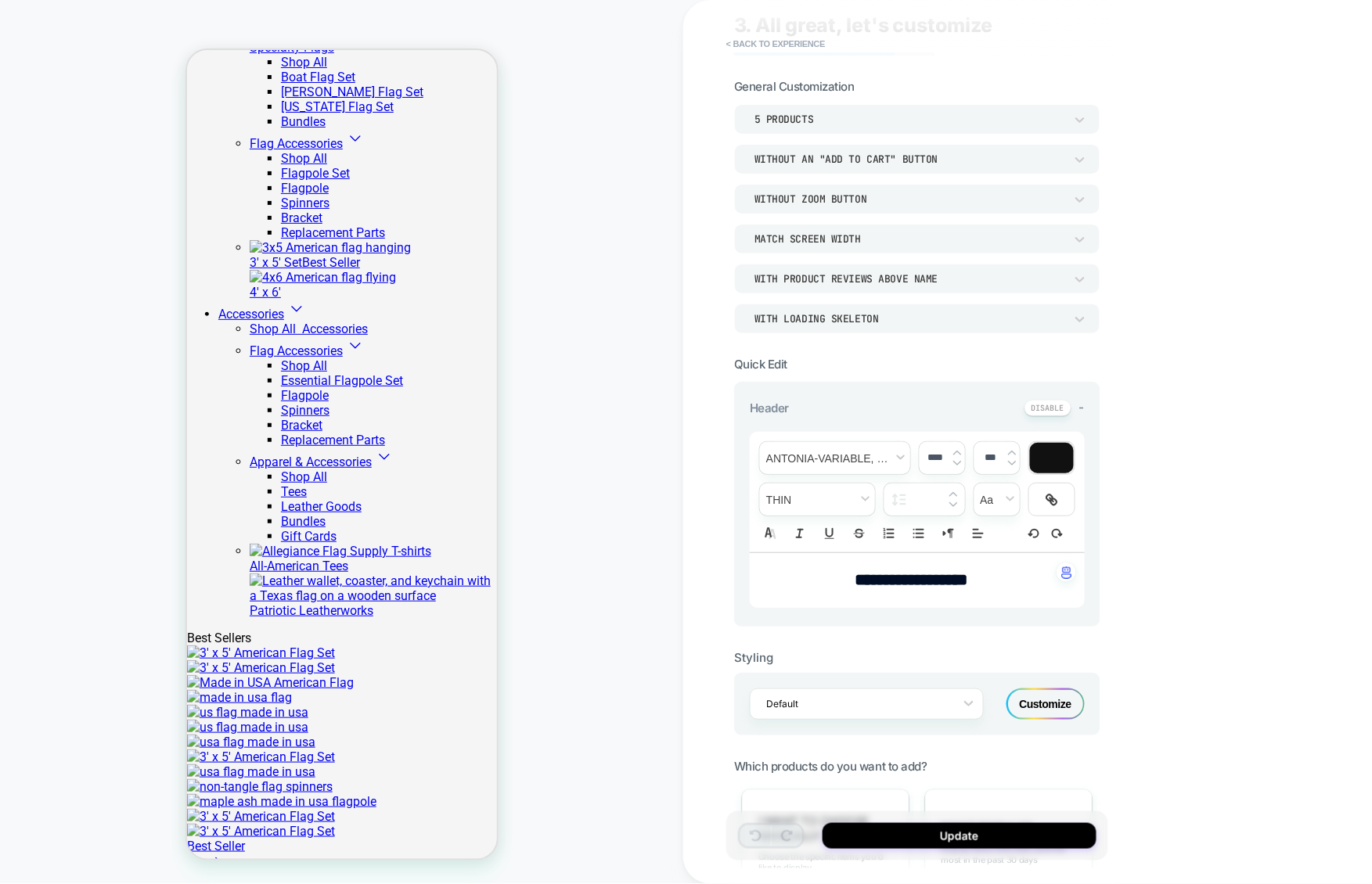 click on "**********" at bounding box center [911, 580] 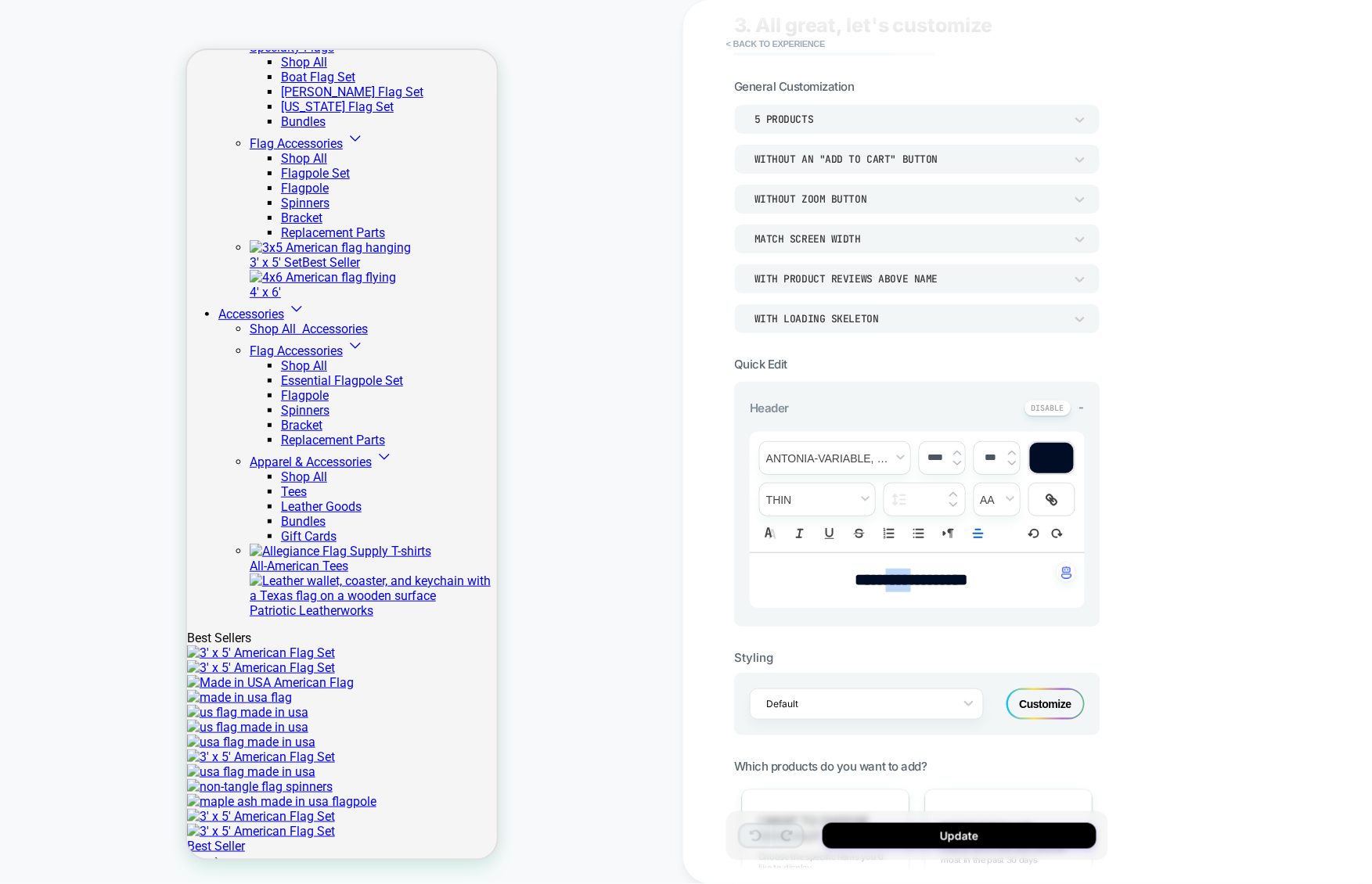 click on "**********" at bounding box center (911, 580) 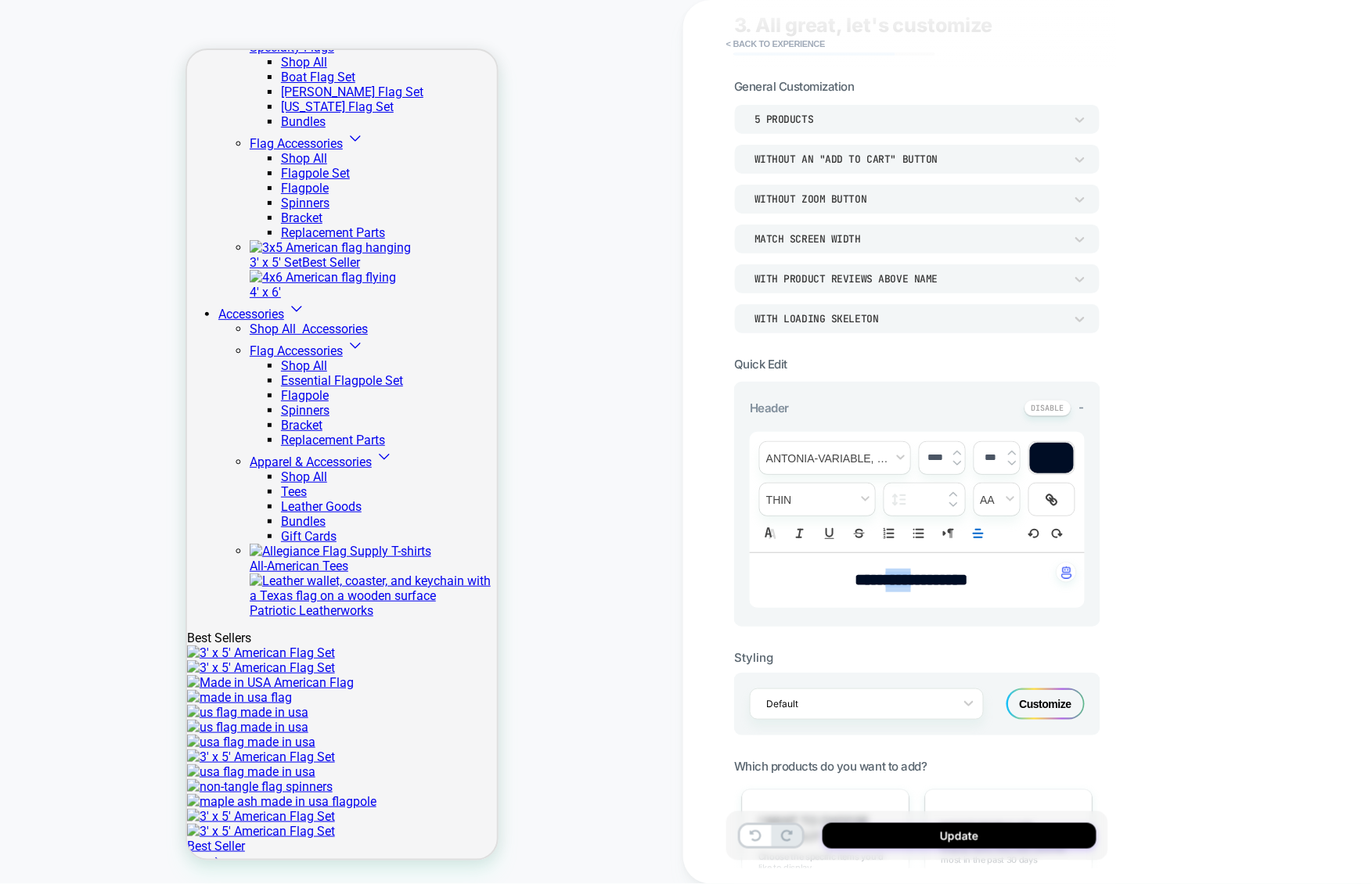 click on "****" at bounding box center [898, 580] 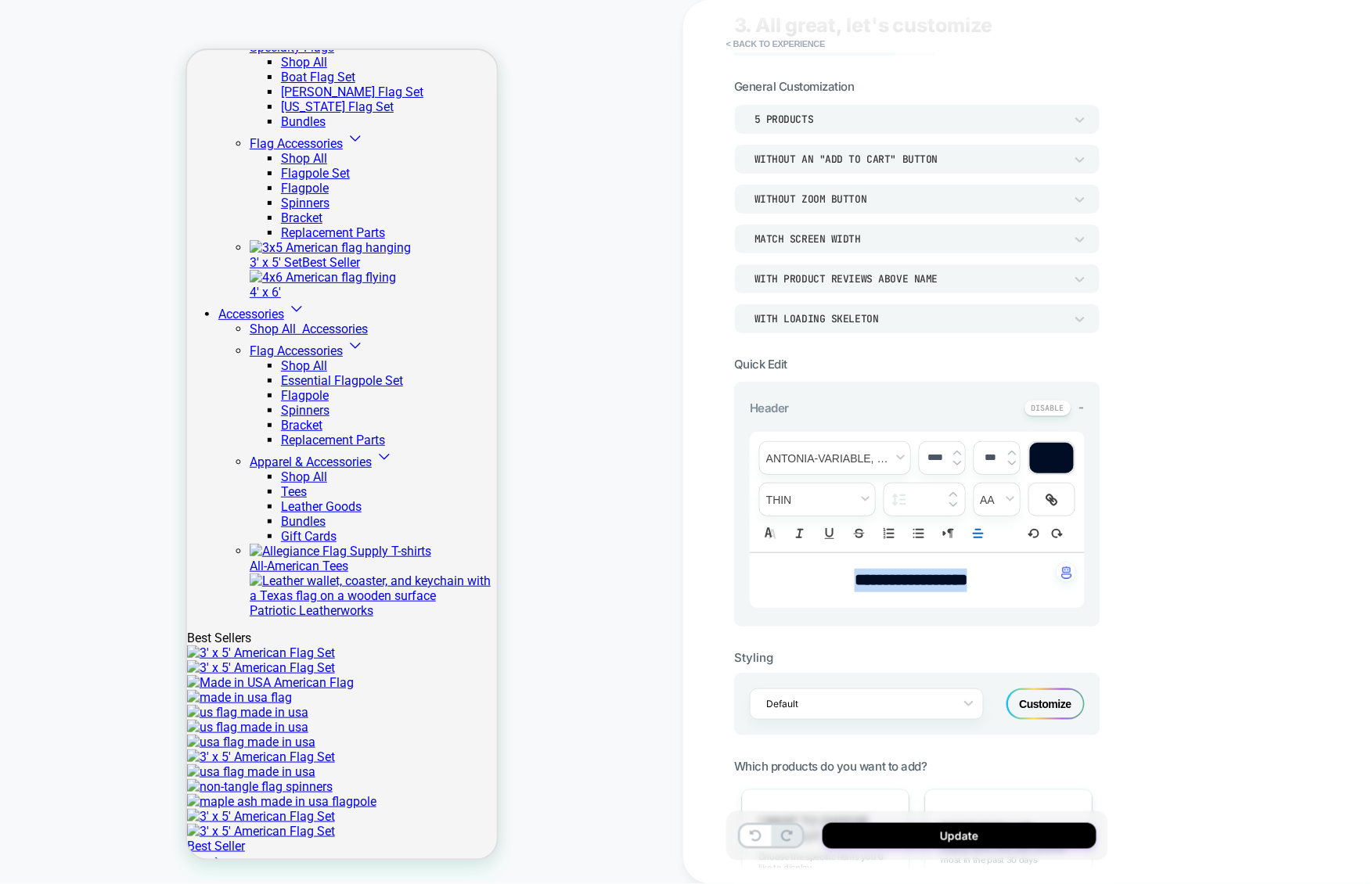 drag, startPoint x: 819, startPoint y: 582, endPoint x: 1089, endPoint y: 587, distance: 270.04629 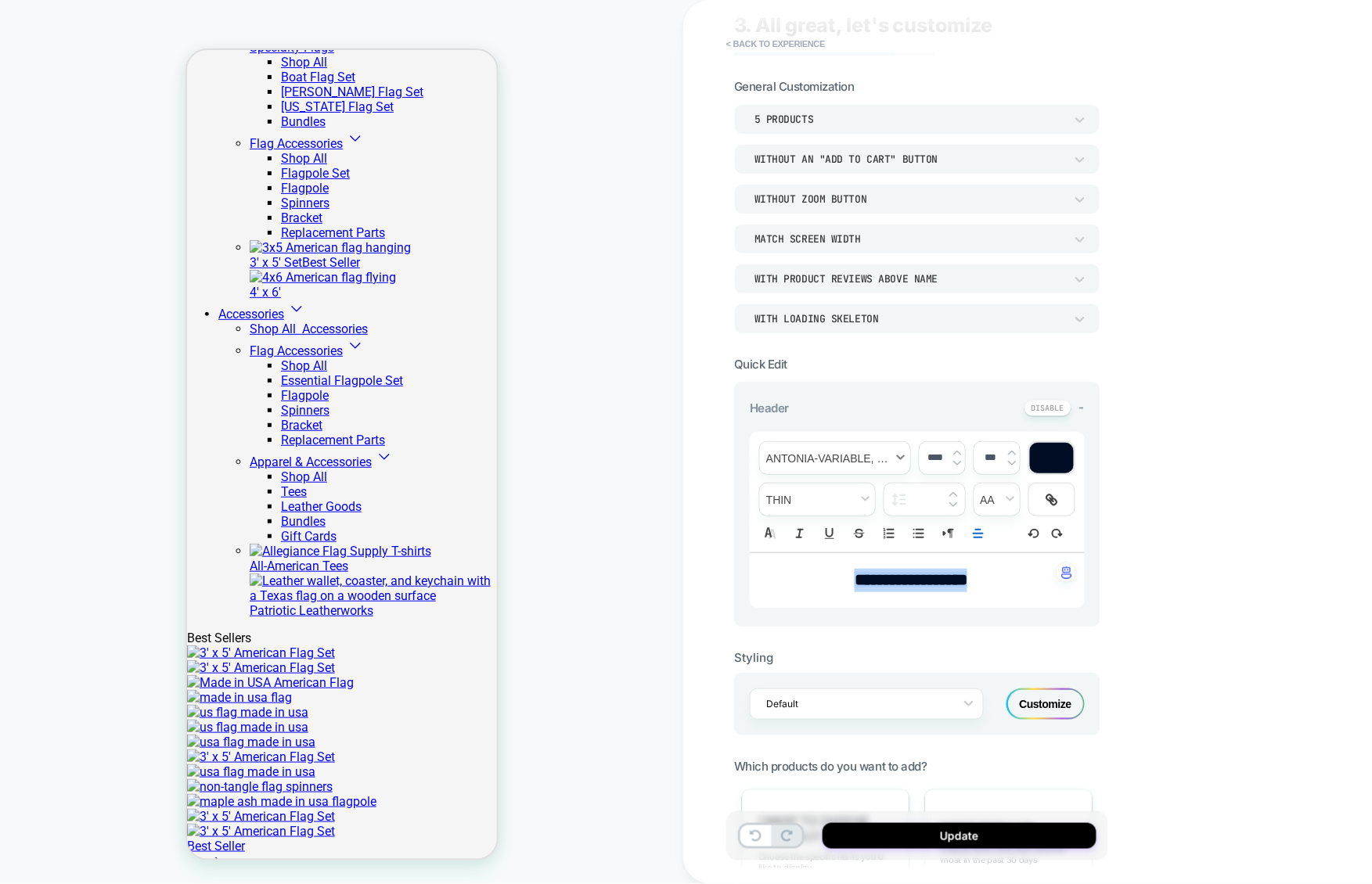 click at bounding box center [835, 458] 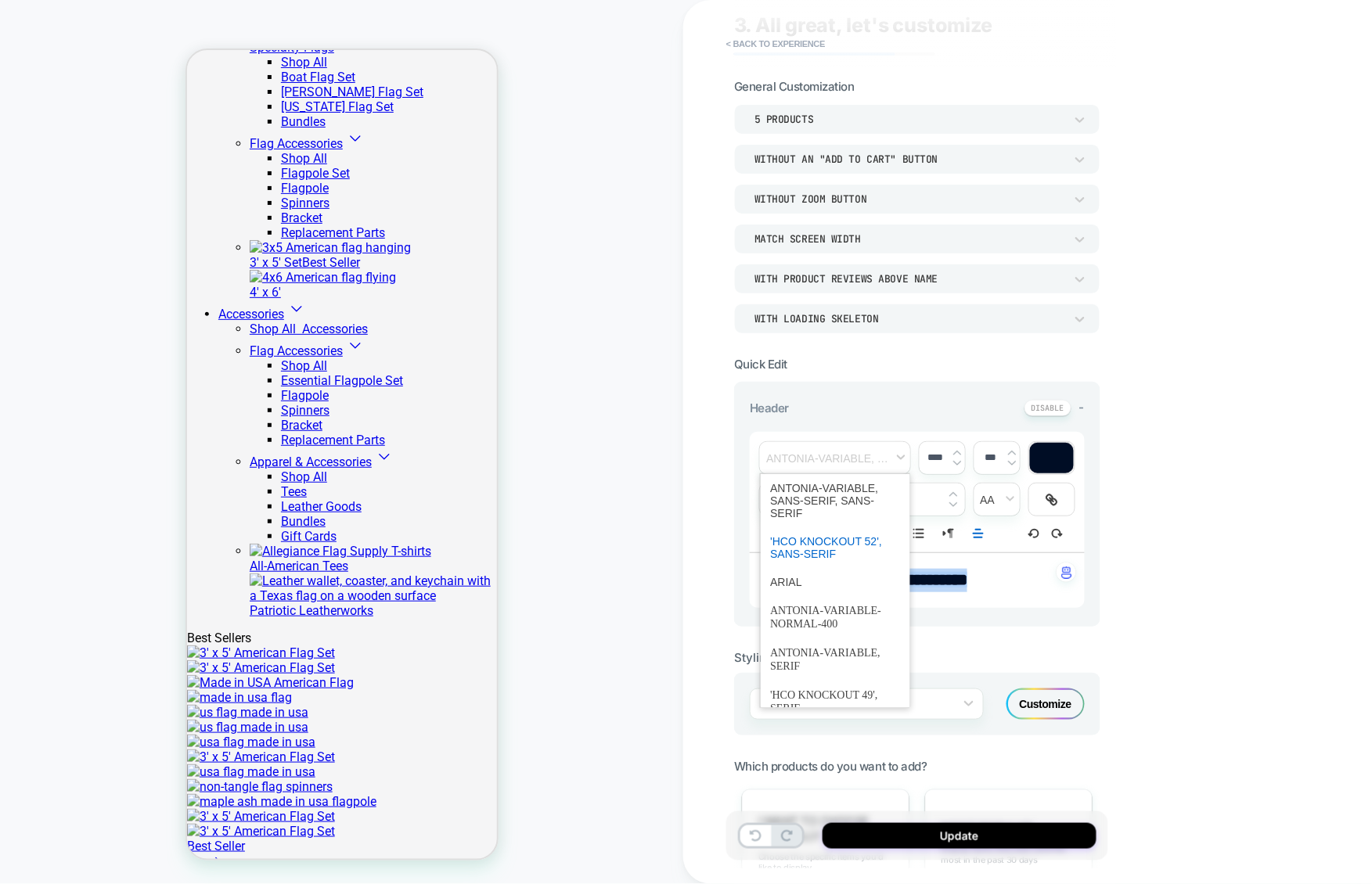 click at bounding box center [835, 548] 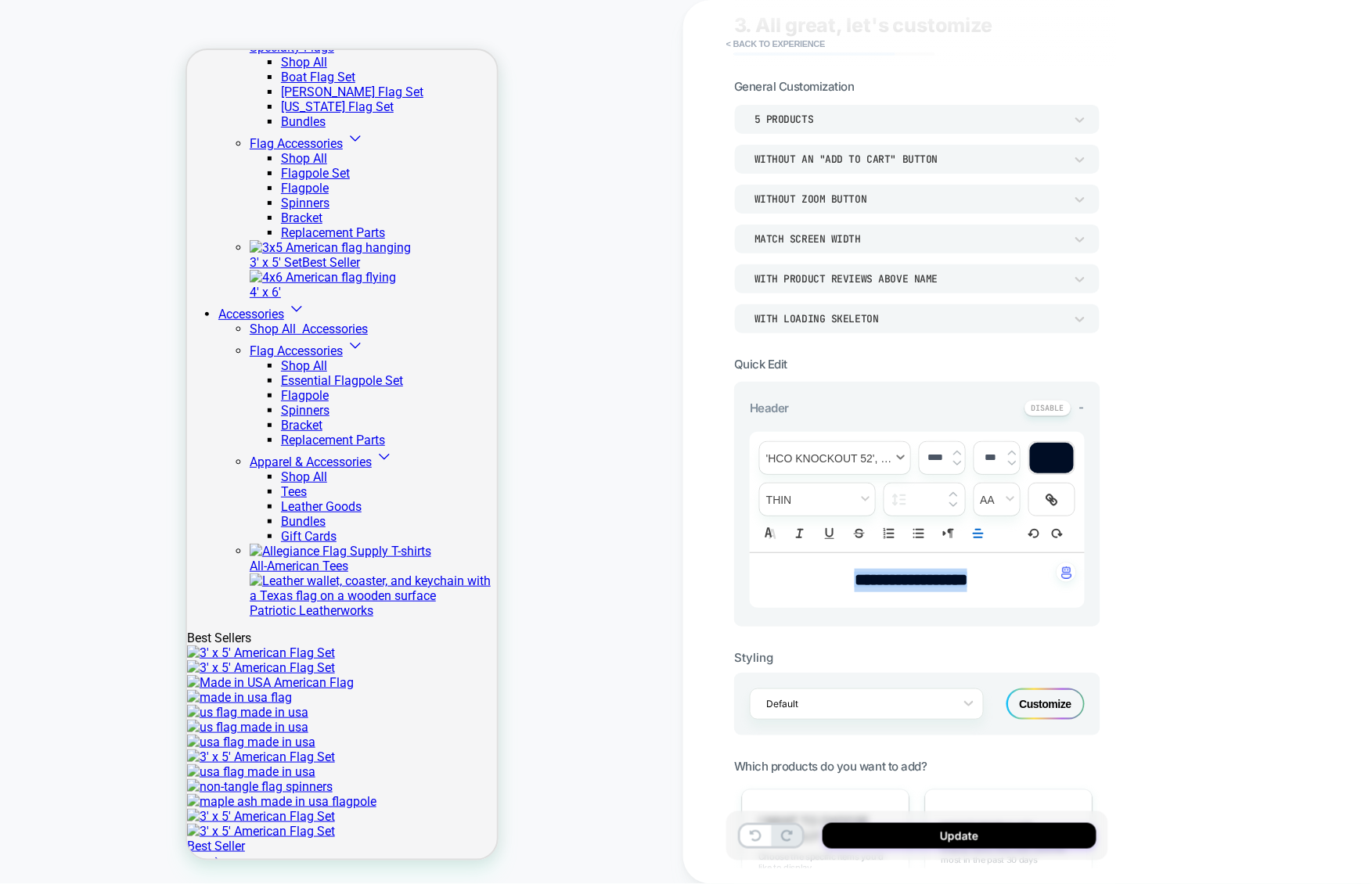 click at bounding box center (835, 458) 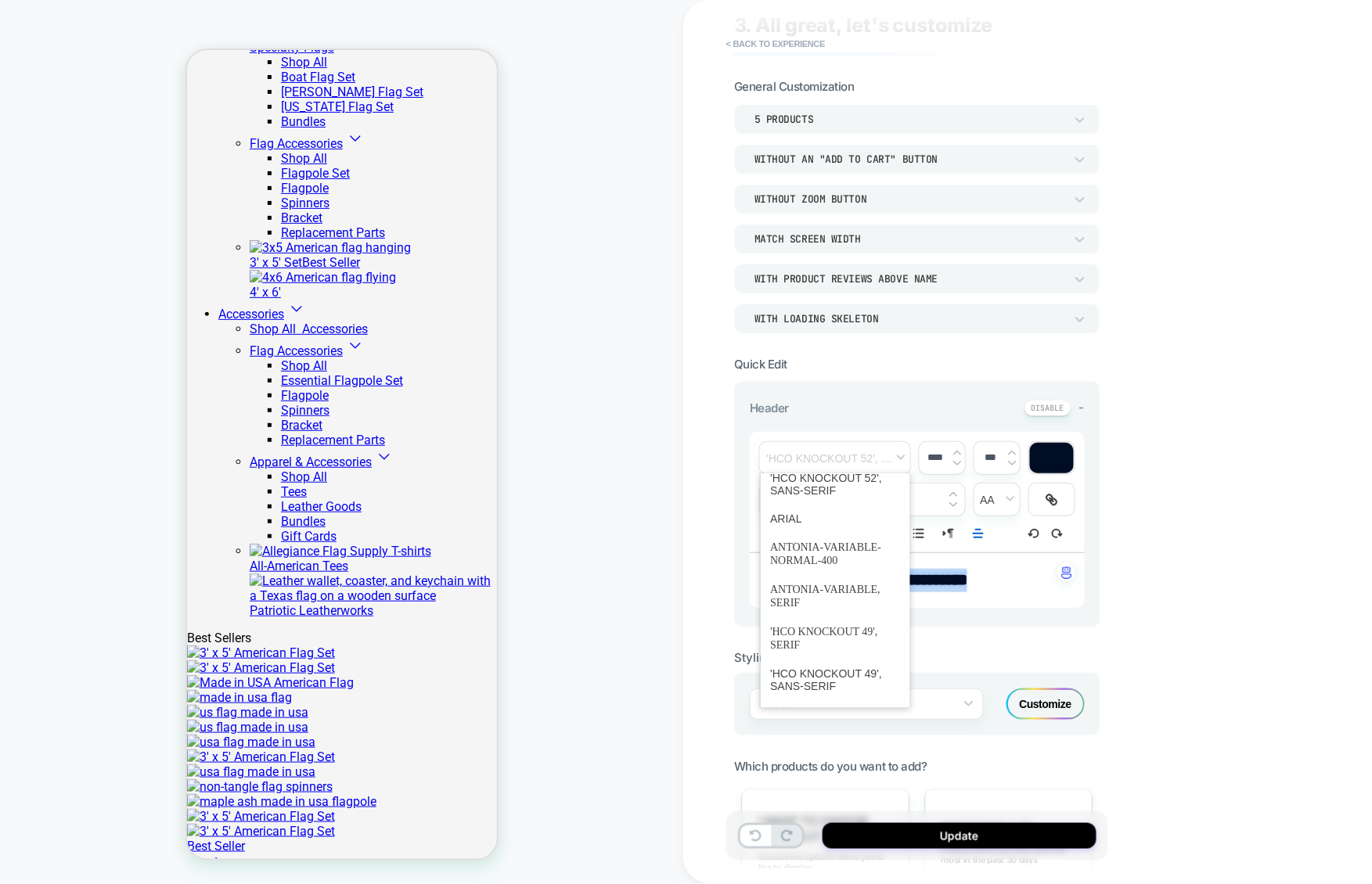 scroll, scrollTop: 0, scrollLeft: 0, axis: both 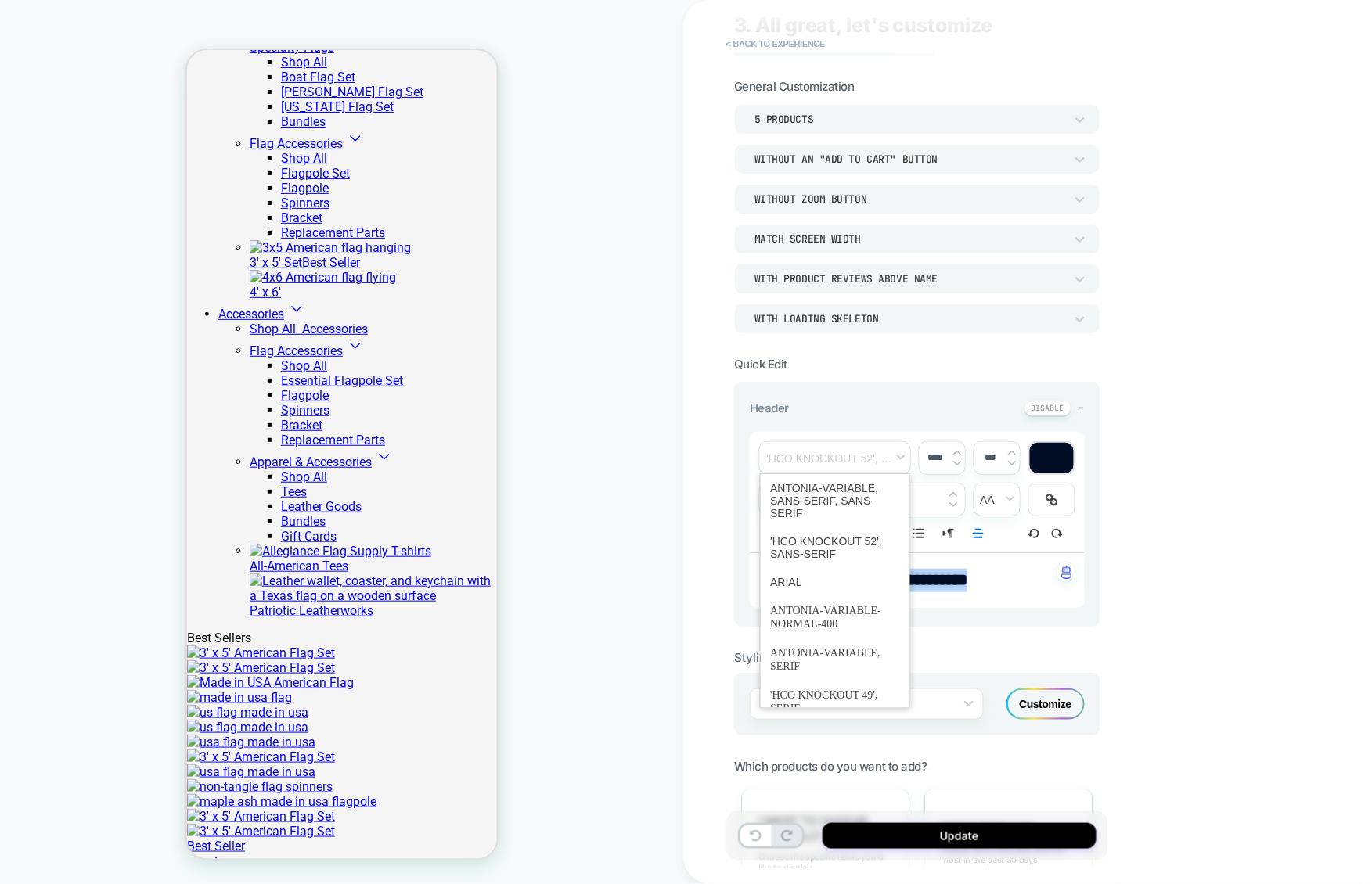 click on "**********" at bounding box center [911, 580] 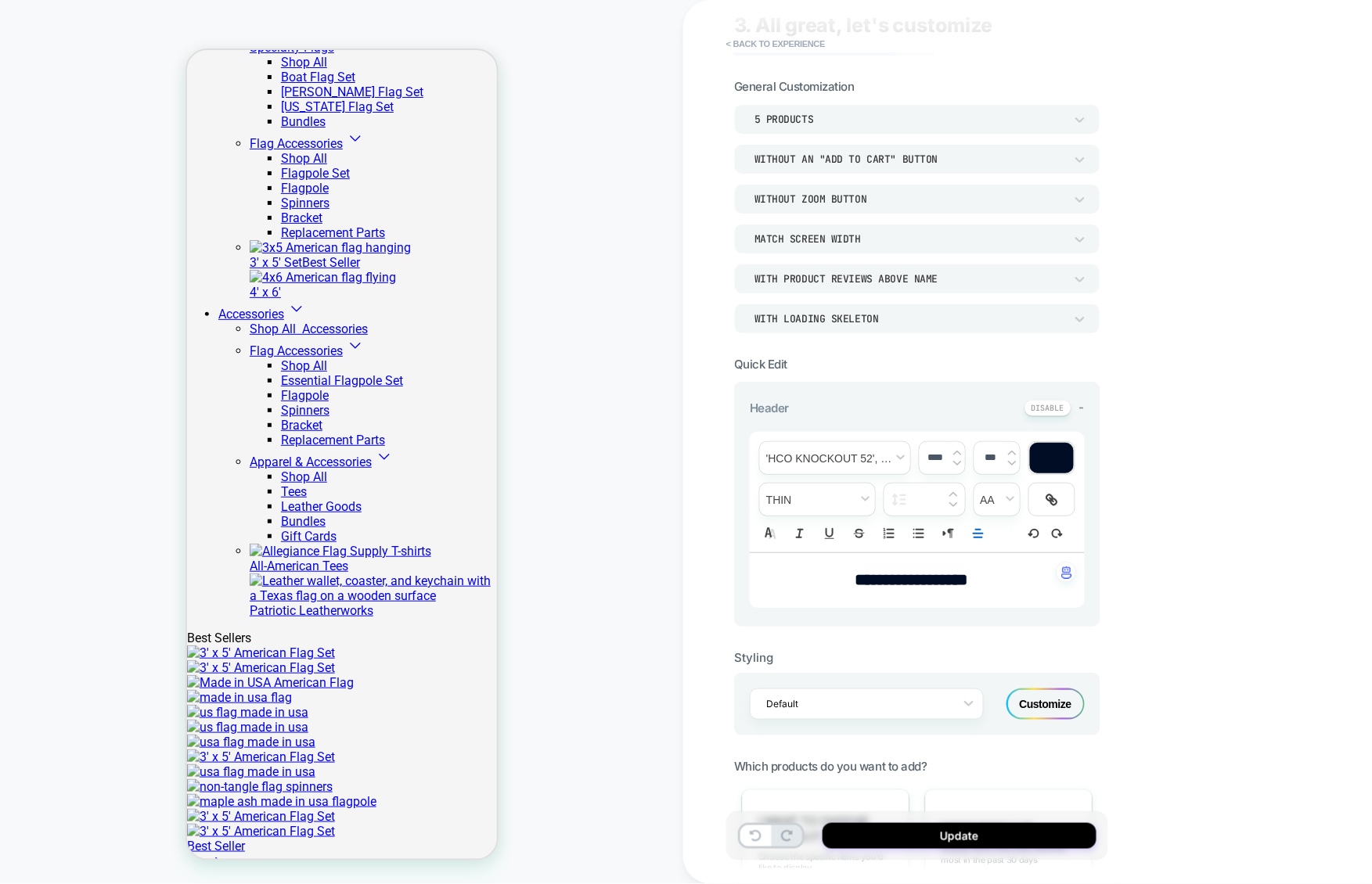 click on "**********" at bounding box center (911, 580) 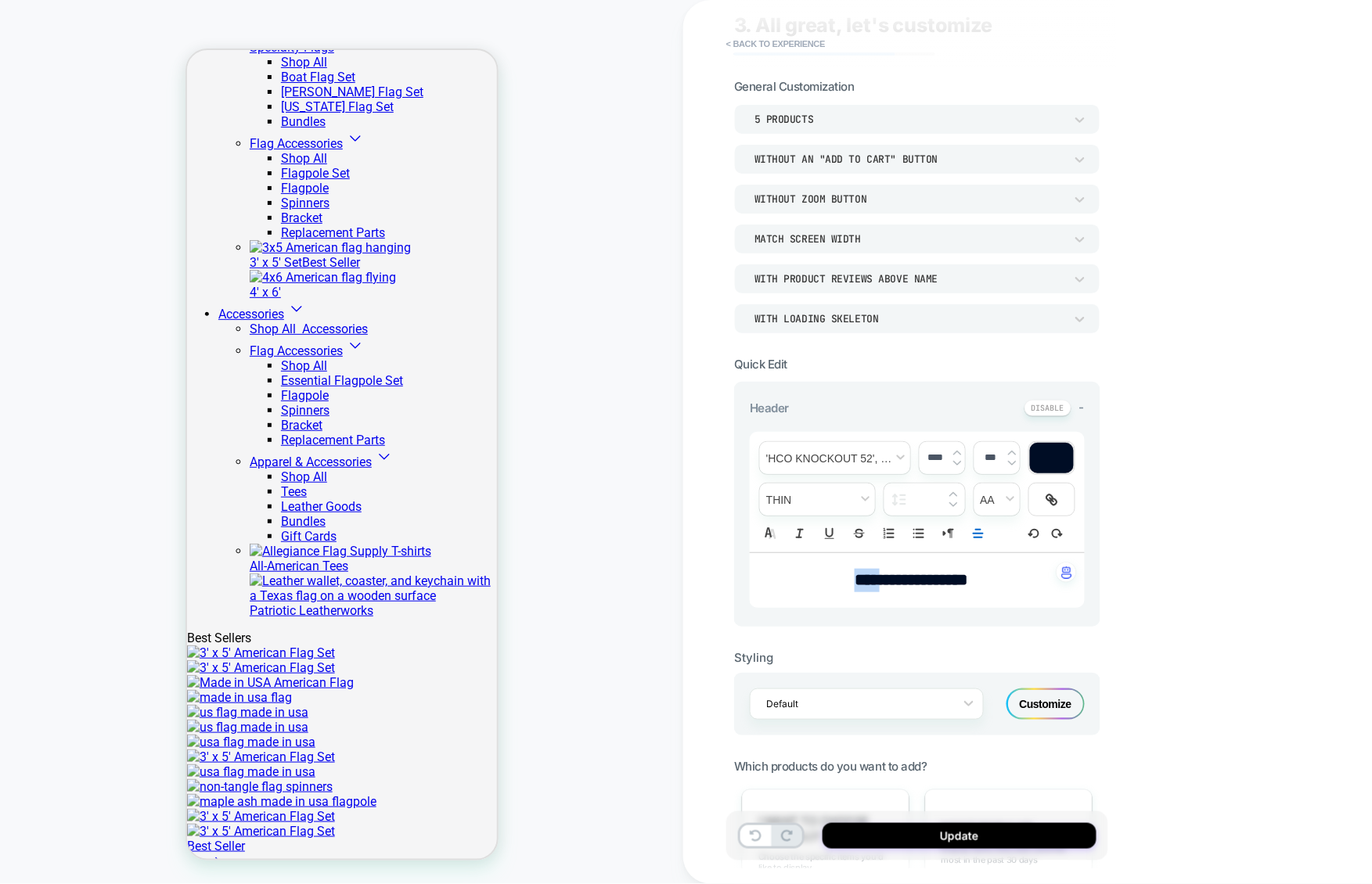 click on "**********" at bounding box center (911, 580) 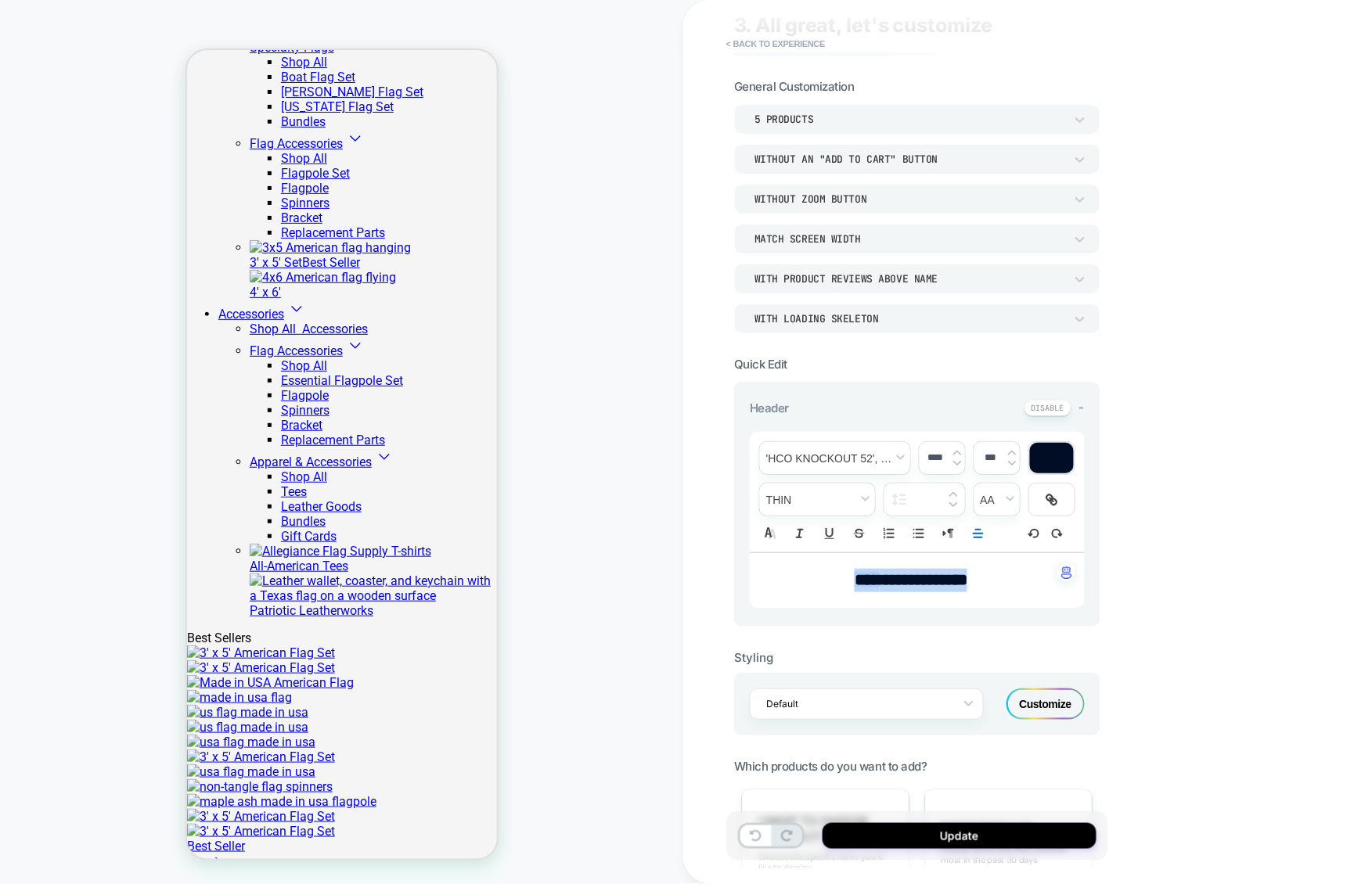 drag, startPoint x: 1030, startPoint y: 583, endPoint x: 725, endPoint y: 577, distance: 305.059 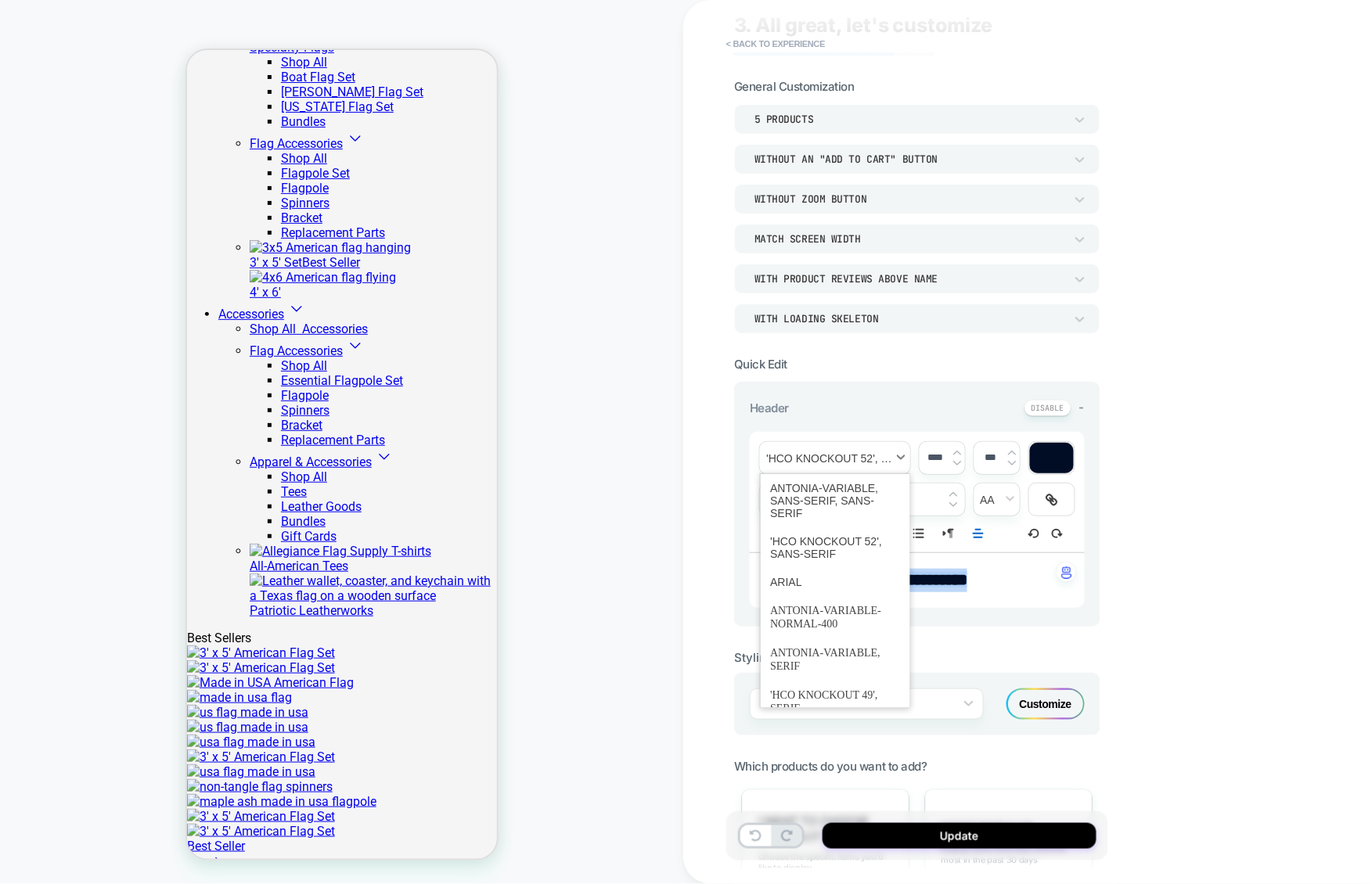 click at bounding box center (835, 458) 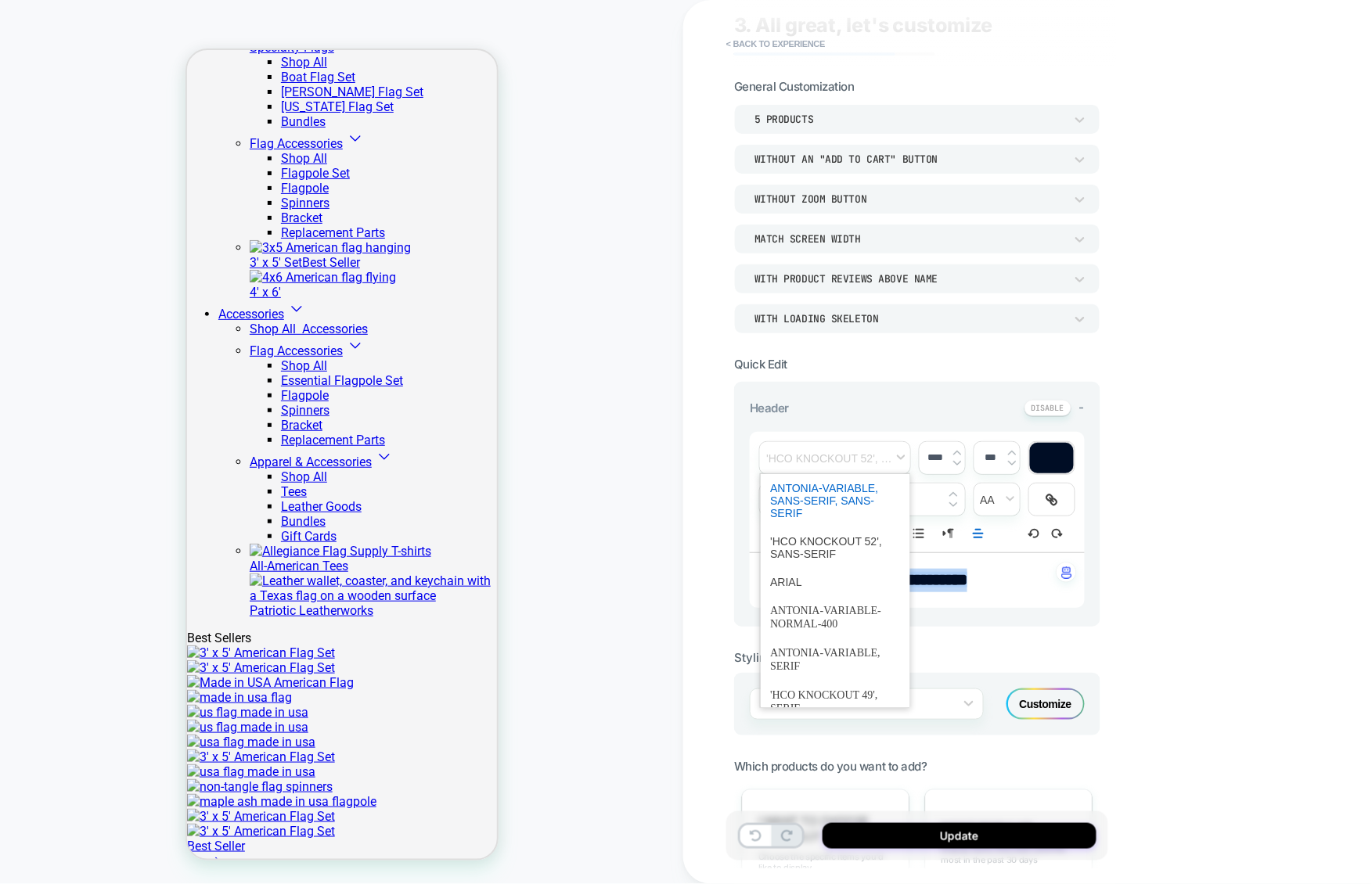 click at bounding box center (835, 501) 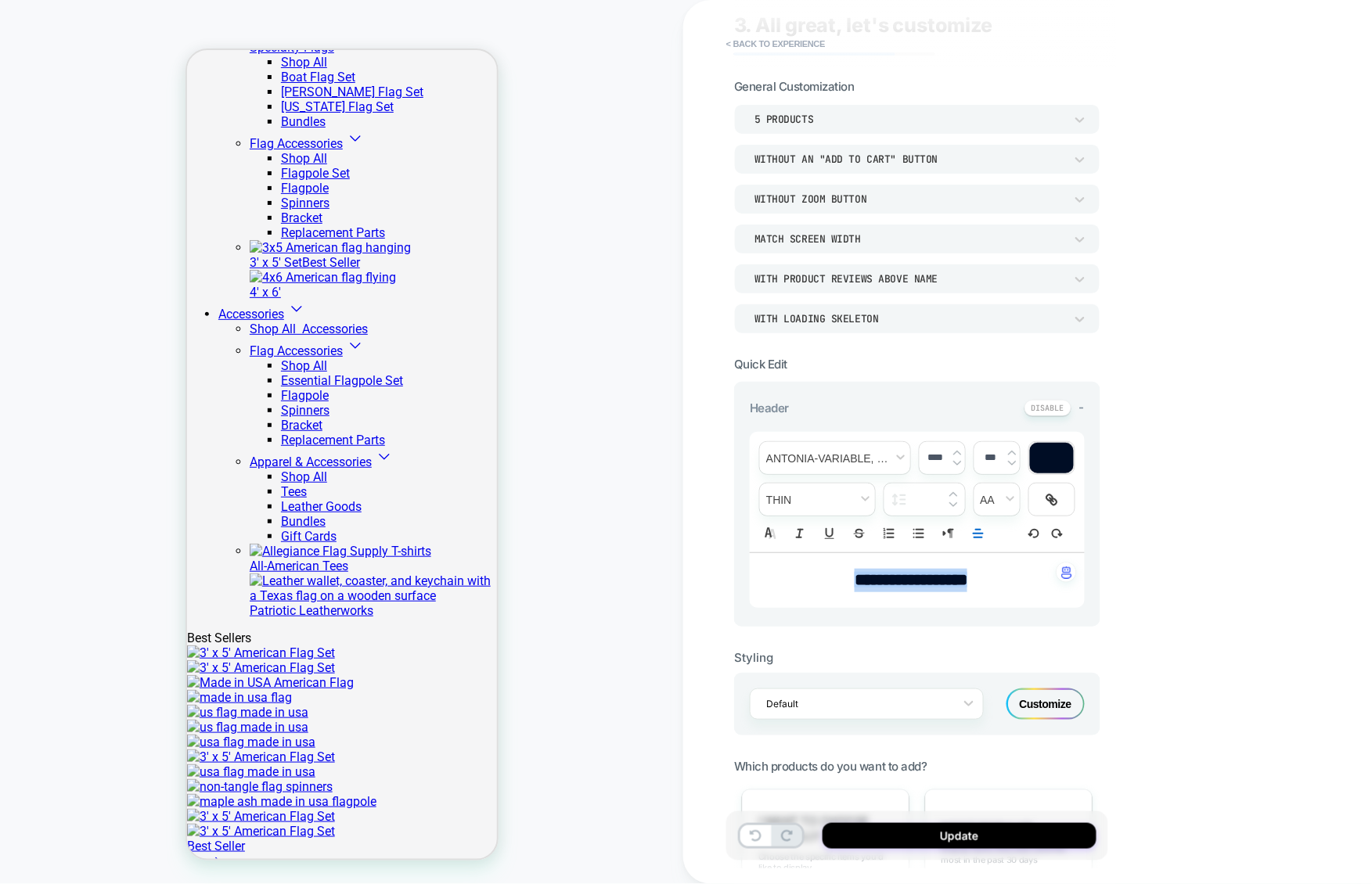 click on "**********" at bounding box center [911, 580] 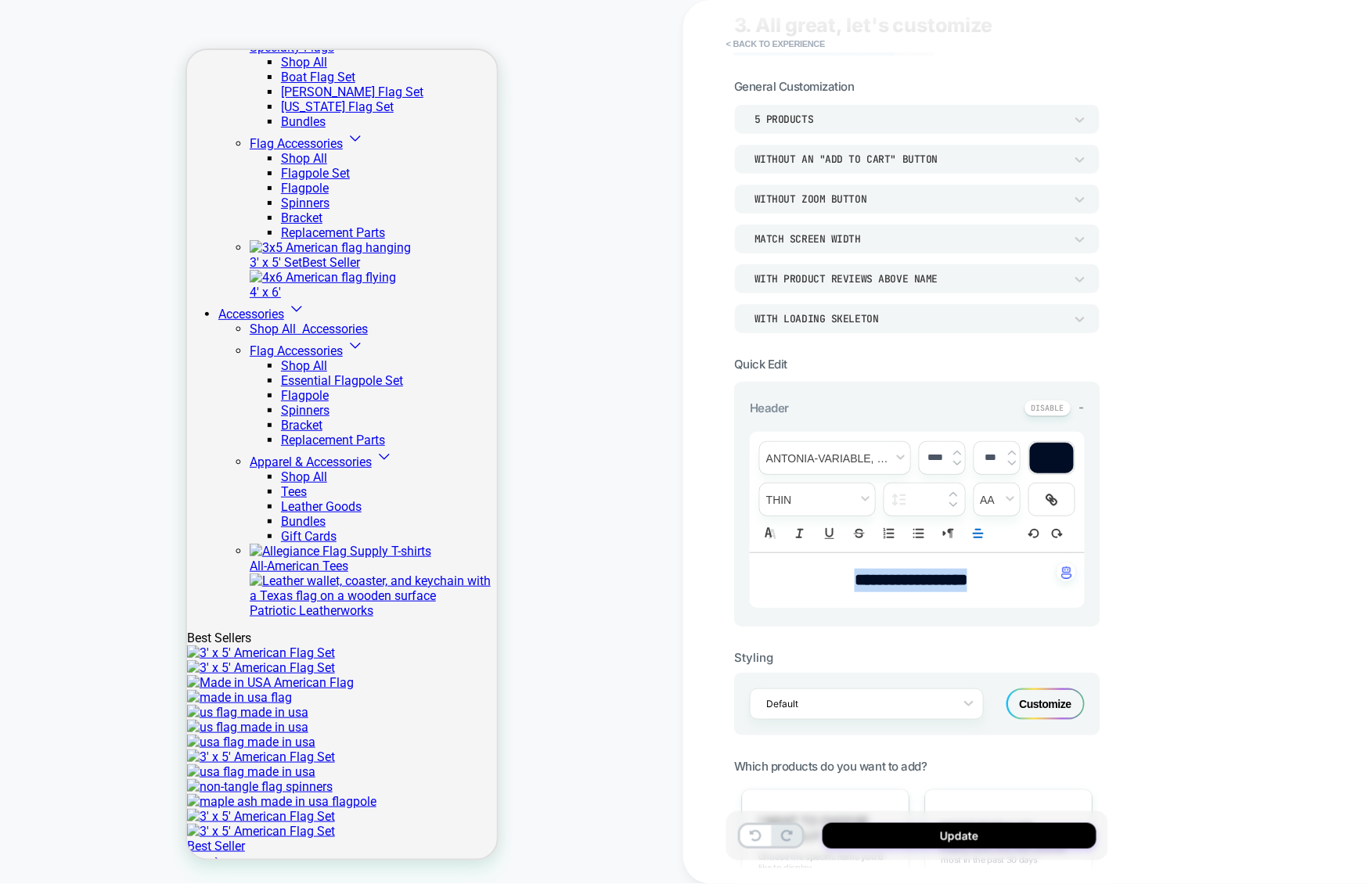 drag, startPoint x: 809, startPoint y: 586, endPoint x: 1001, endPoint y: 588, distance: 192.01042 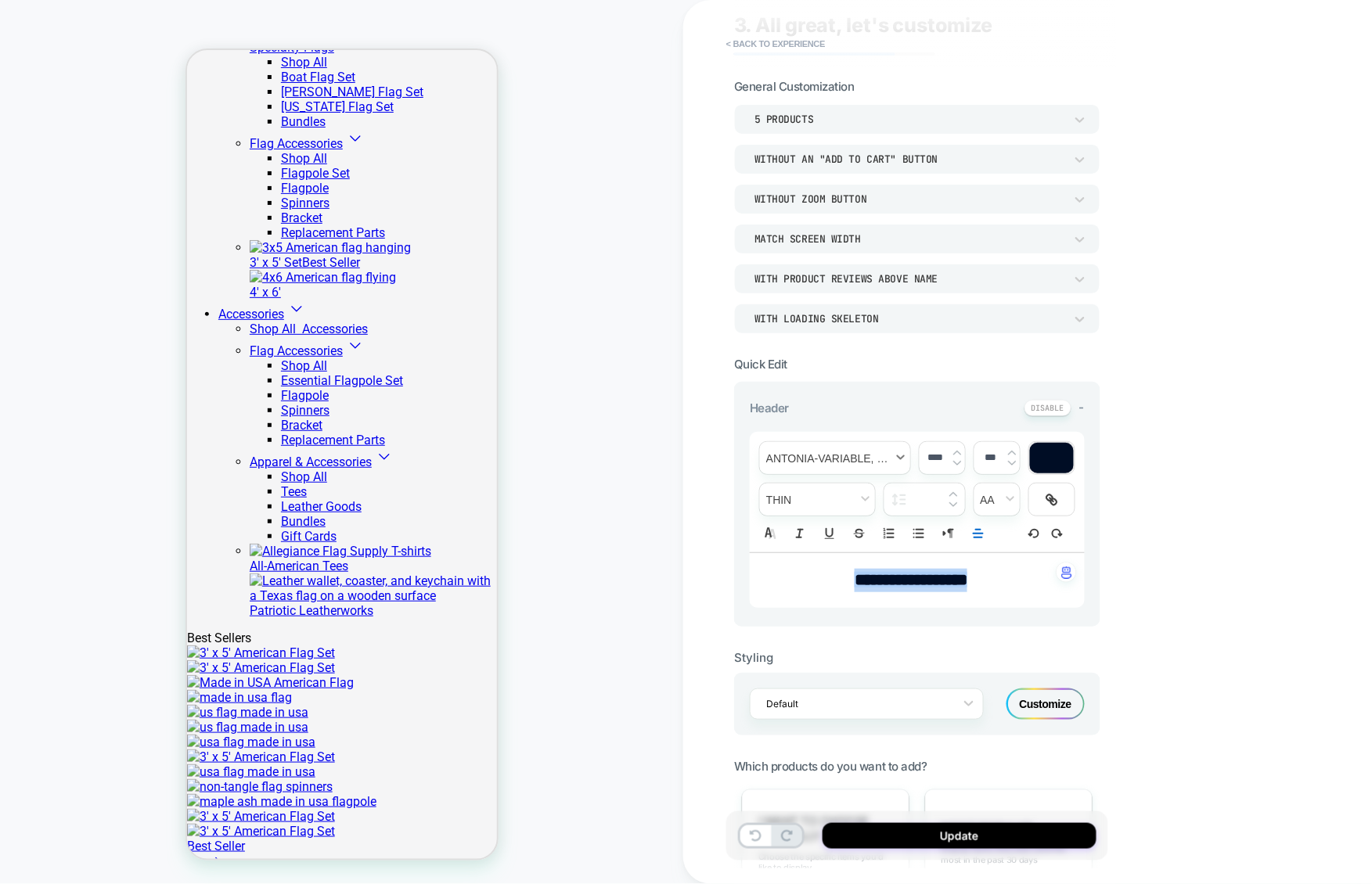 click at bounding box center (835, 458) 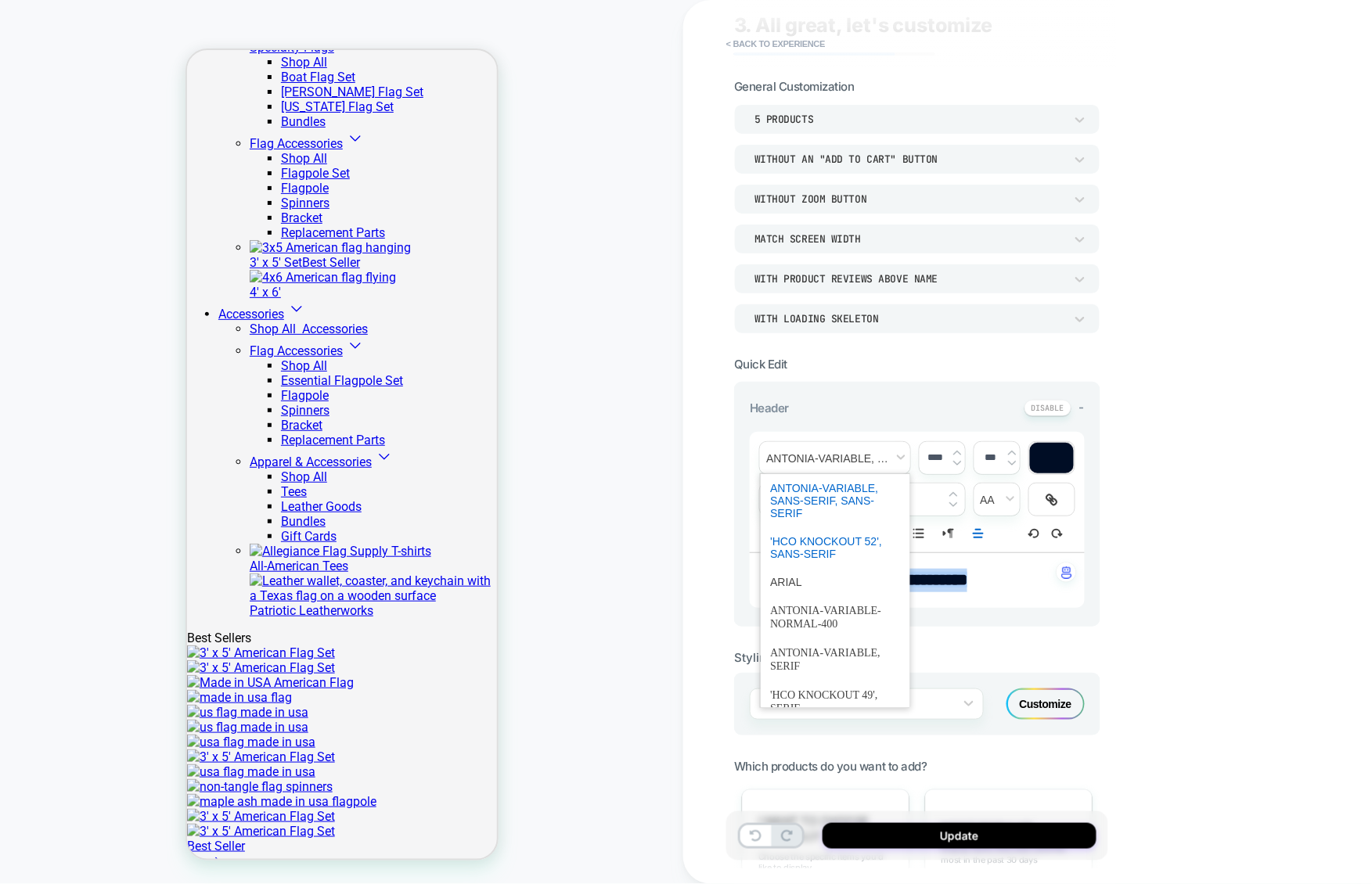 click at bounding box center (835, 548) 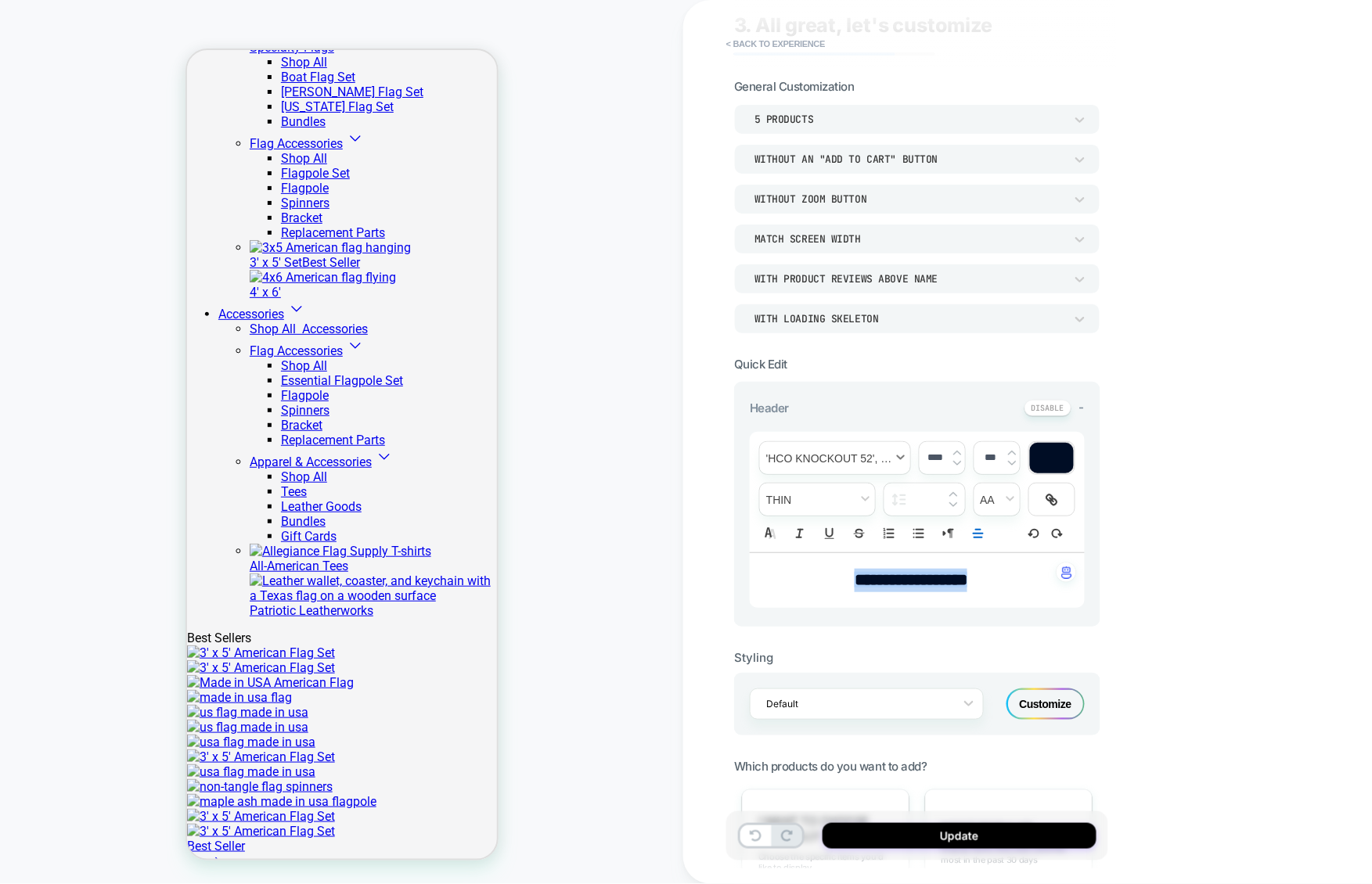 click at bounding box center (835, 458) 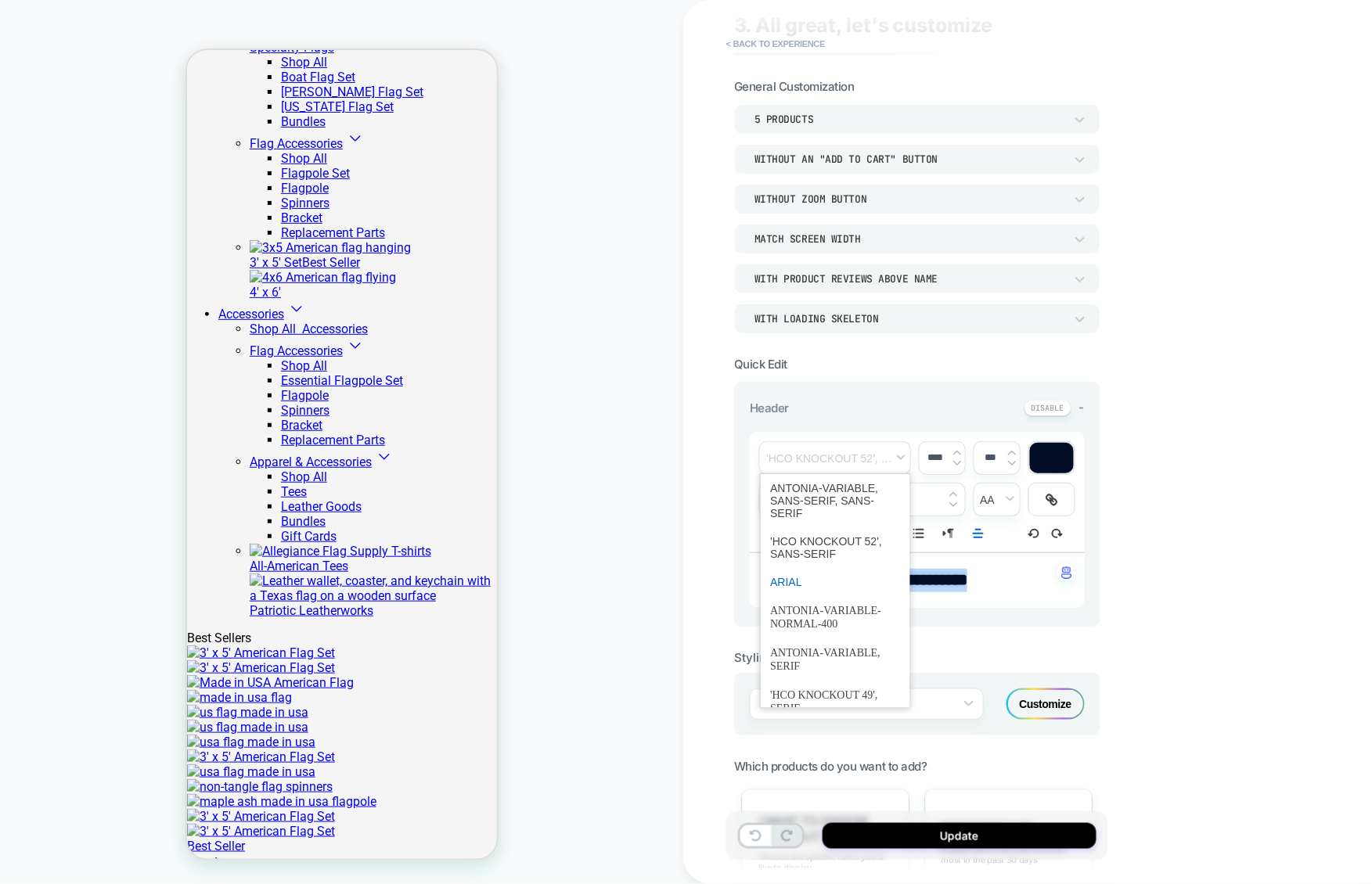 click at bounding box center (835, 582) 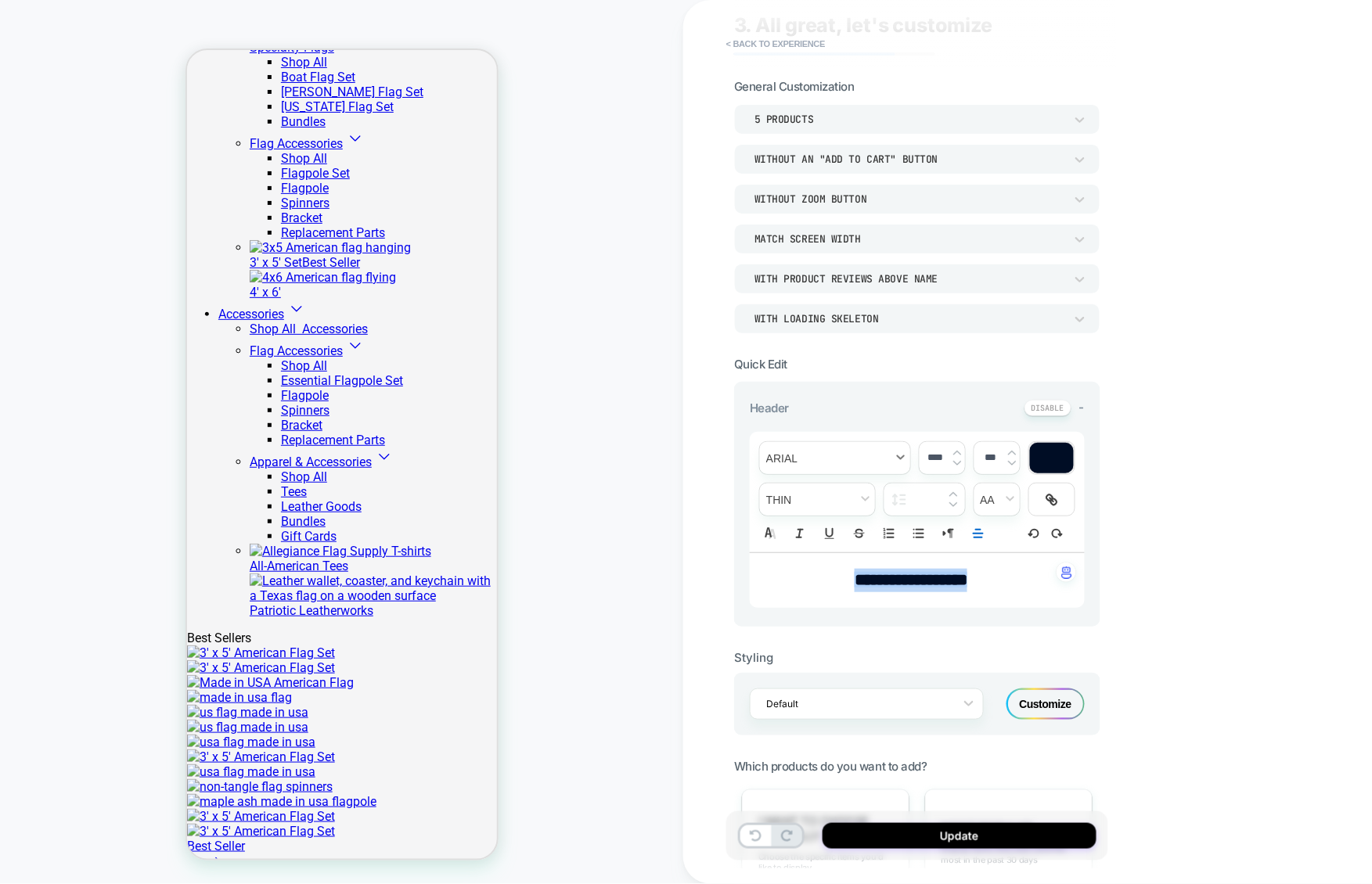 click at bounding box center [835, 458] 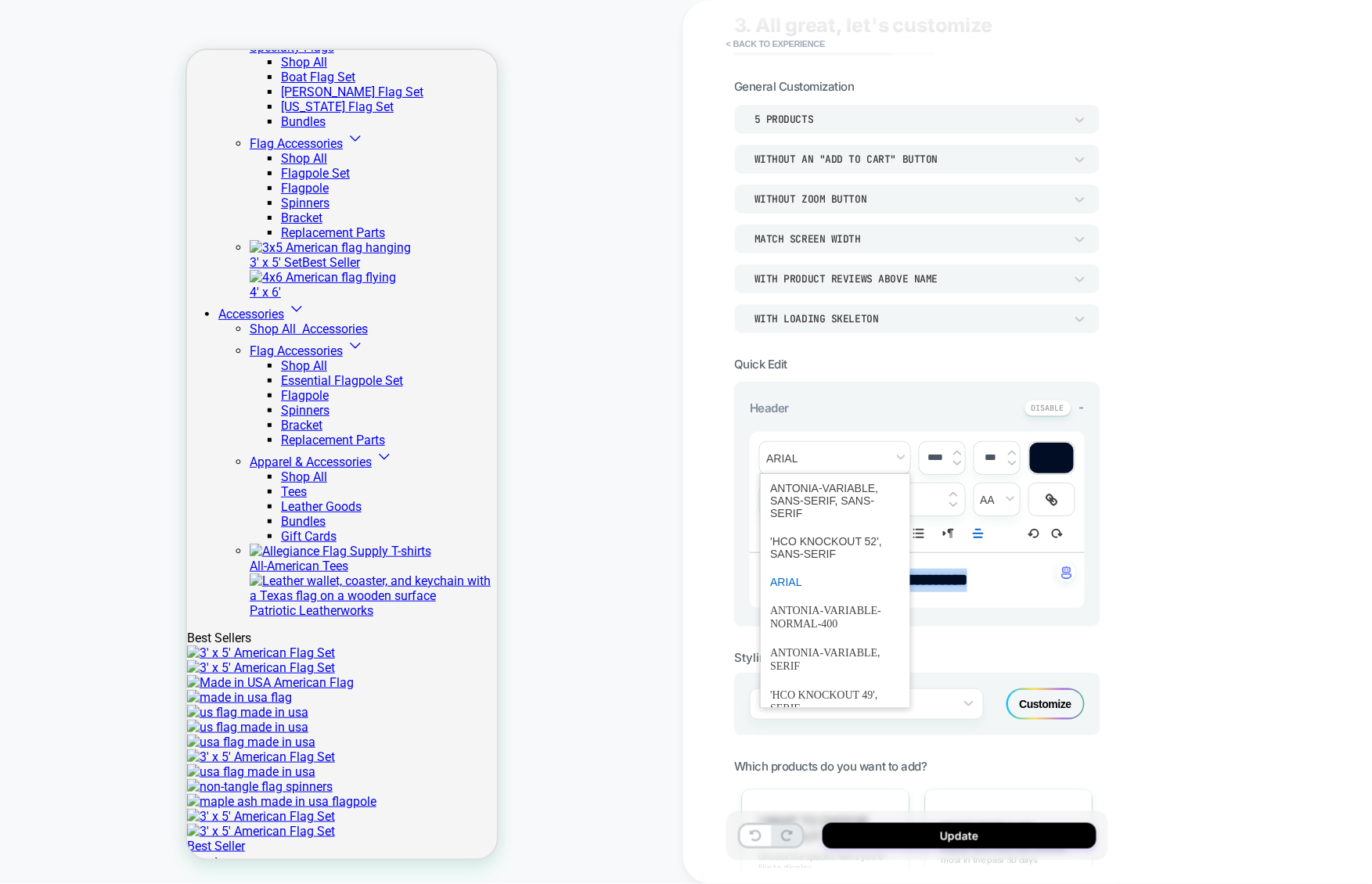 scroll, scrollTop: 696, scrollLeft: 0, axis: vertical 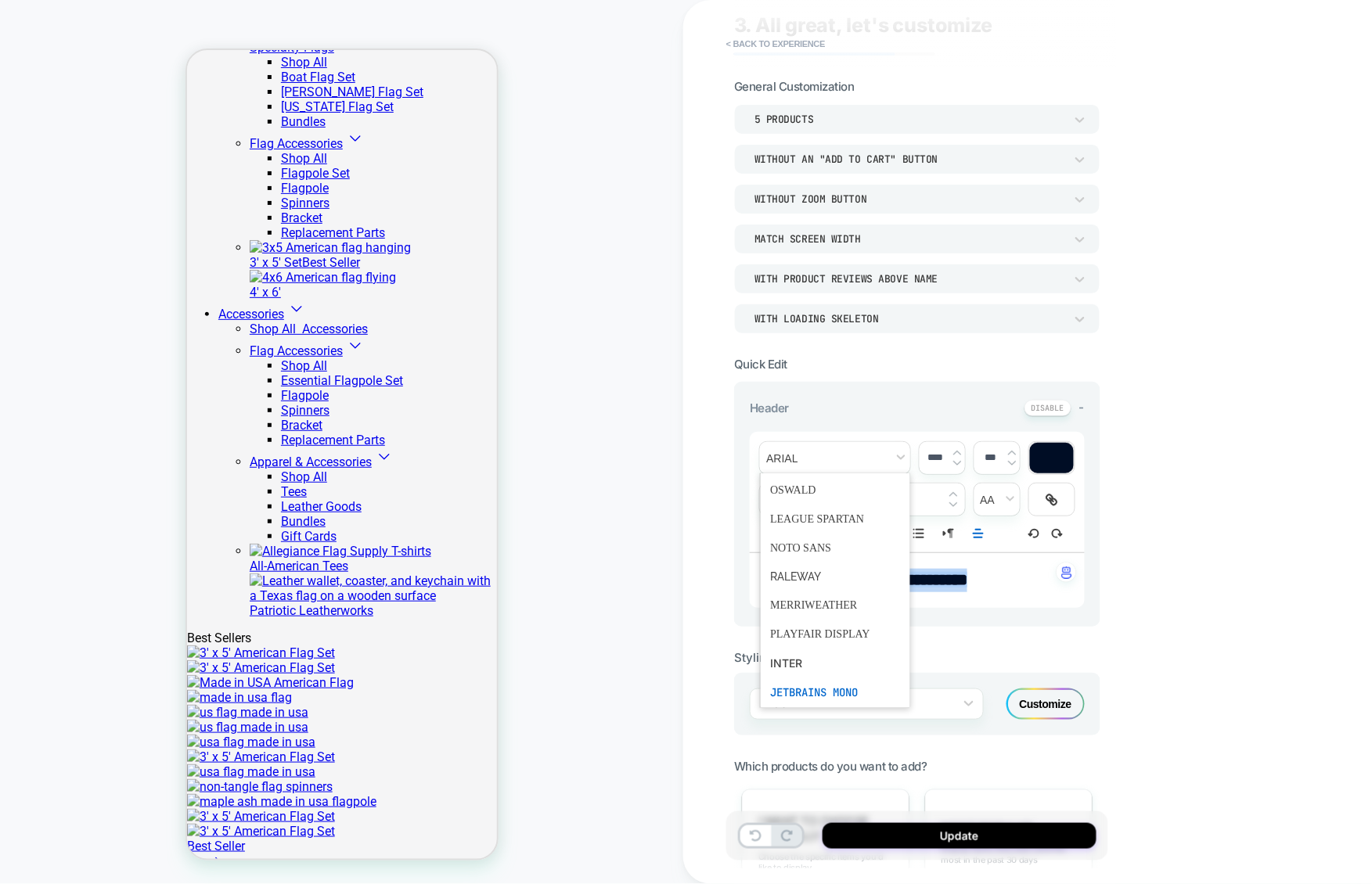 click at bounding box center (835, 692) 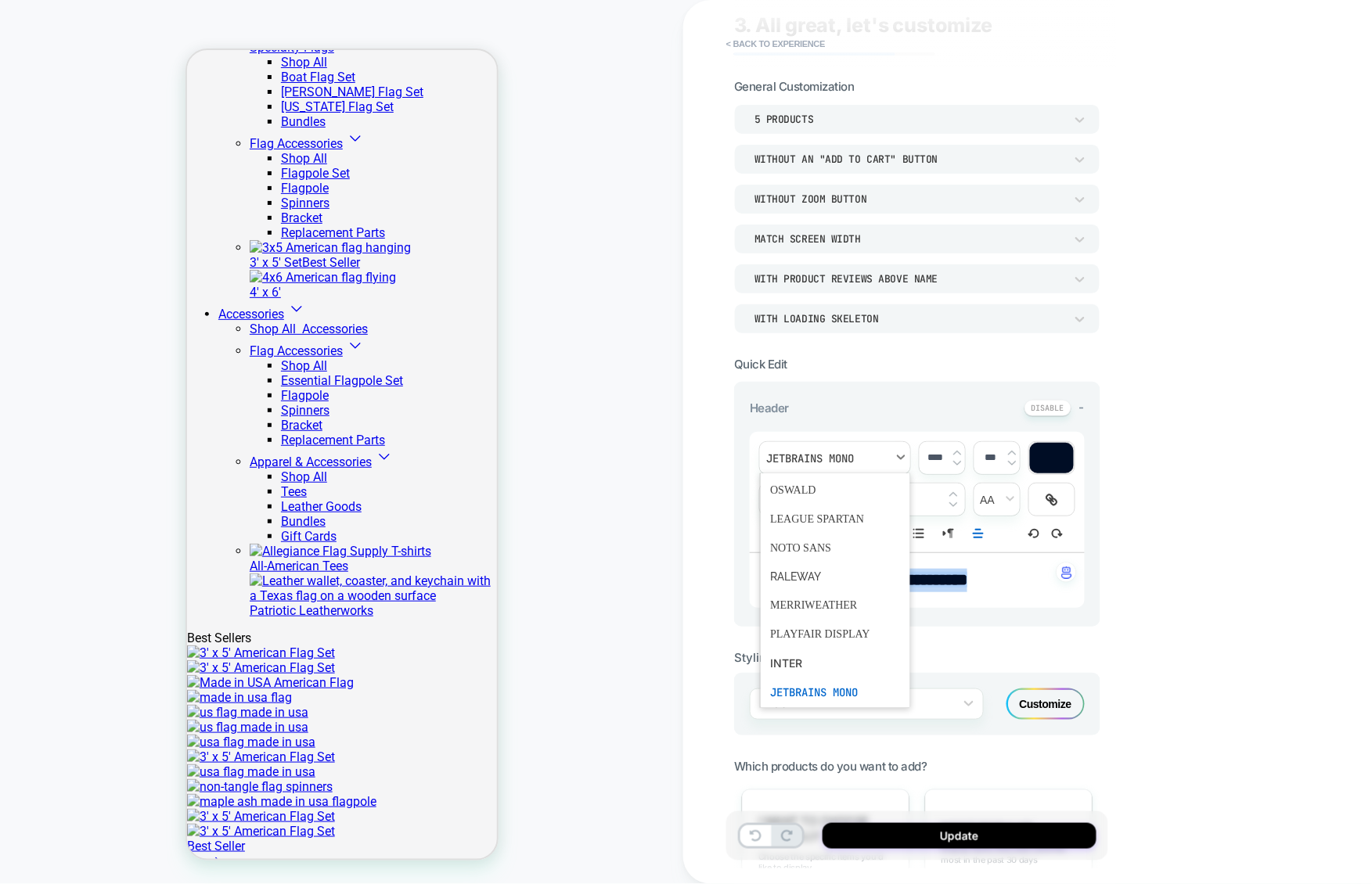 click at bounding box center (835, 458) 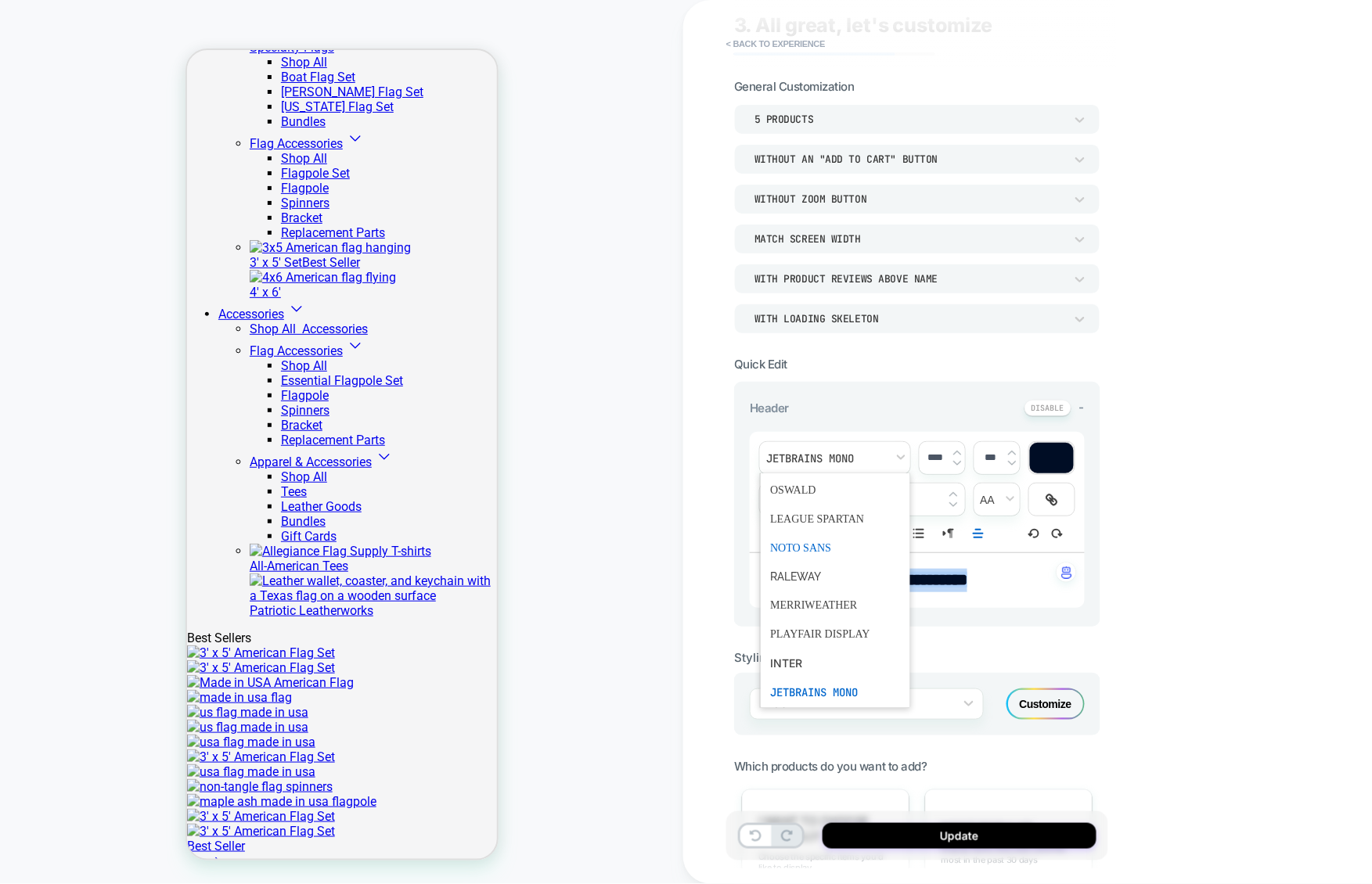 click at bounding box center (835, 548) 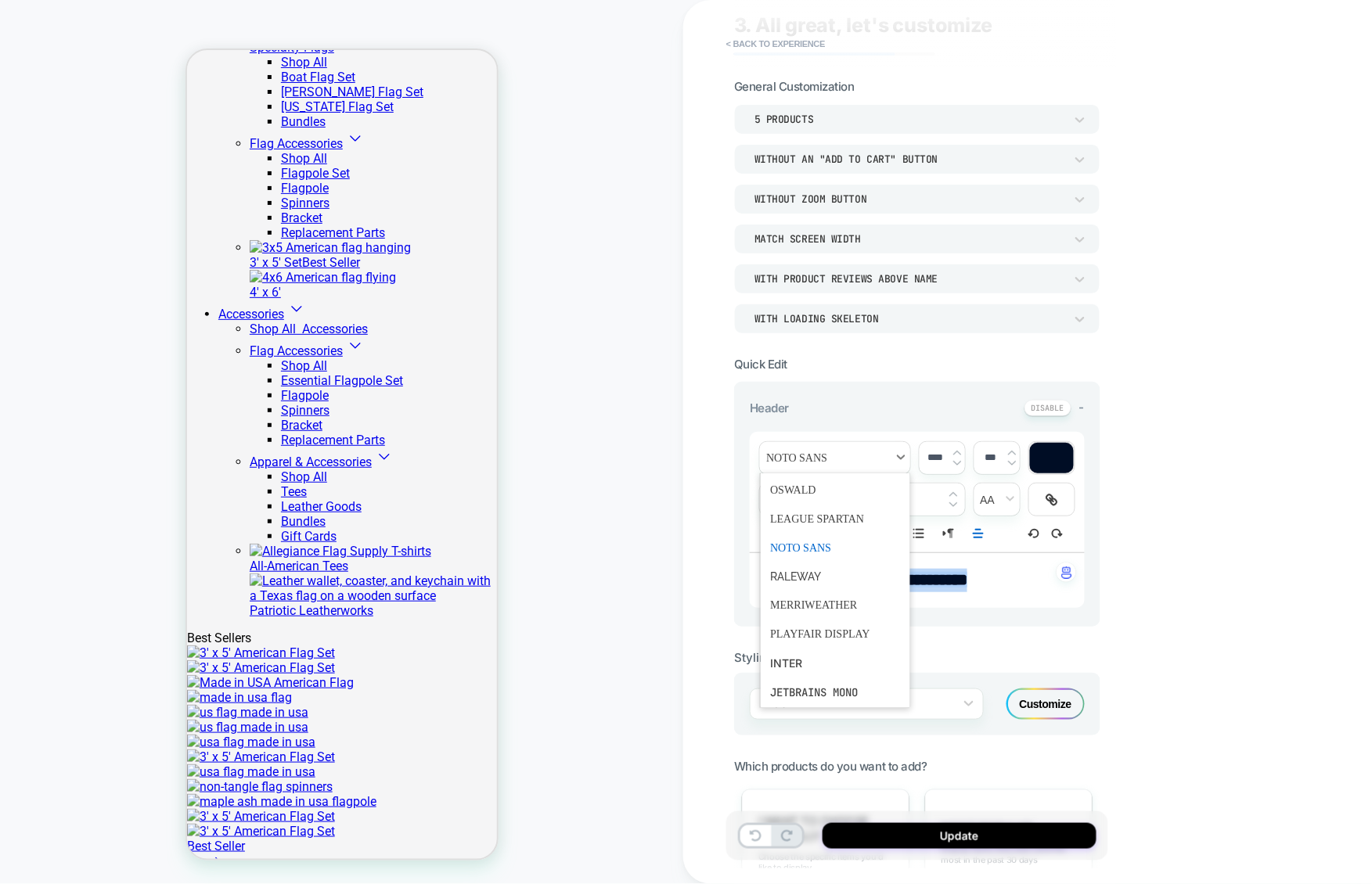click at bounding box center [835, 458] 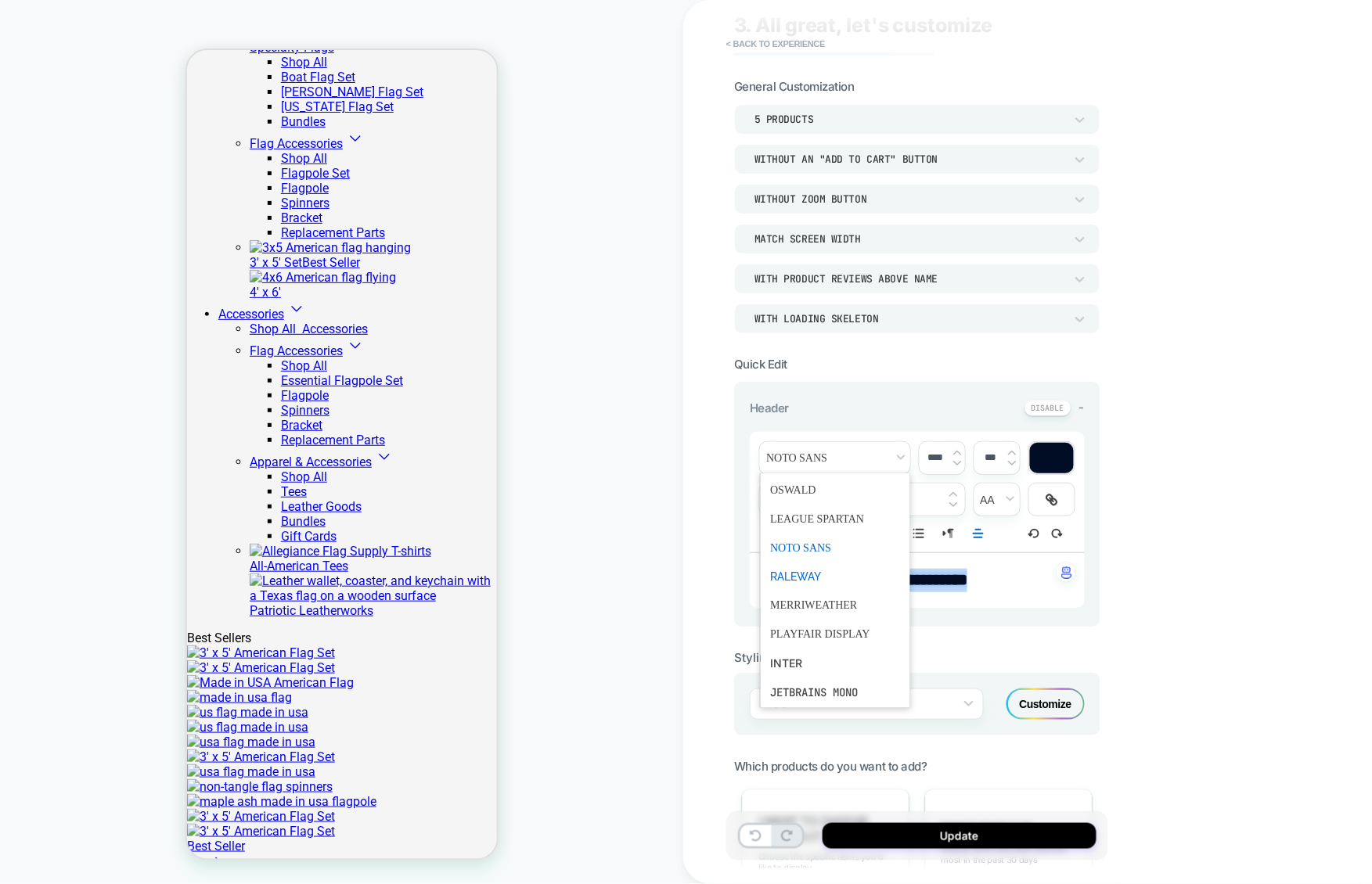 scroll, scrollTop: 0, scrollLeft: 0, axis: both 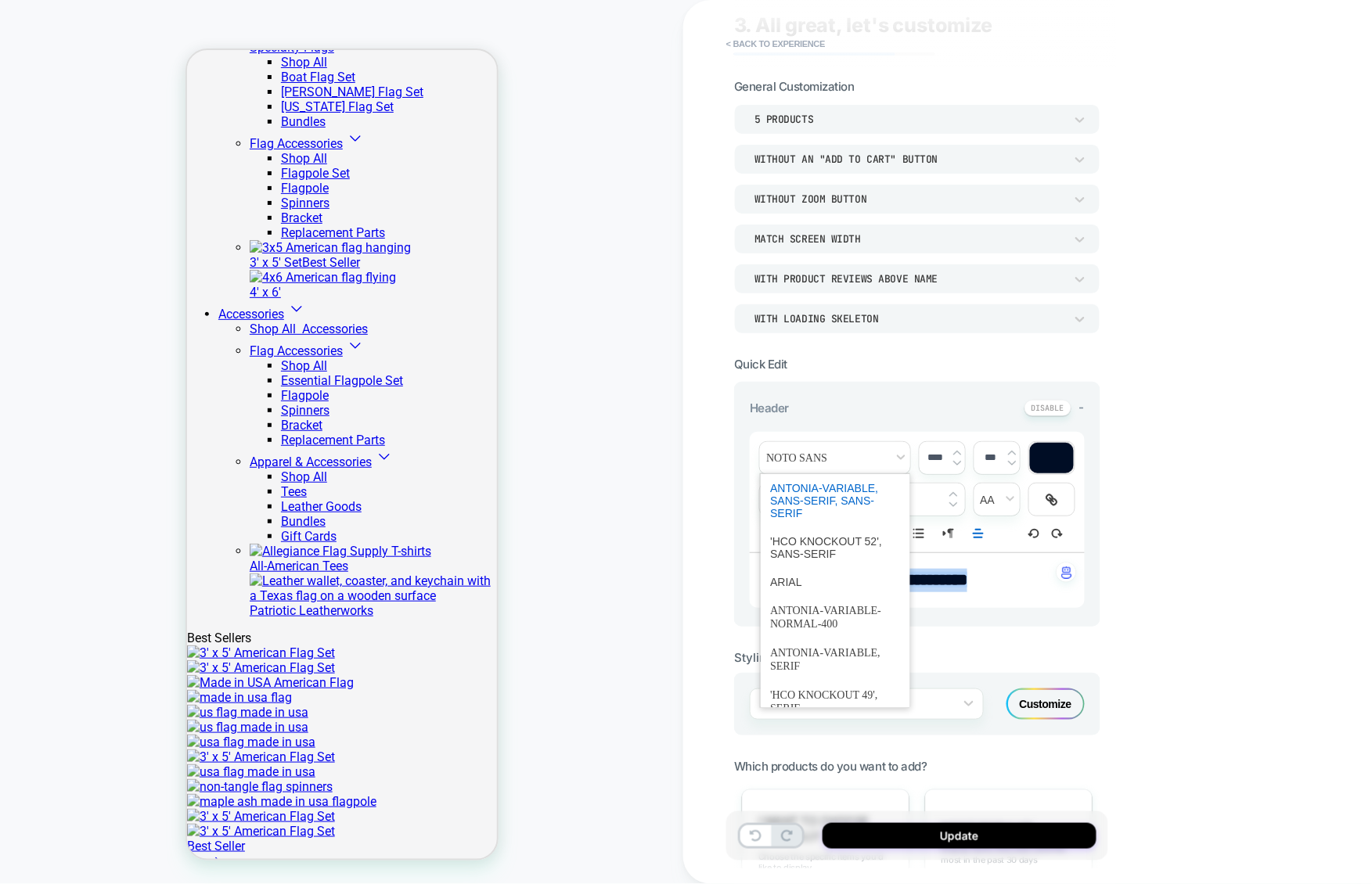 click at bounding box center (835, 501) 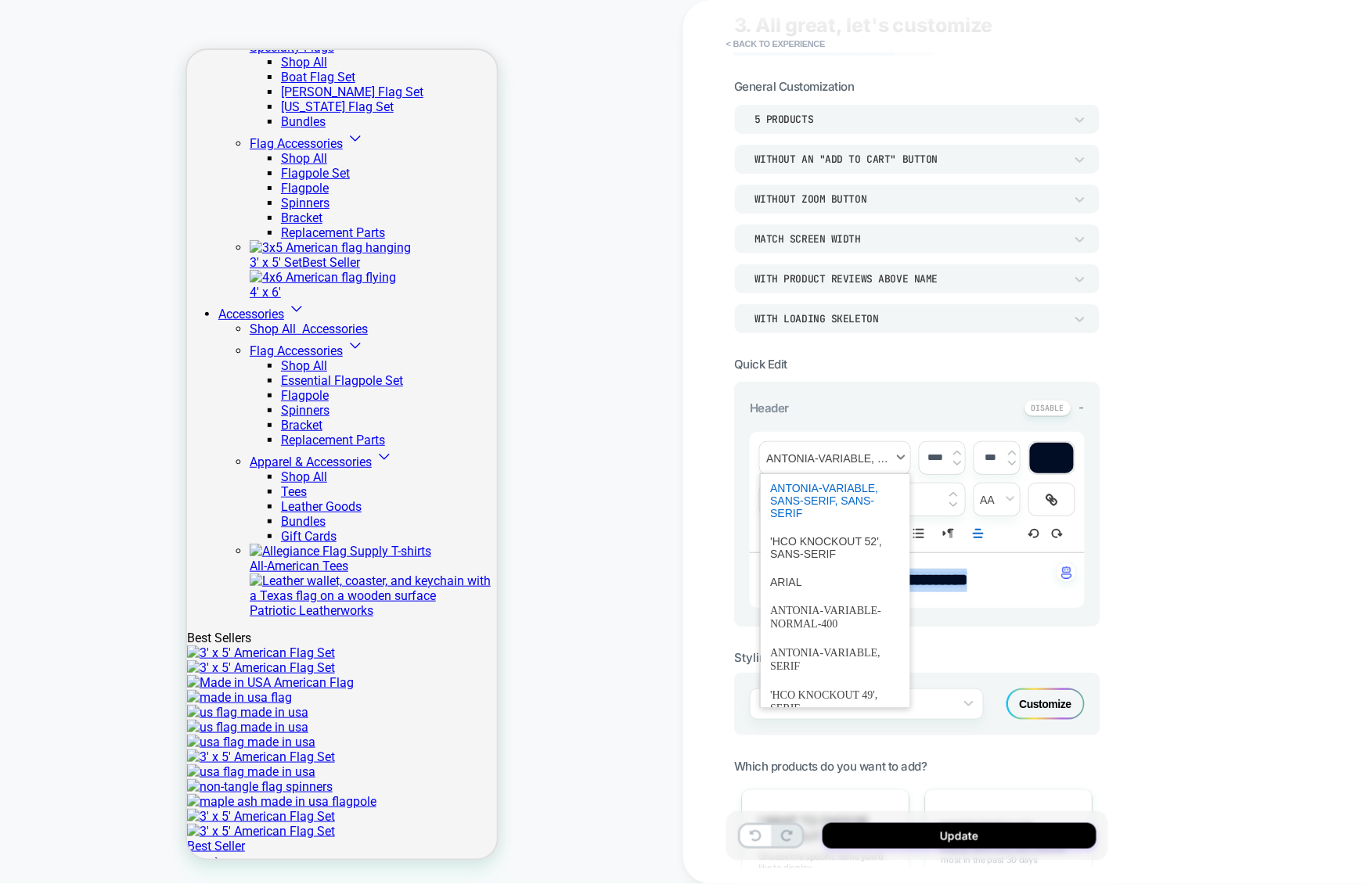 click at bounding box center (835, 458) 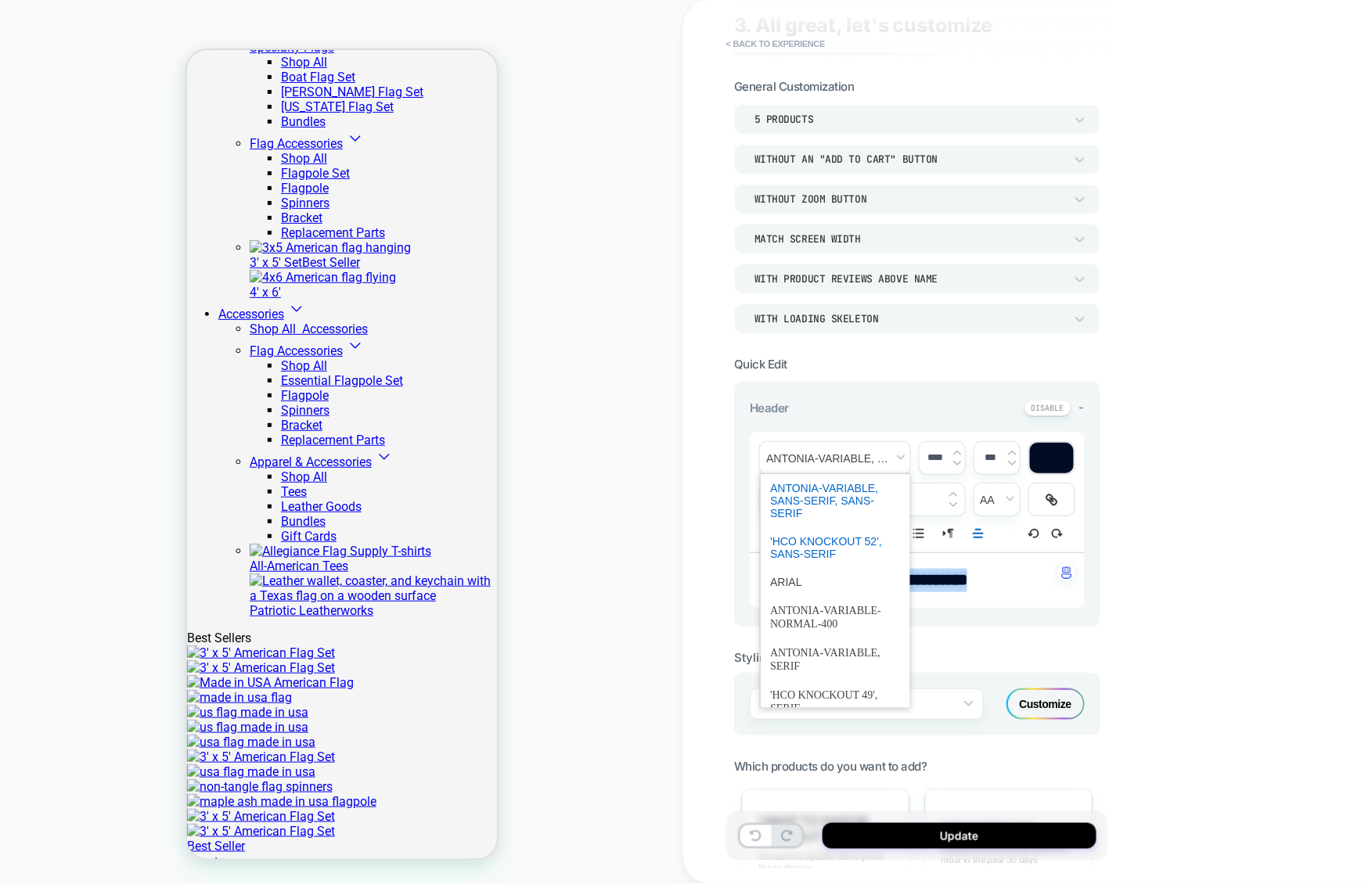 click at bounding box center [835, 548] 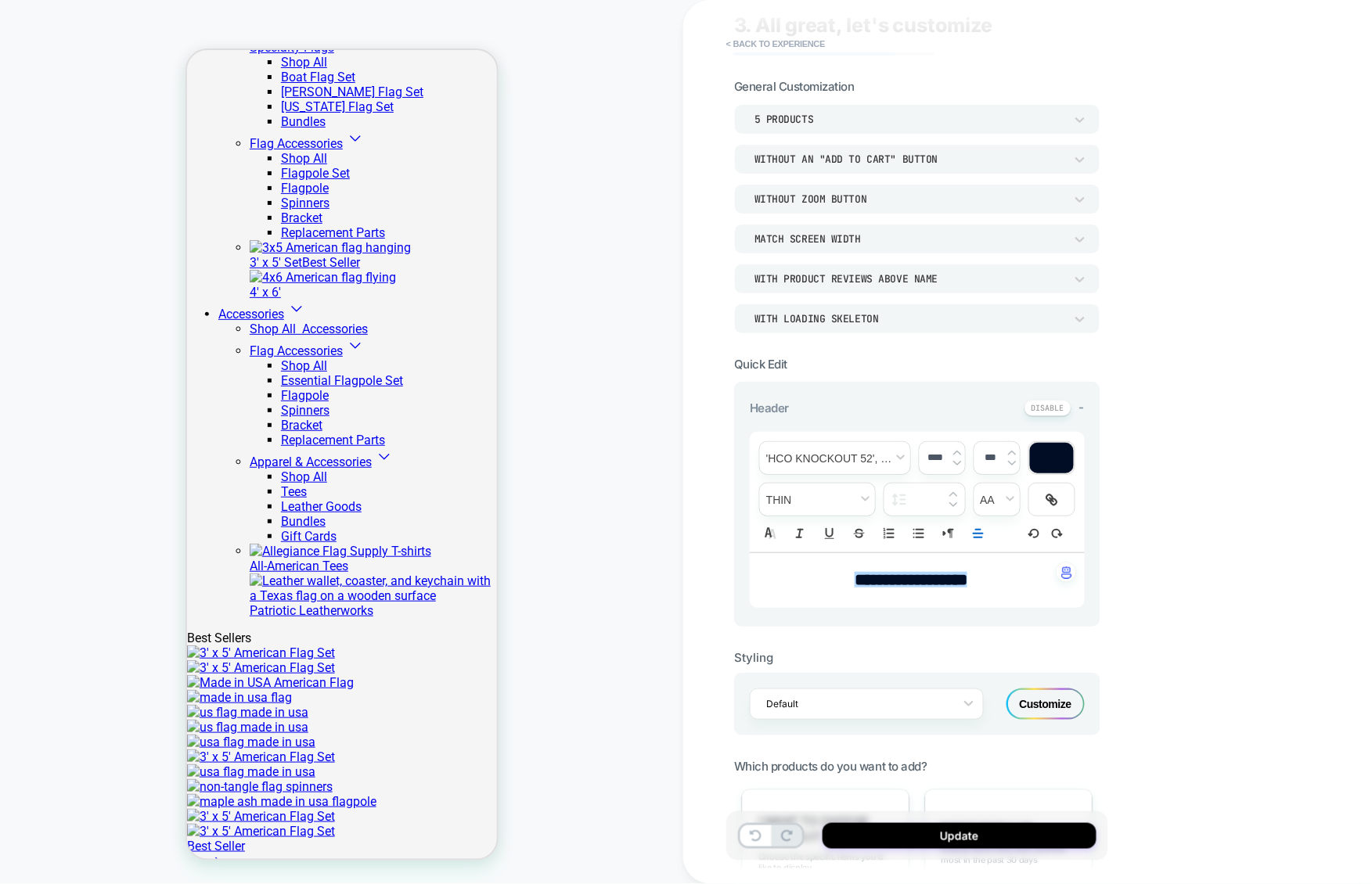 click on "**********" at bounding box center (911, 580) 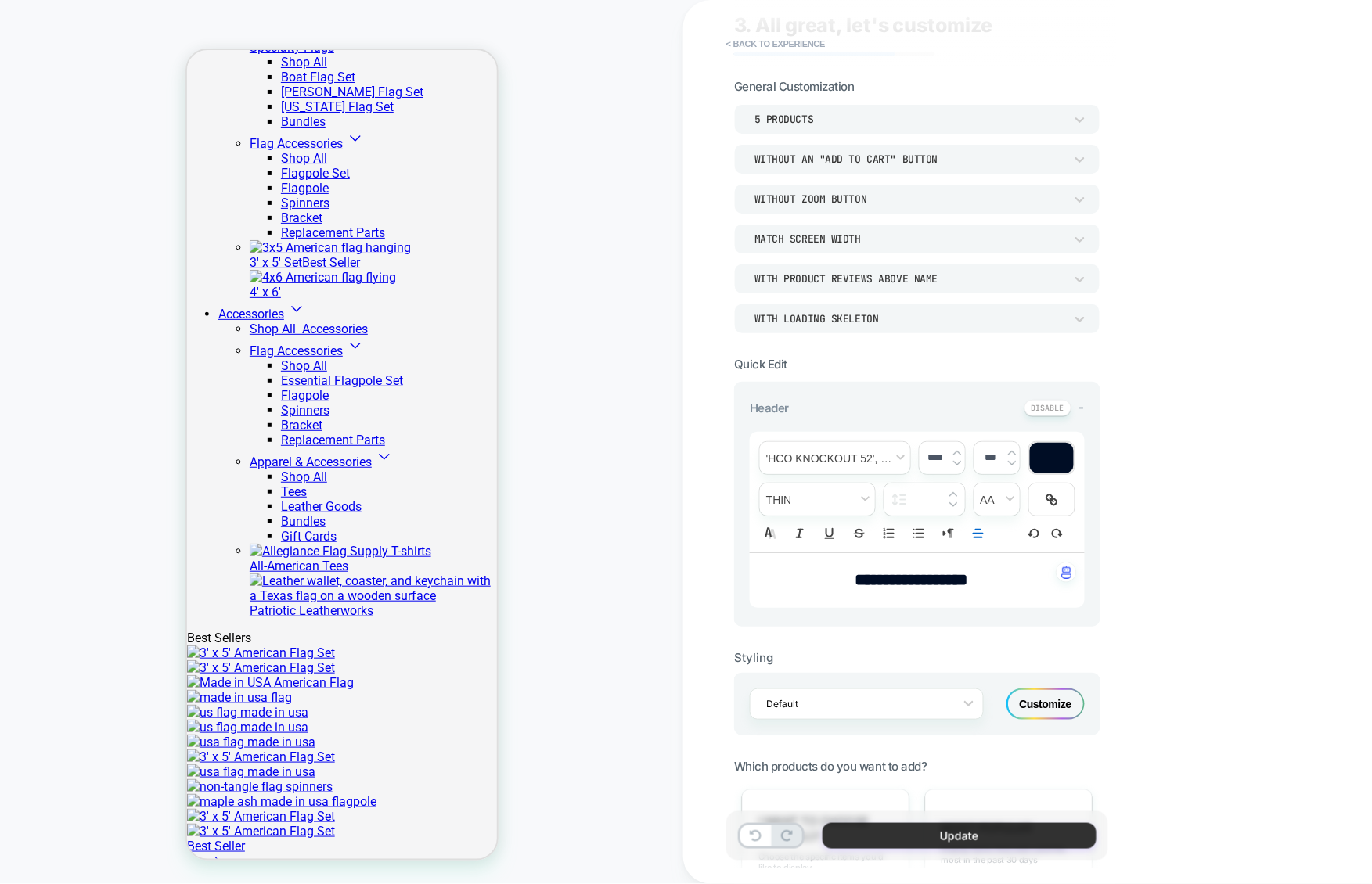 click on "Update" at bounding box center (960, 835) 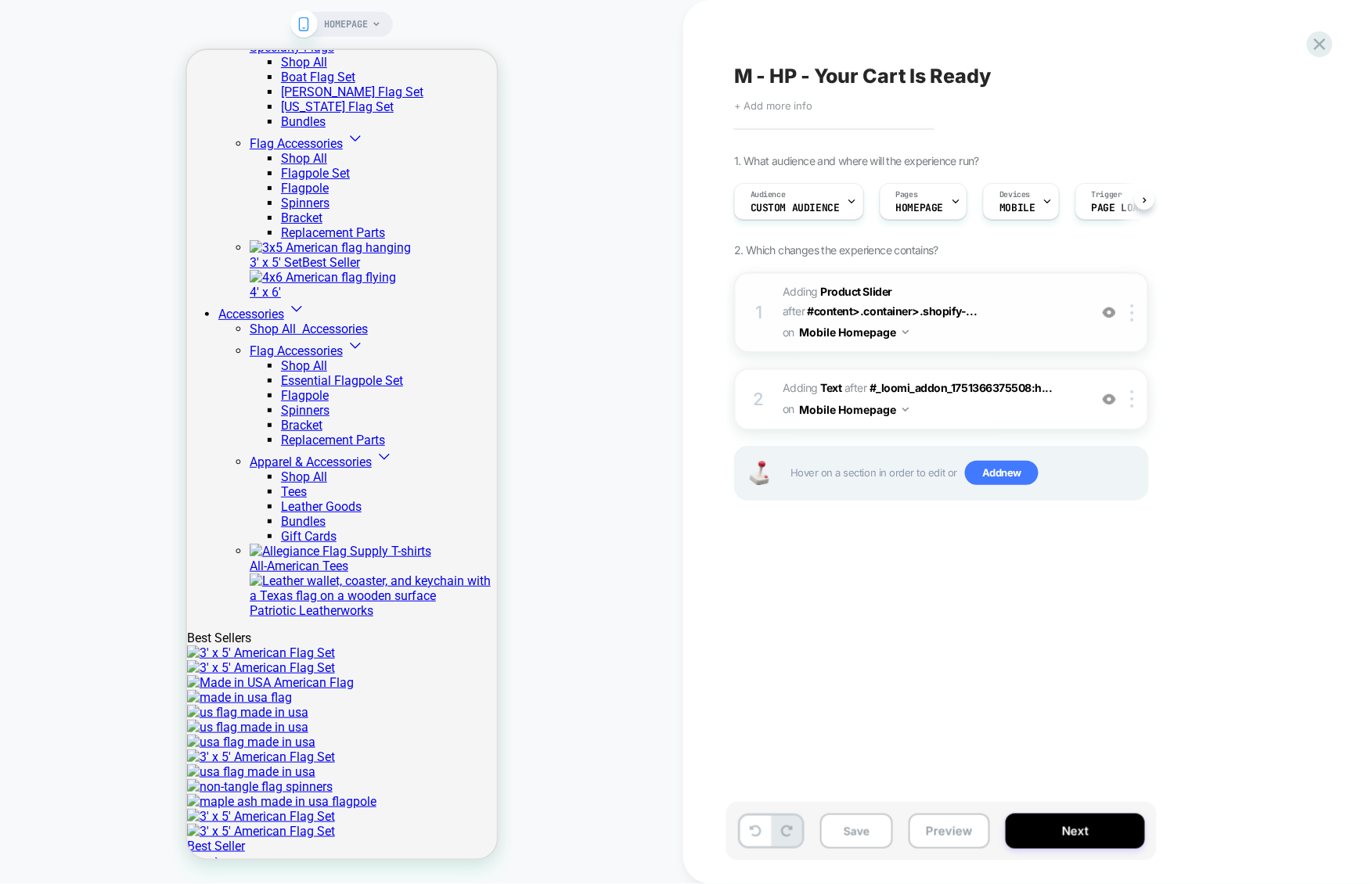 scroll, scrollTop: 0, scrollLeft: 1, axis: horizontal 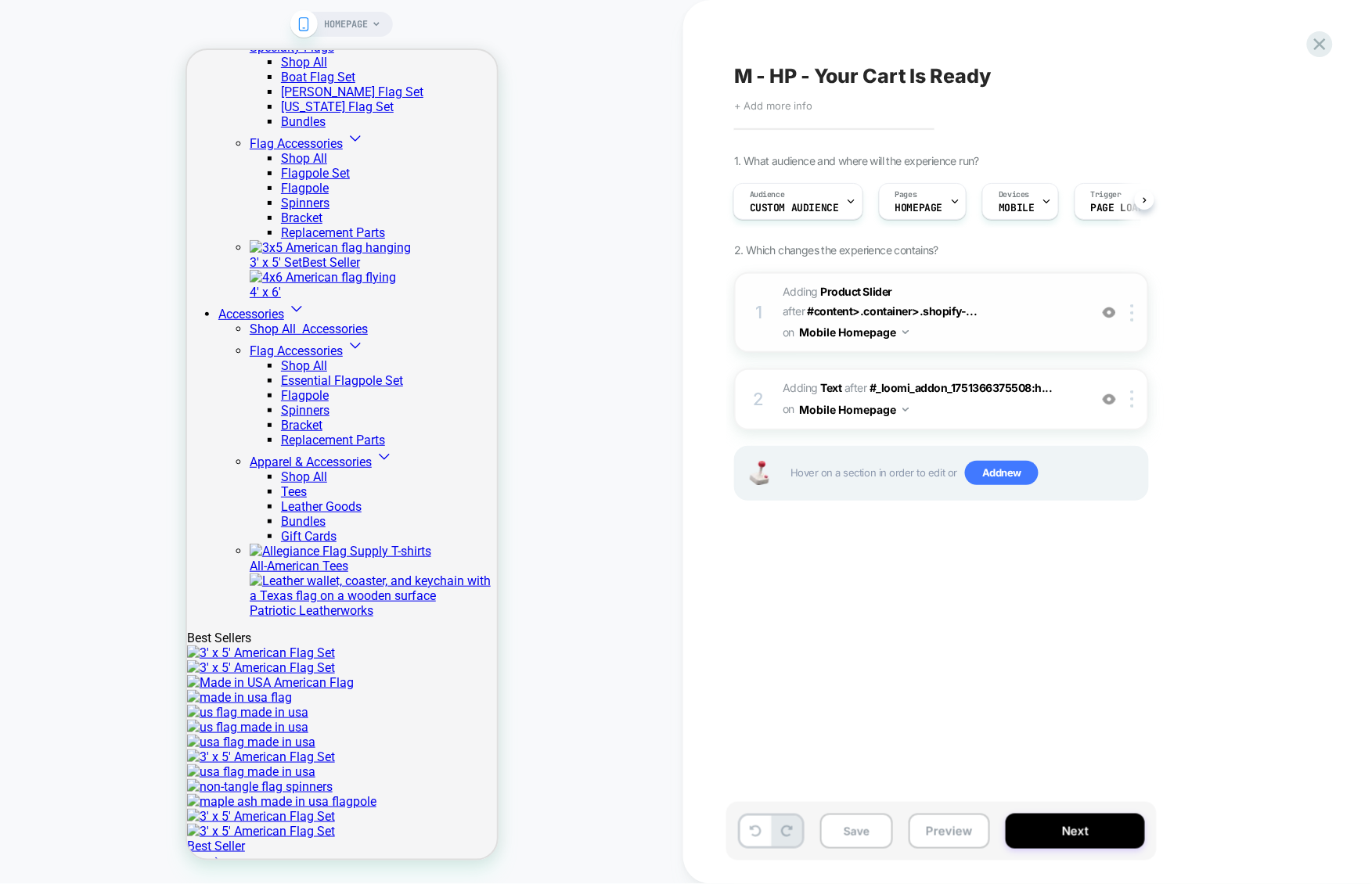 click on "#_loomi_addon_1751366375508 Adding   Product Slider   AFTER #content>.container>.shopify-... #content>.container>.shopify-section:has(.value-proposition-banner)   on Mobile Homepage" at bounding box center [931, 312] 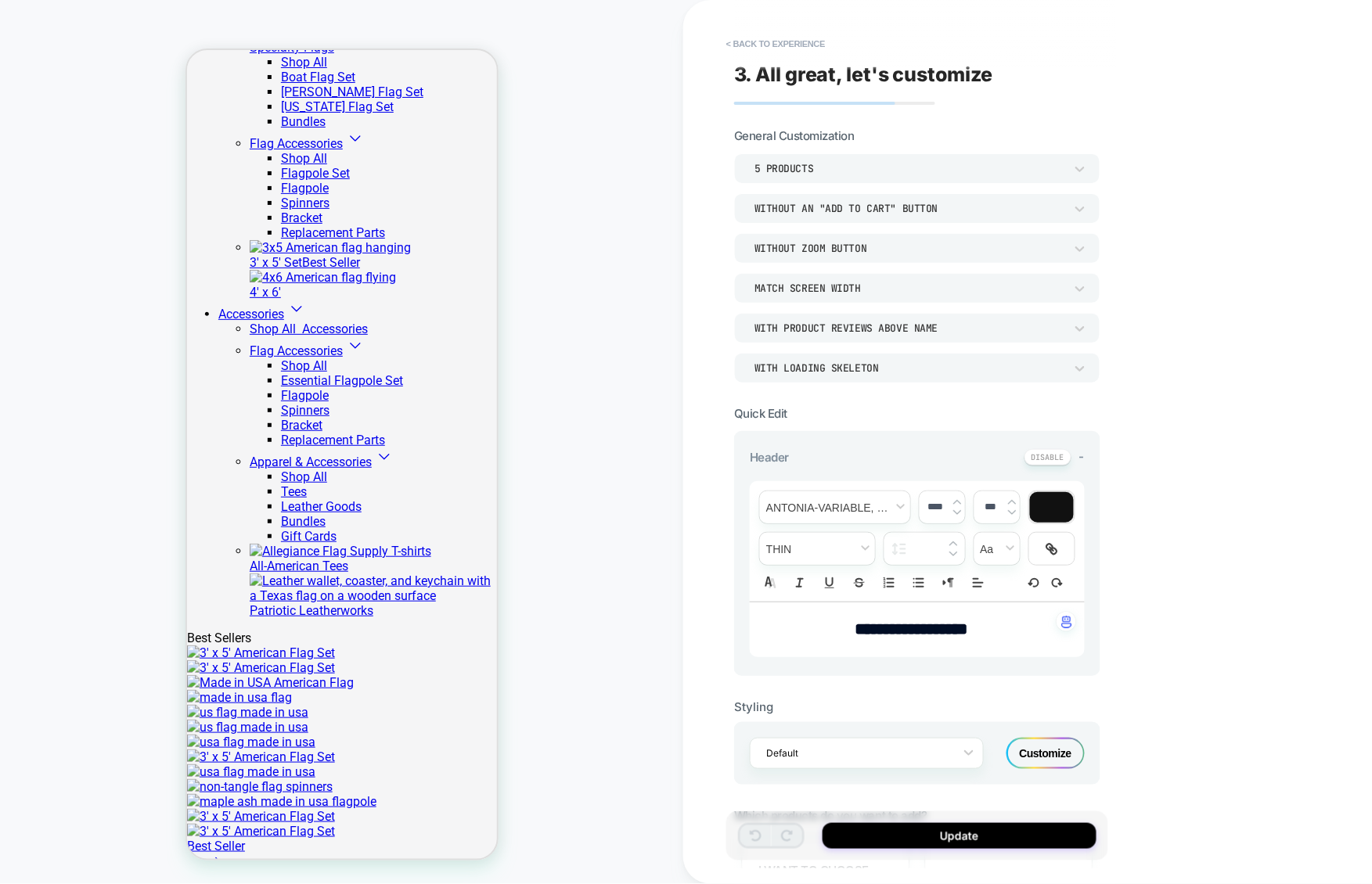 click on "**********" at bounding box center (911, 629) 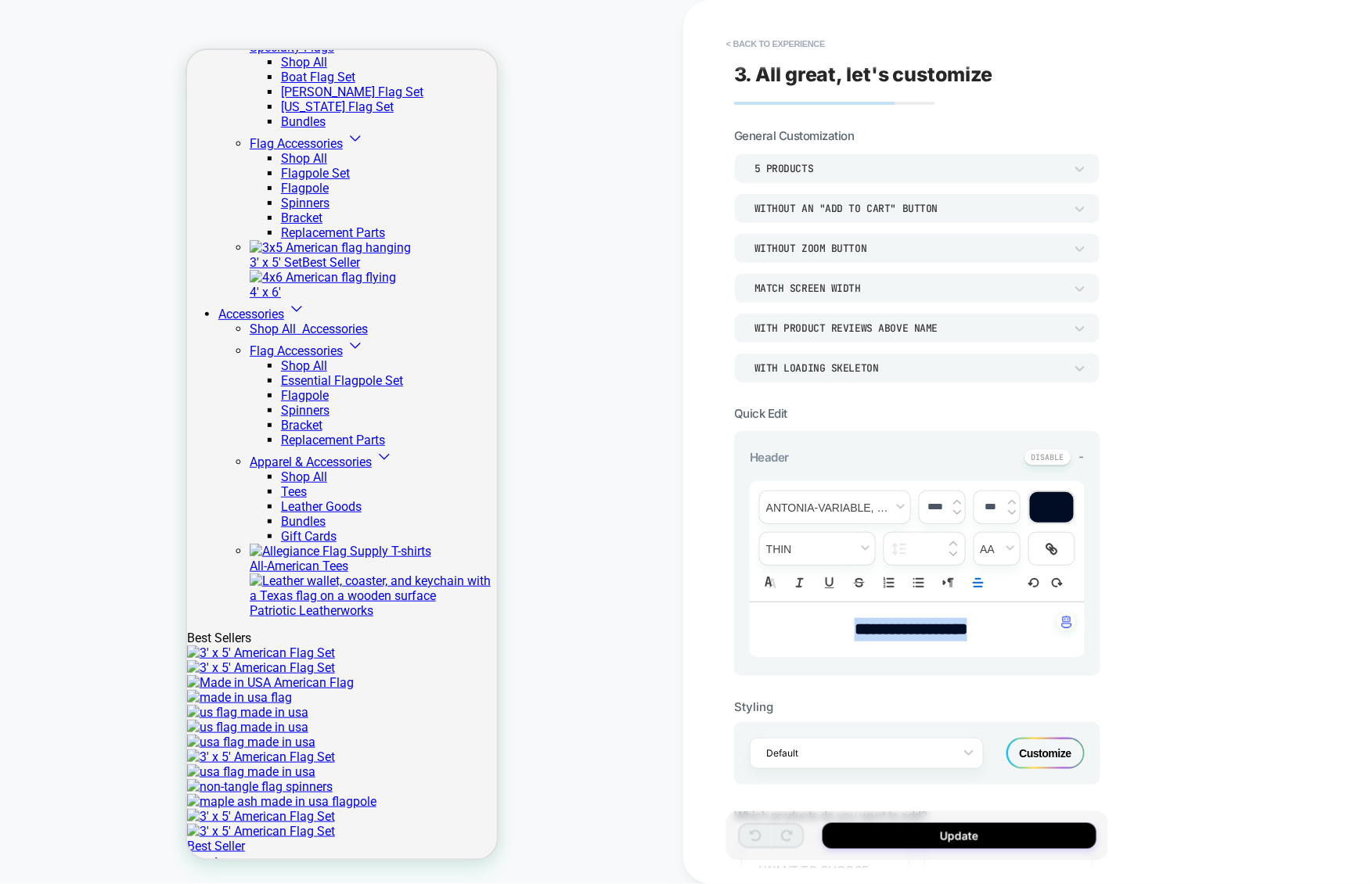 drag, startPoint x: 814, startPoint y: 631, endPoint x: 1145, endPoint y: 627, distance: 331.02417 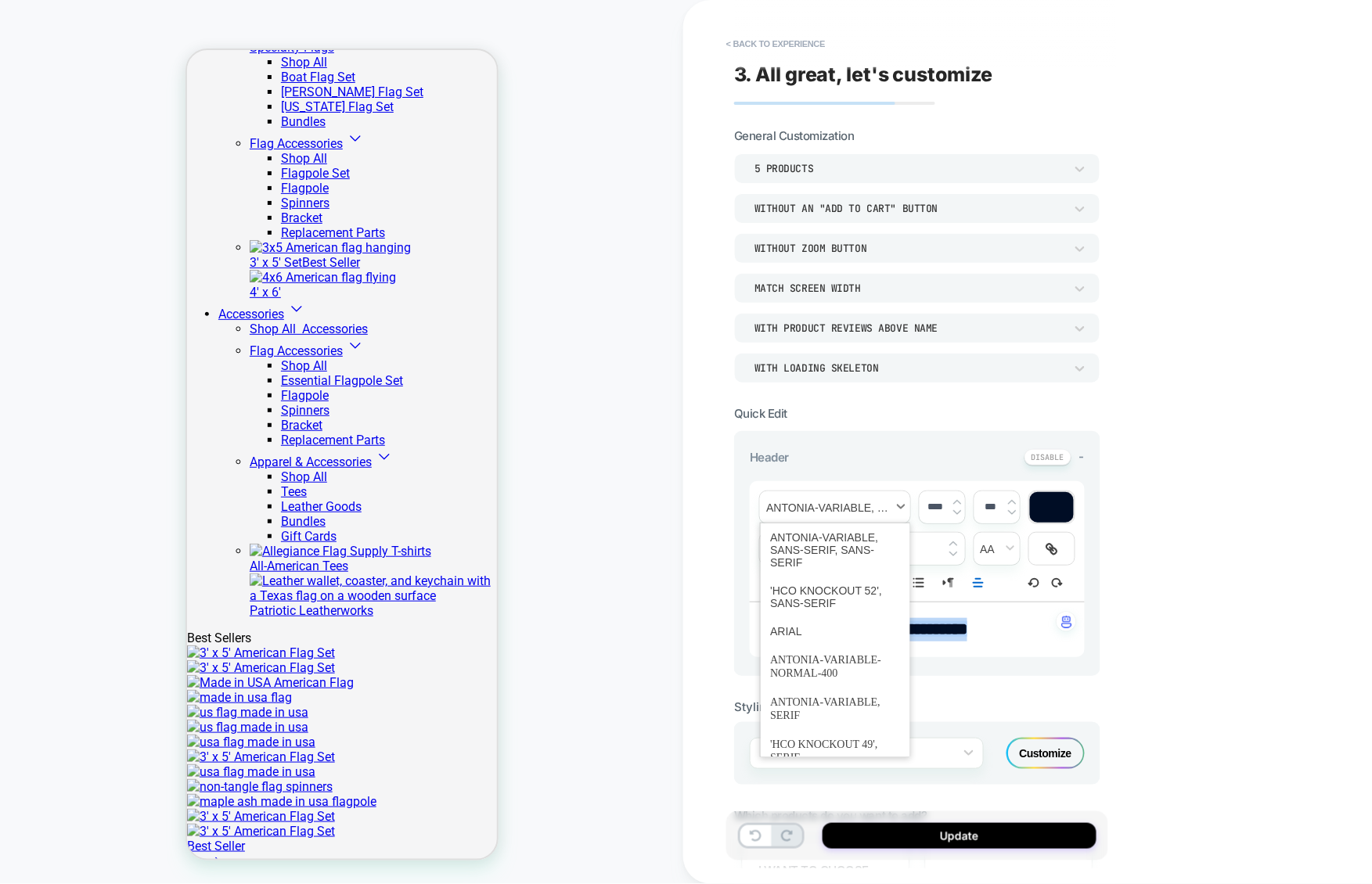 click at bounding box center (835, 507) 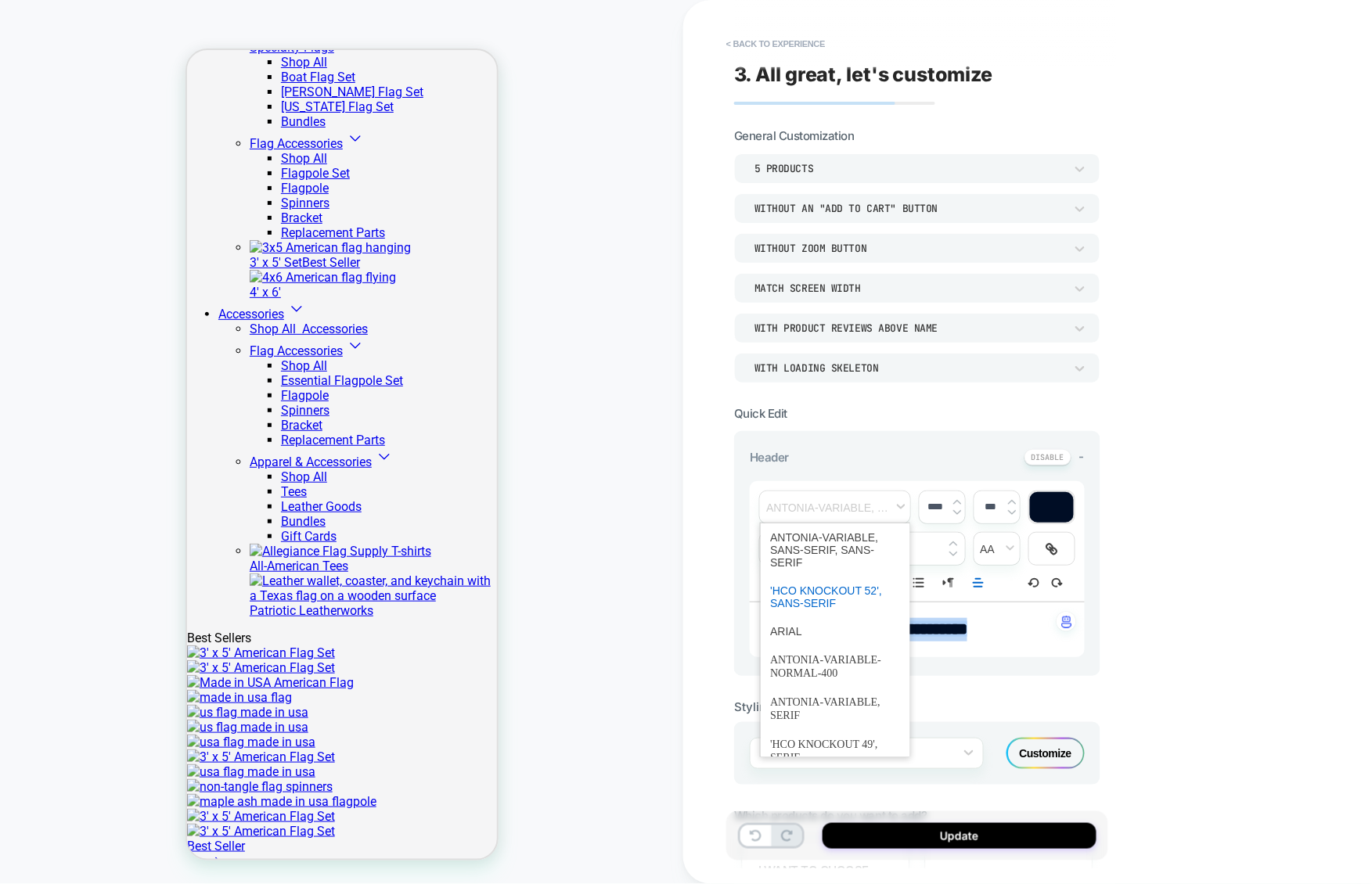 click at bounding box center [835, 597] 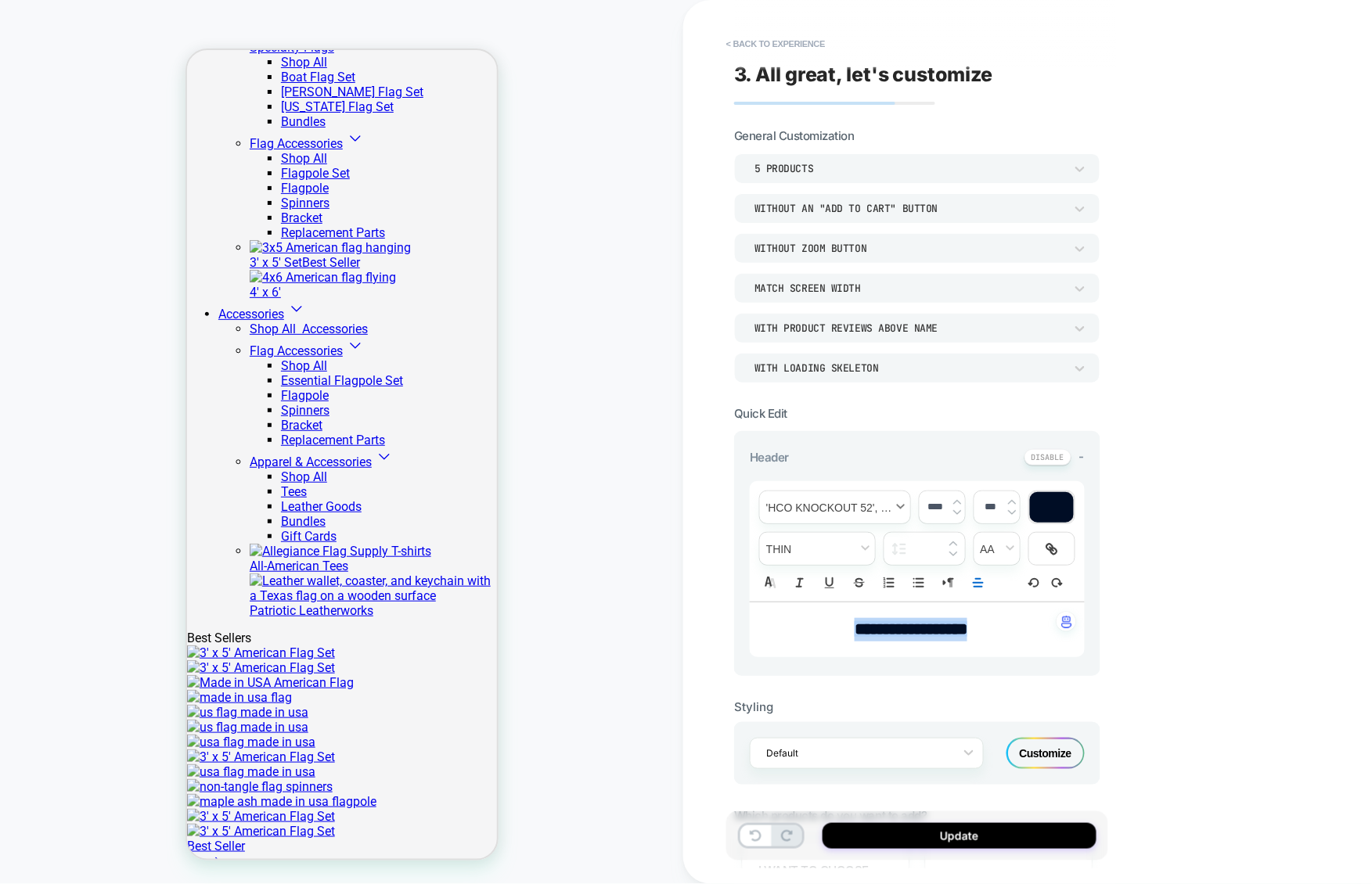 click at bounding box center (835, 507) 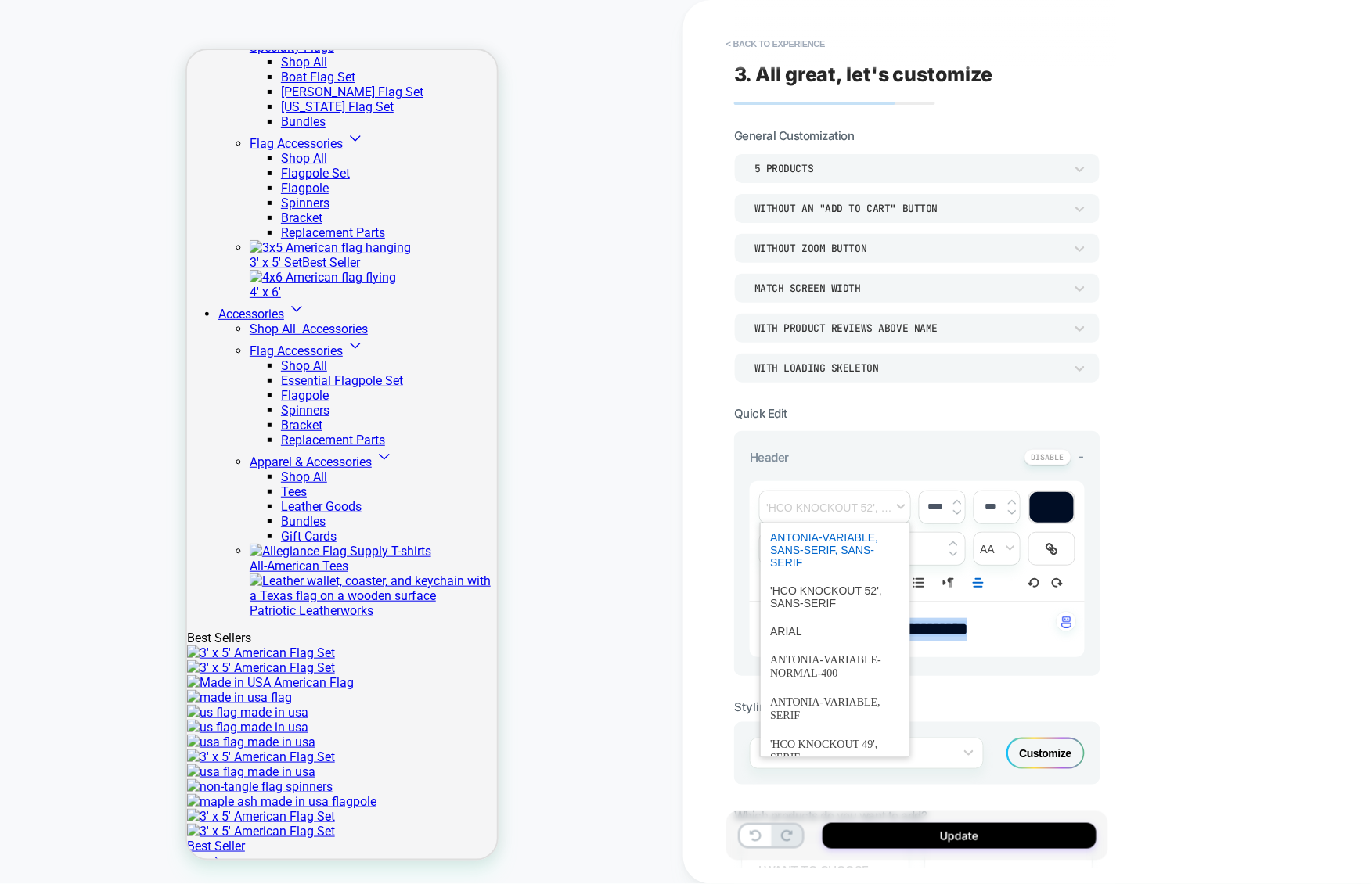 click at bounding box center (835, 550) 